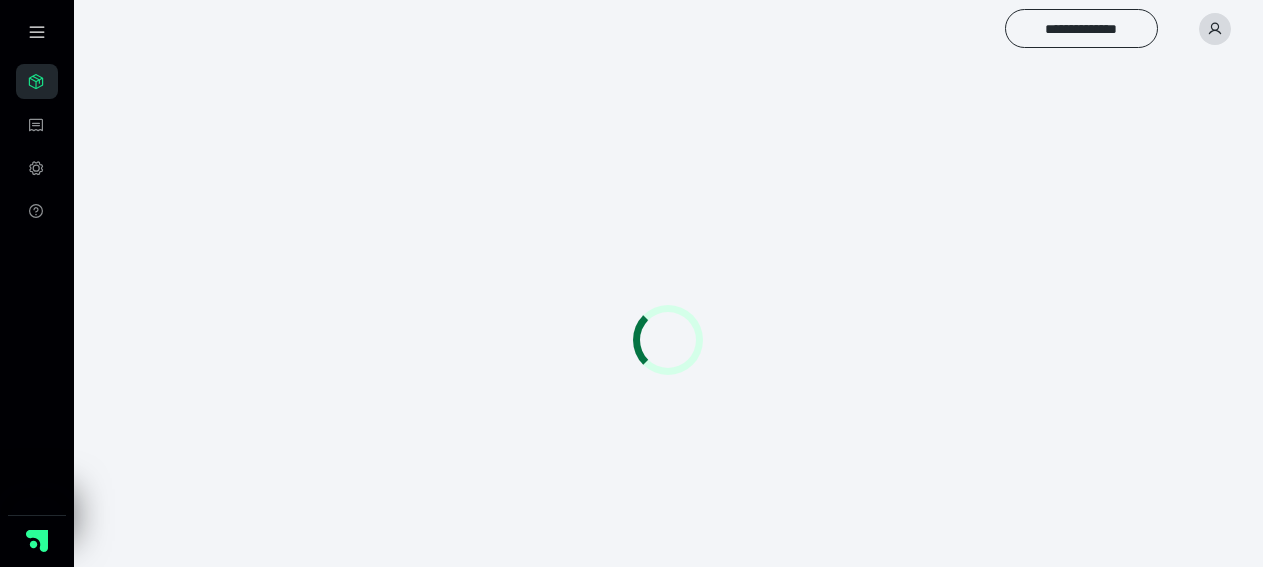 scroll, scrollTop: 0, scrollLeft: 0, axis: both 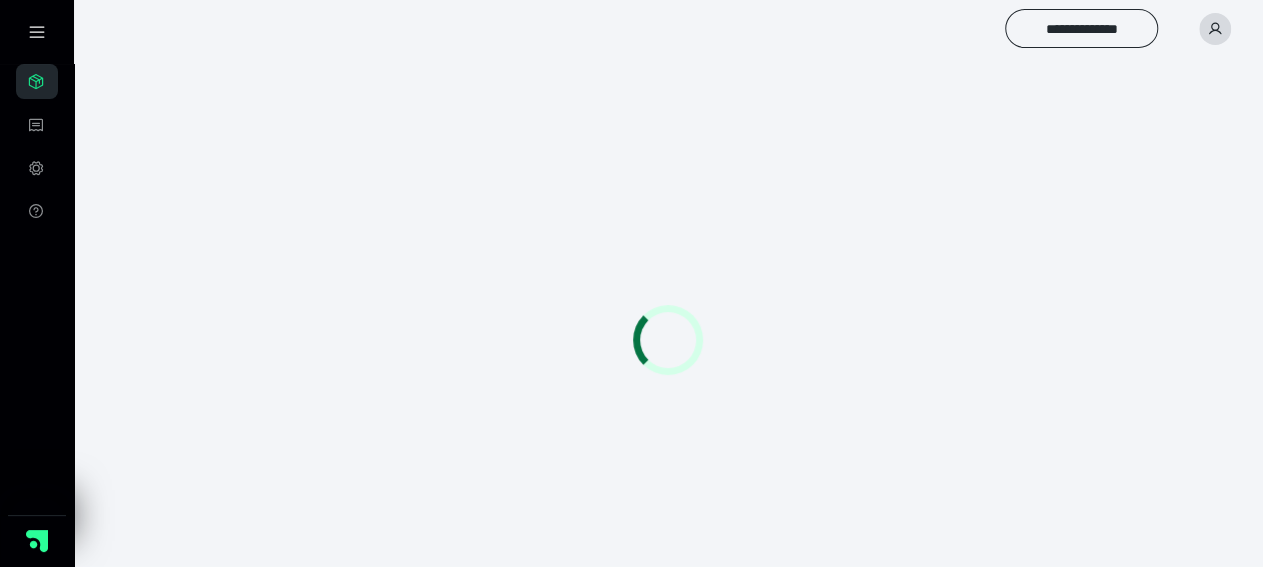 click on "********" at bounding box center [37, 81] 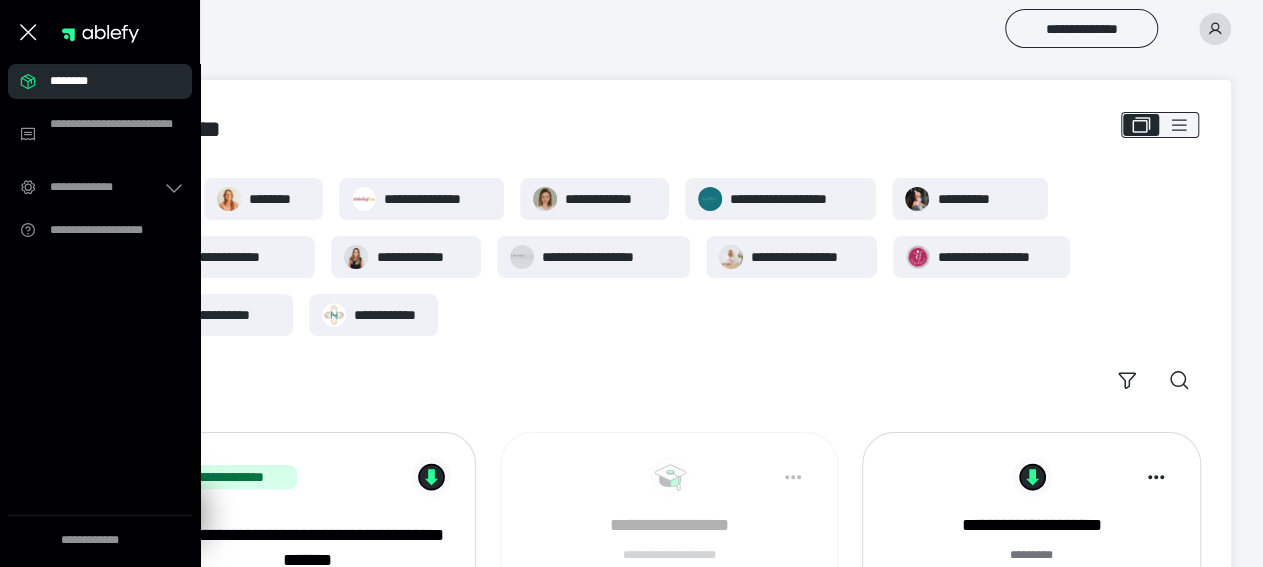 click on "**********" at bounding box center (668, 1210) 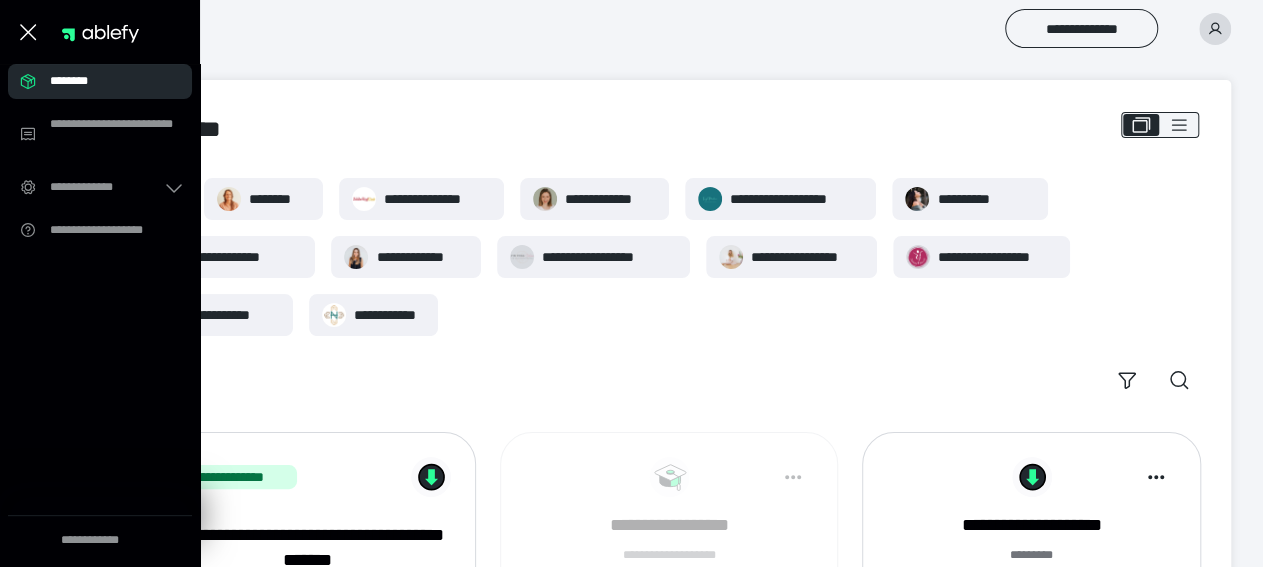 click on "**********" at bounding box center [668, 289] 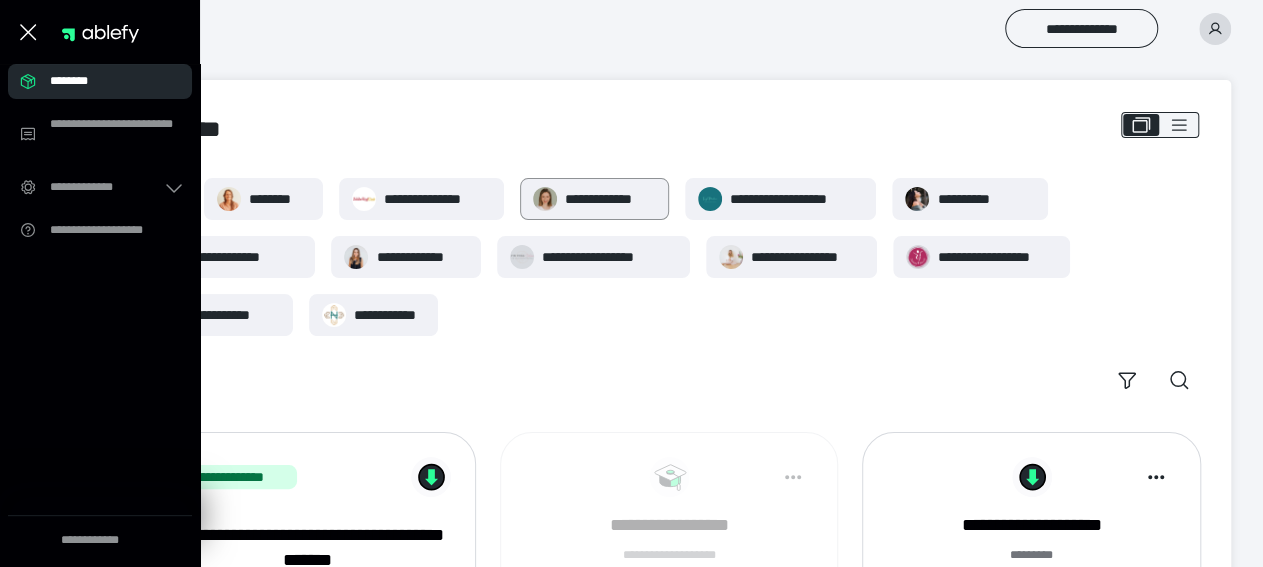 click on "**********" at bounding box center (610, 199) 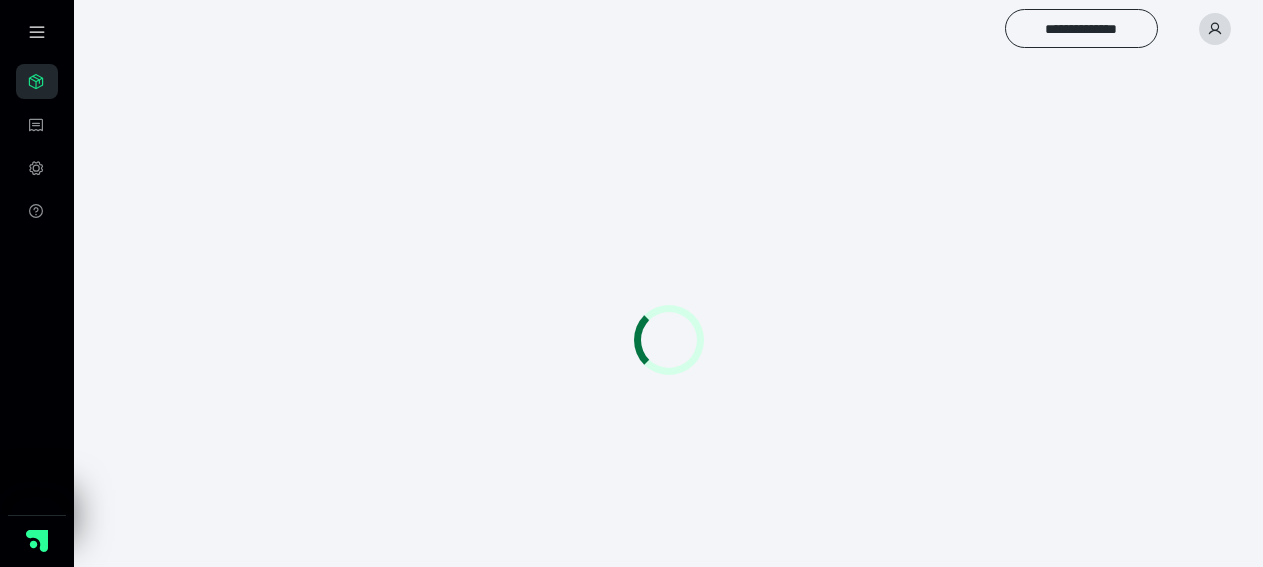 scroll, scrollTop: 0, scrollLeft: 0, axis: both 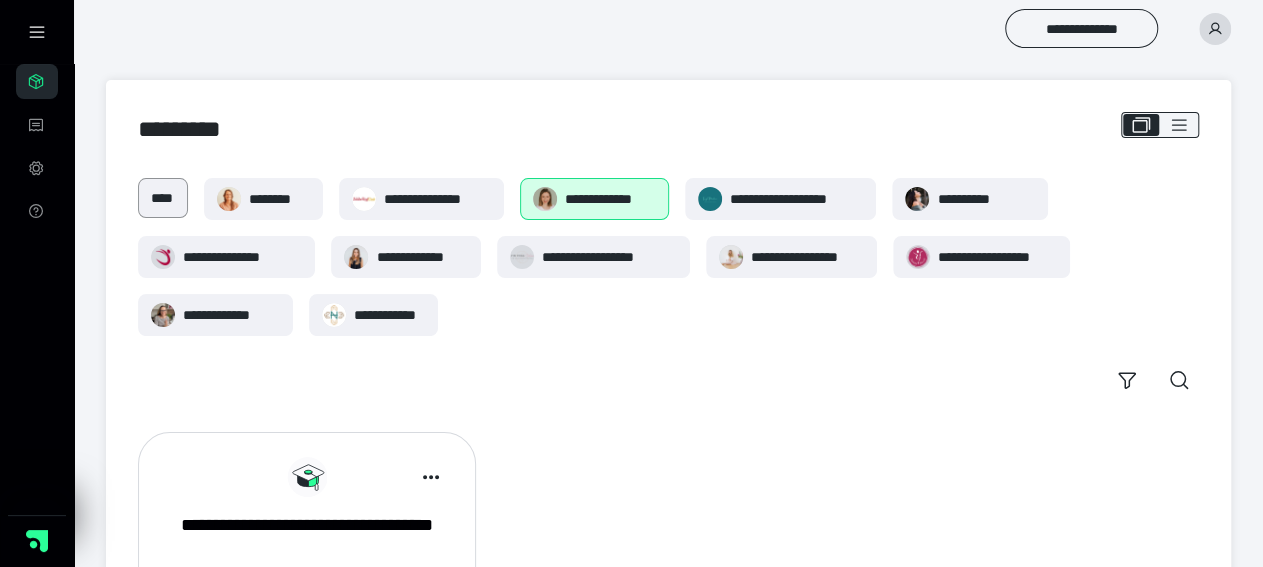 click on "****" at bounding box center (163, 198) 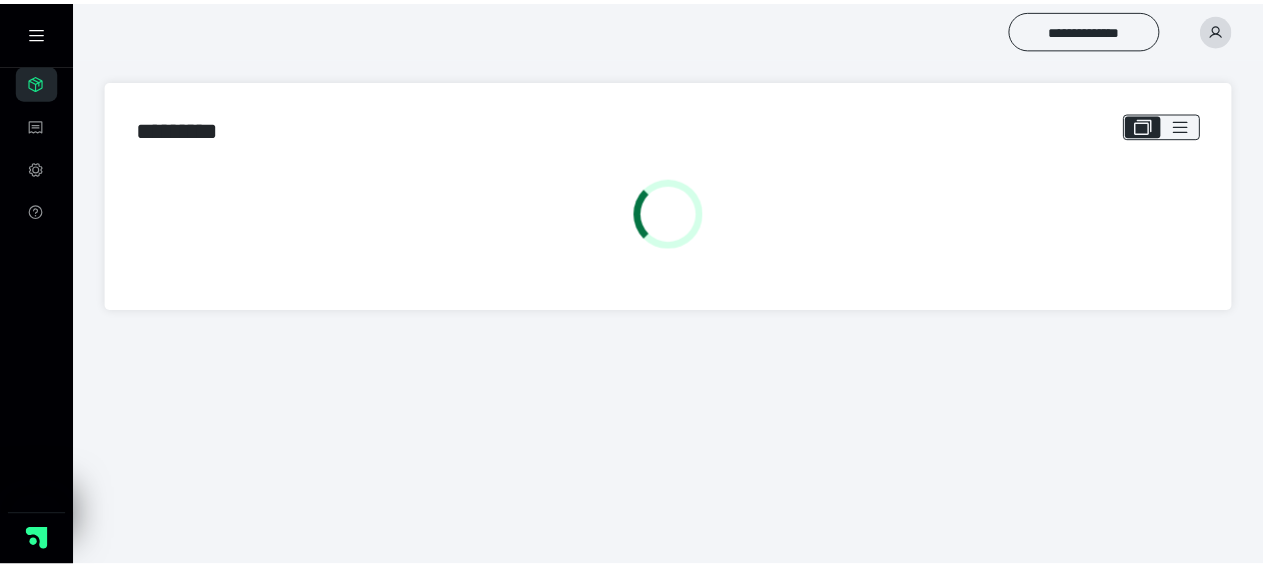 scroll, scrollTop: 0, scrollLeft: 0, axis: both 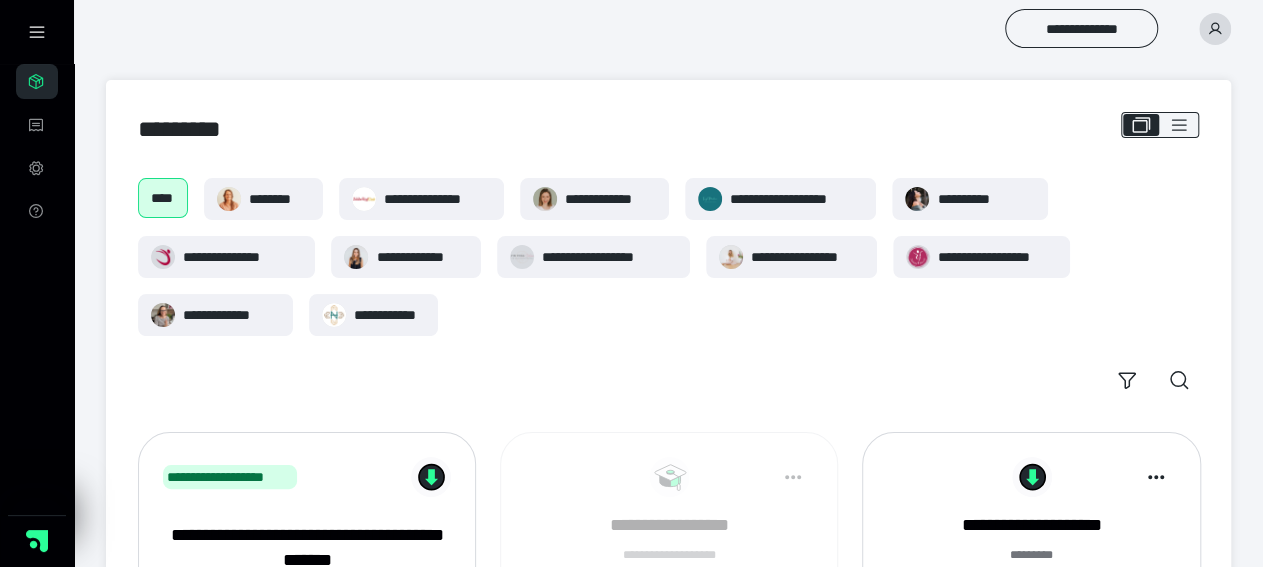 click 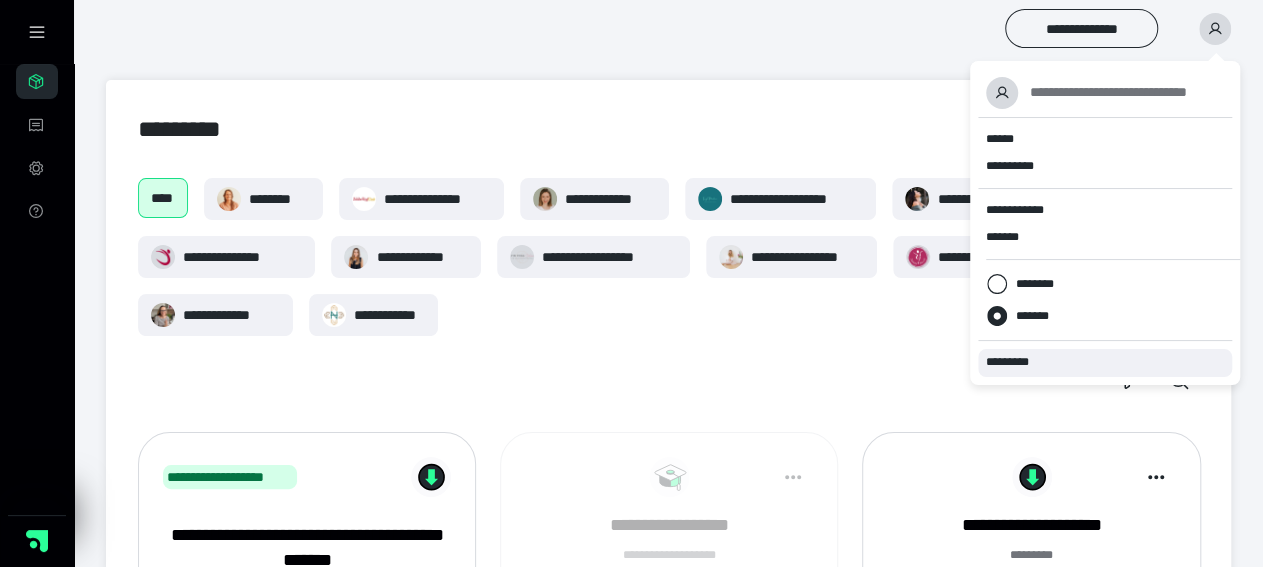 click on "*********" at bounding box center [1016, 362] 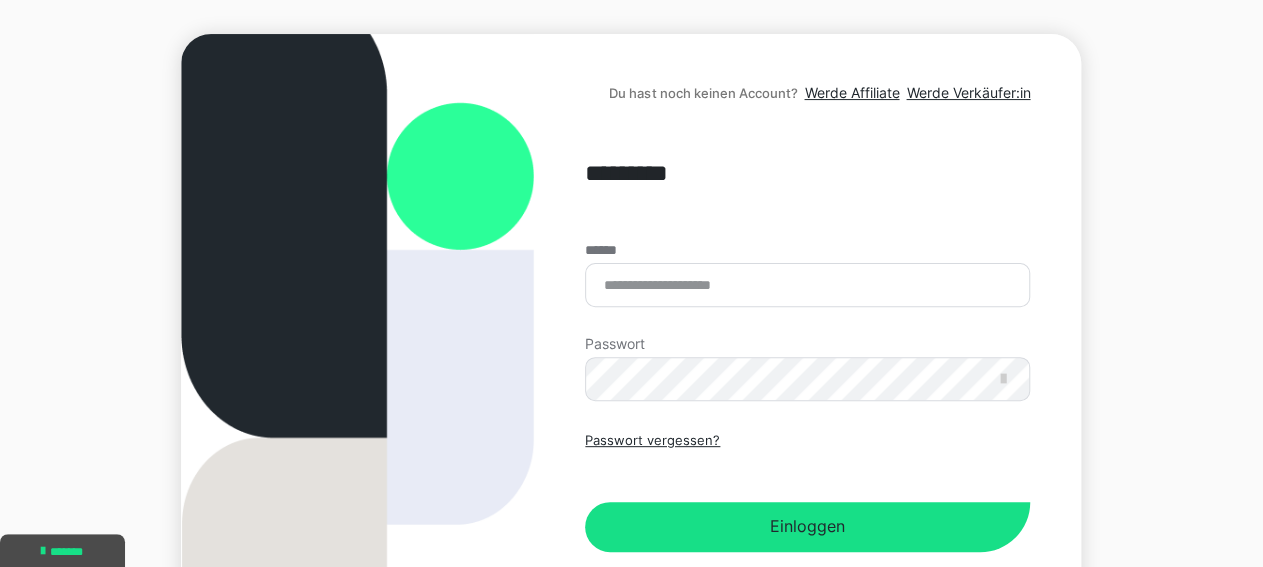 scroll, scrollTop: 208, scrollLeft: 0, axis: vertical 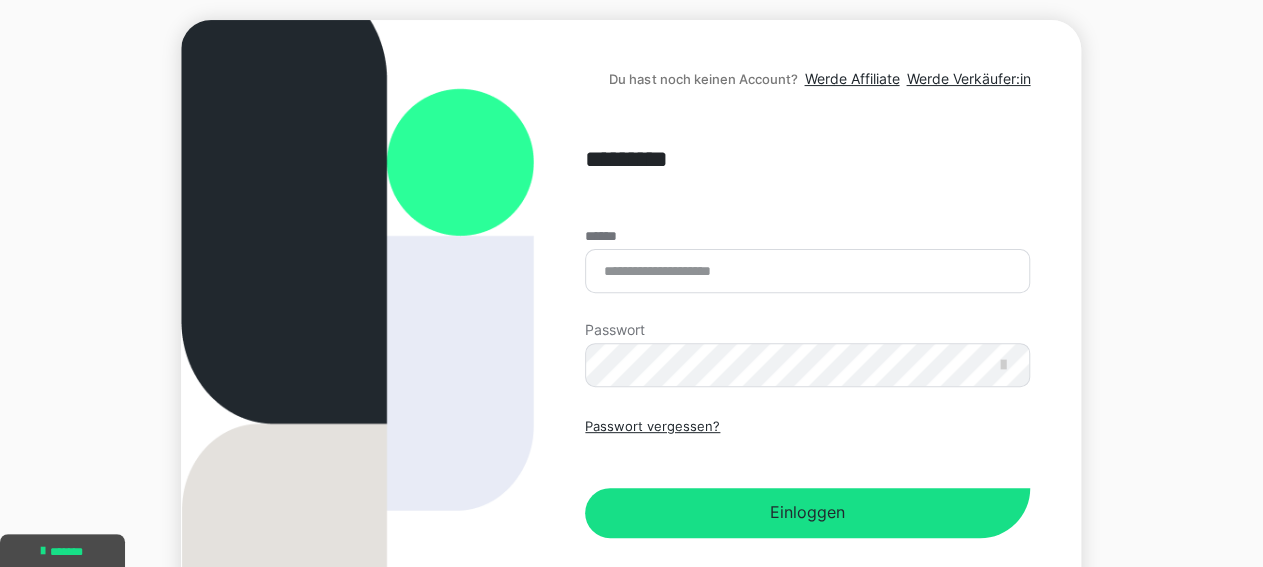 click on "******" at bounding box center [807, 261] 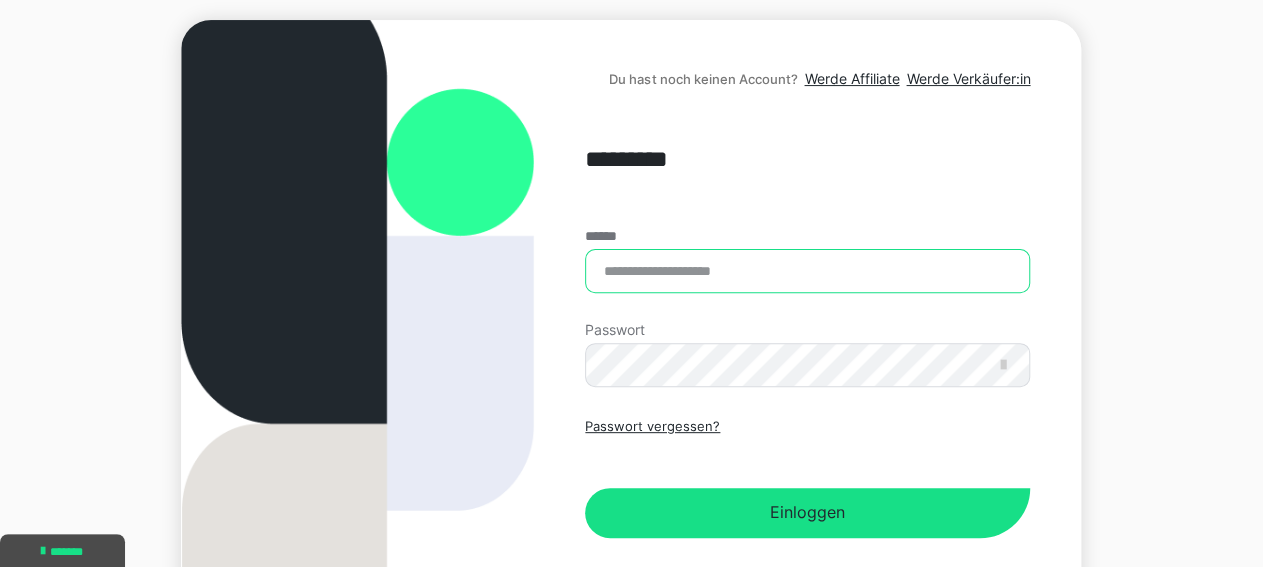 click on "******" at bounding box center (807, 271) 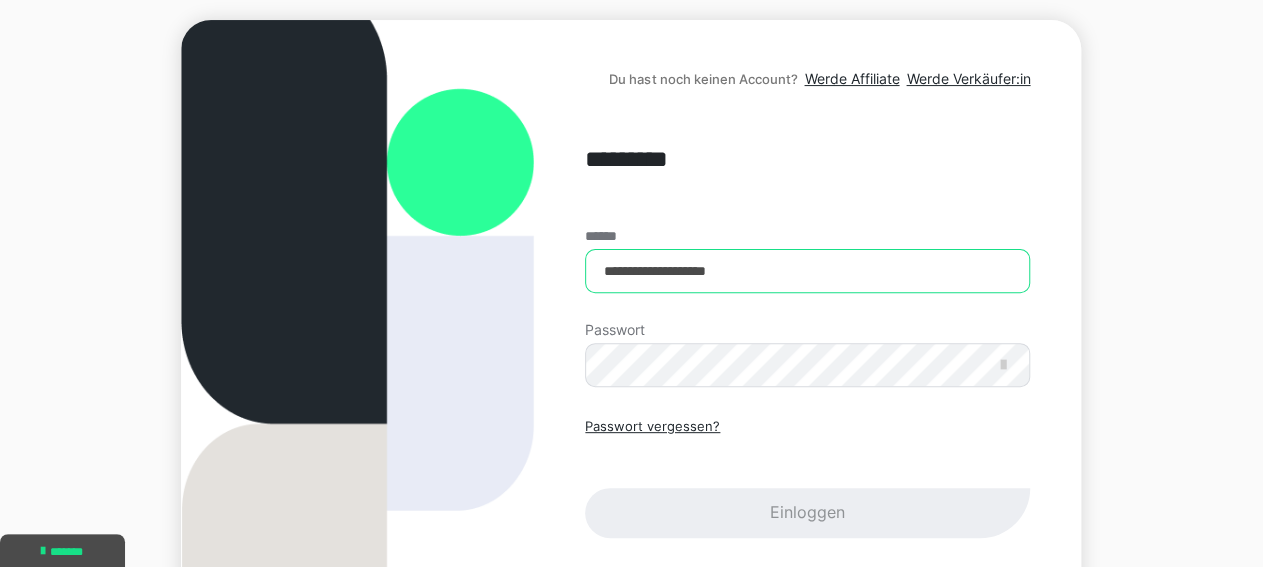 type on "**********" 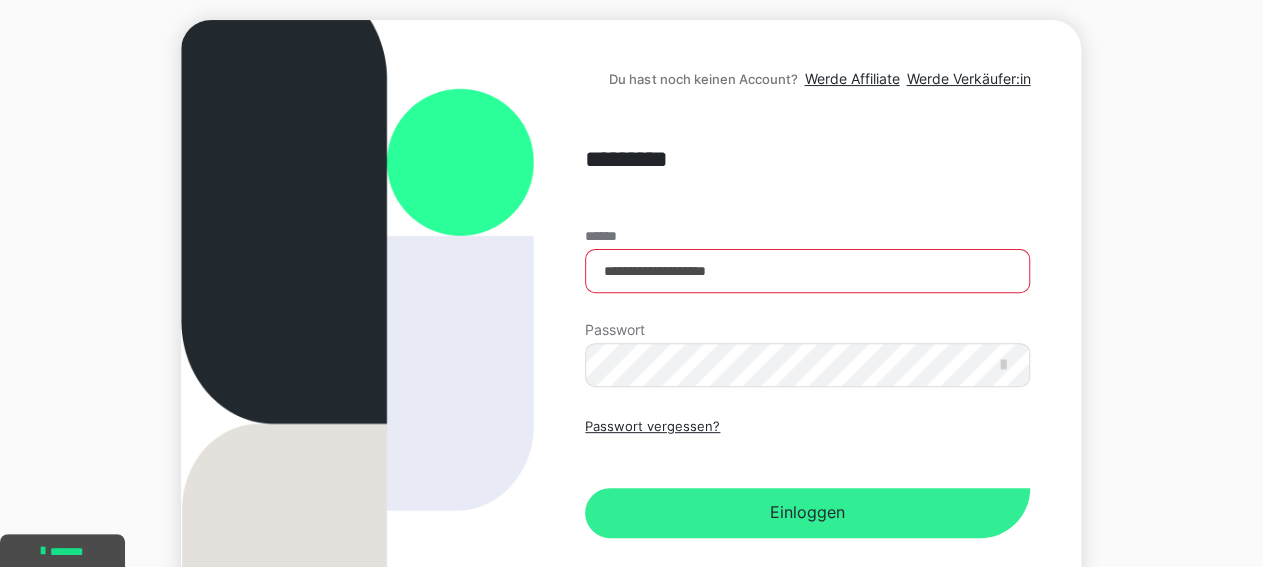 click on "Einloggen" at bounding box center [807, 513] 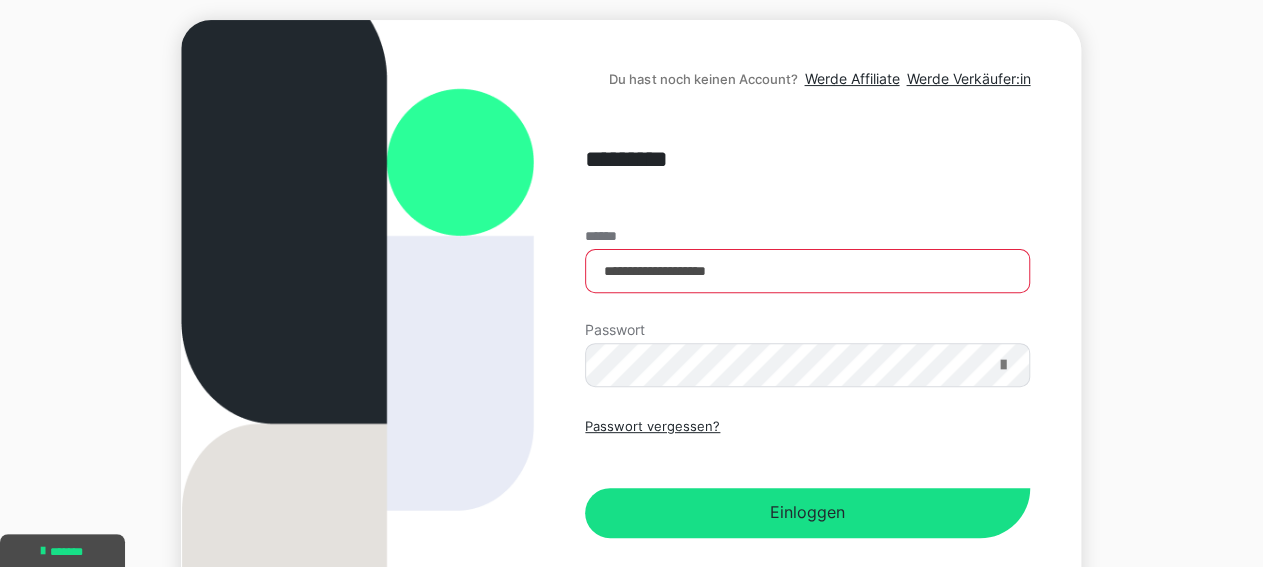 click at bounding box center [1002, 365] 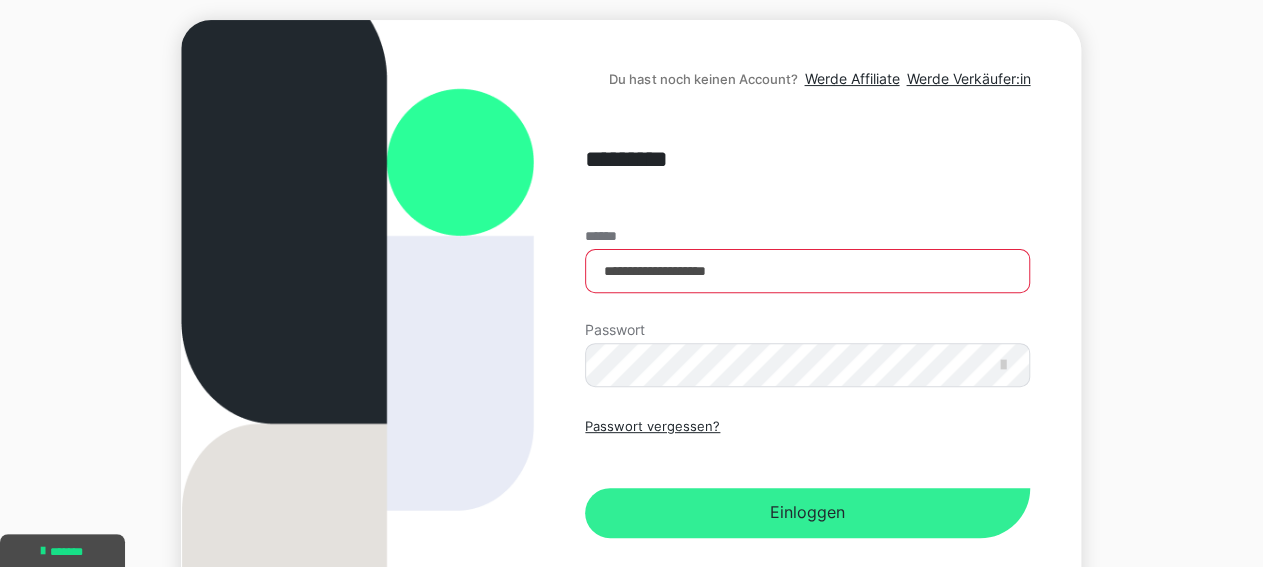 click on "Einloggen" at bounding box center [807, 513] 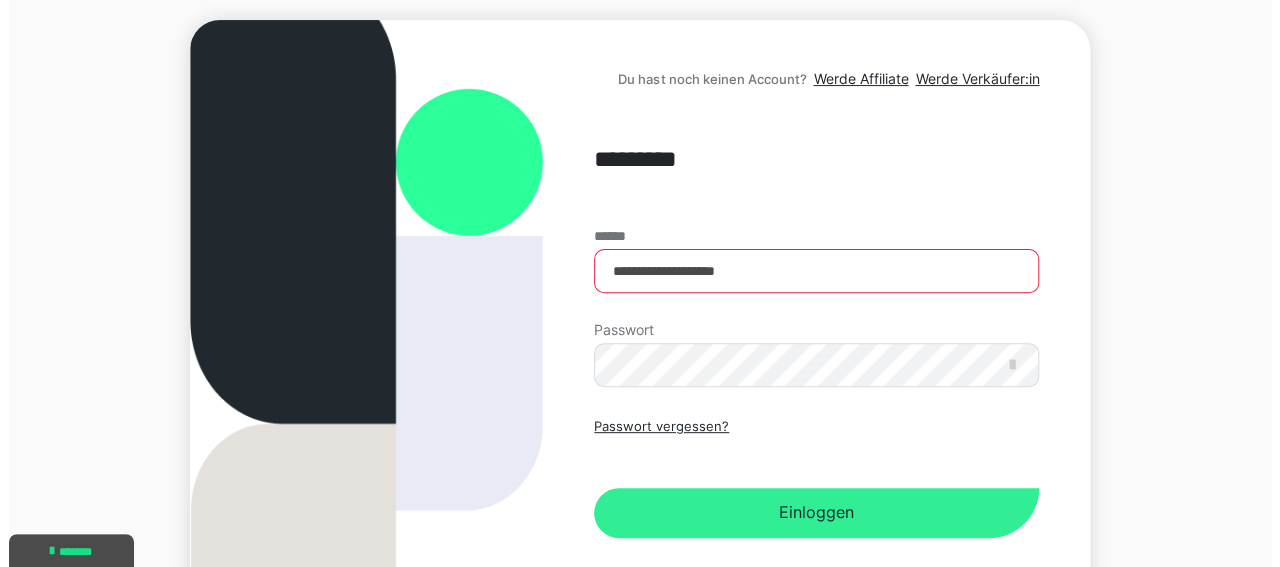 scroll, scrollTop: 0, scrollLeft: 0, axis: both 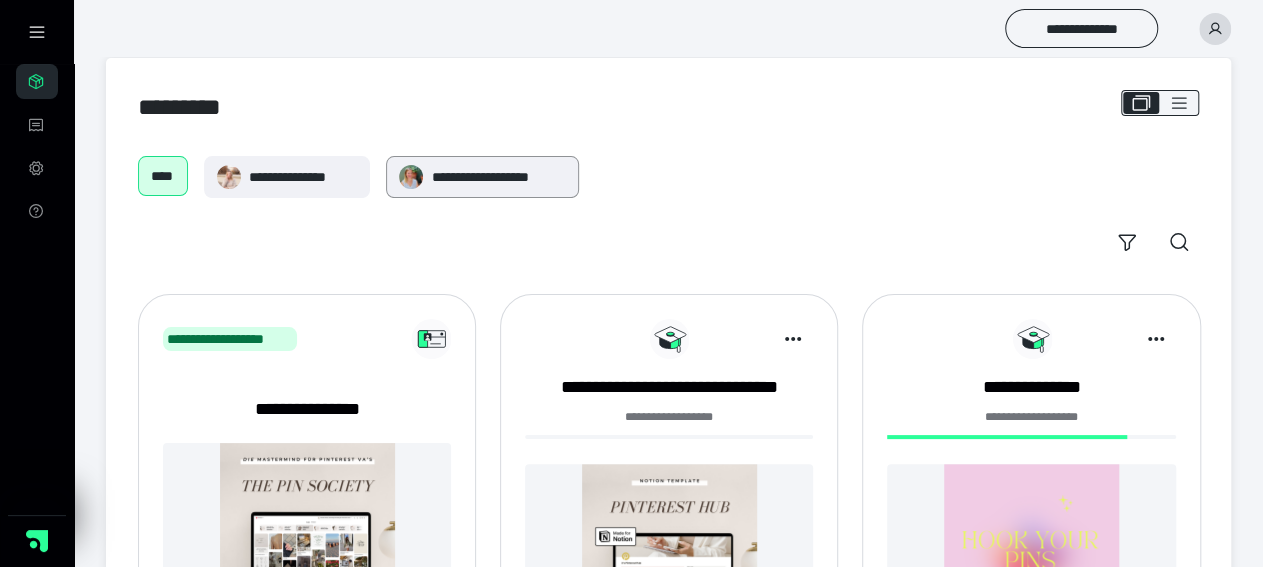 click on "**********" at bounding box center (482, 177) 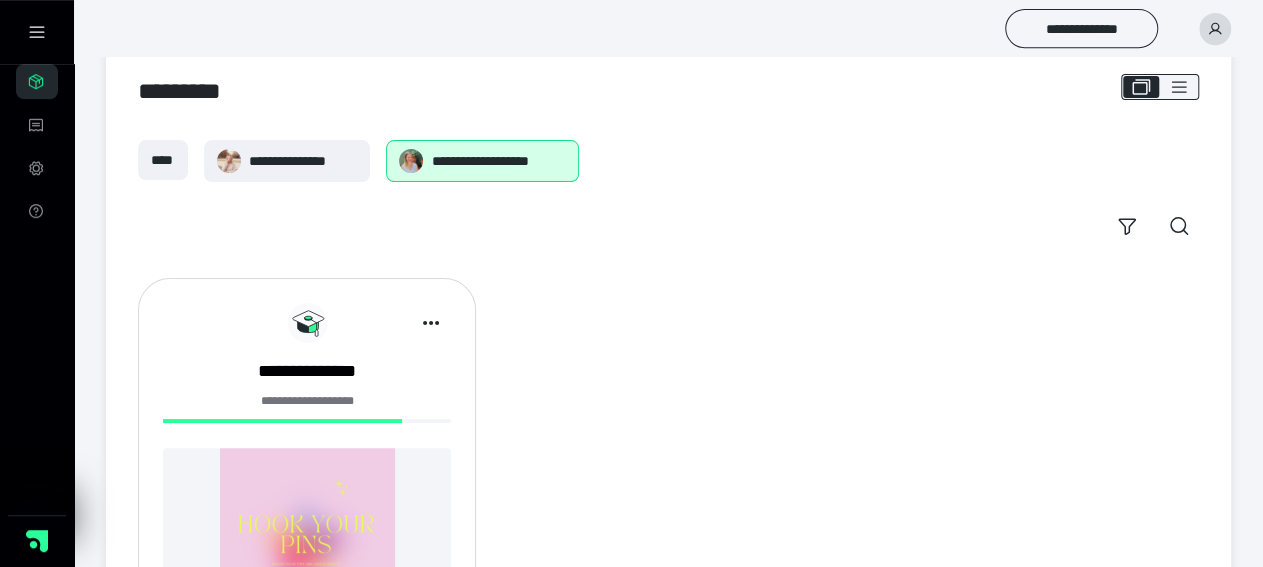 scroll, scrollTop: 0, scrollLeft: 0, axis: both 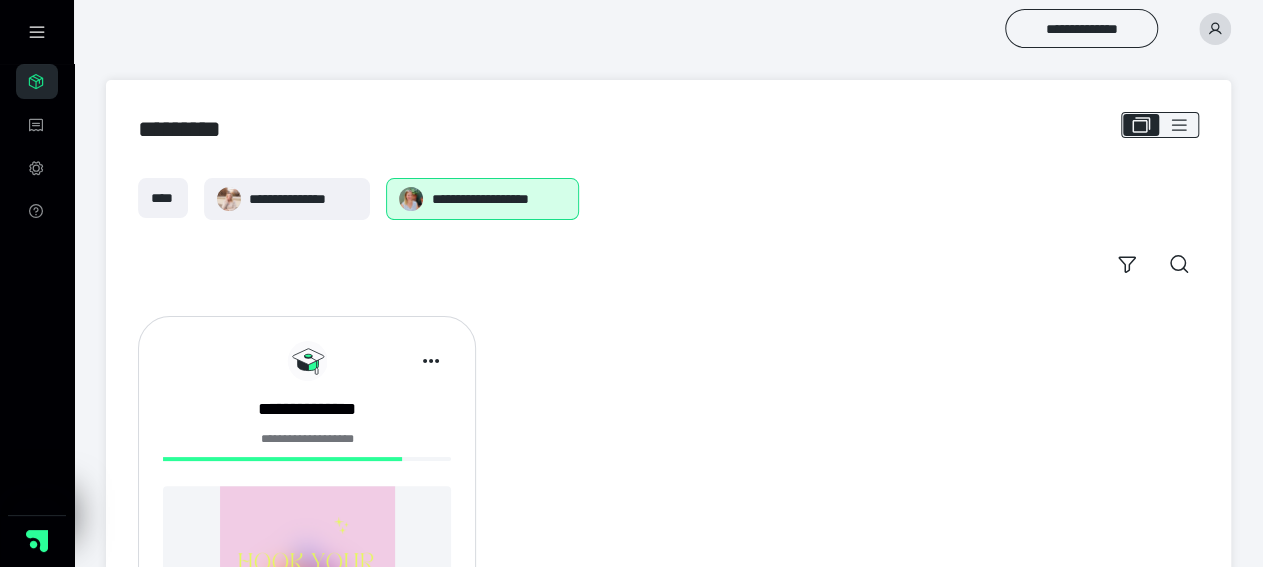 click 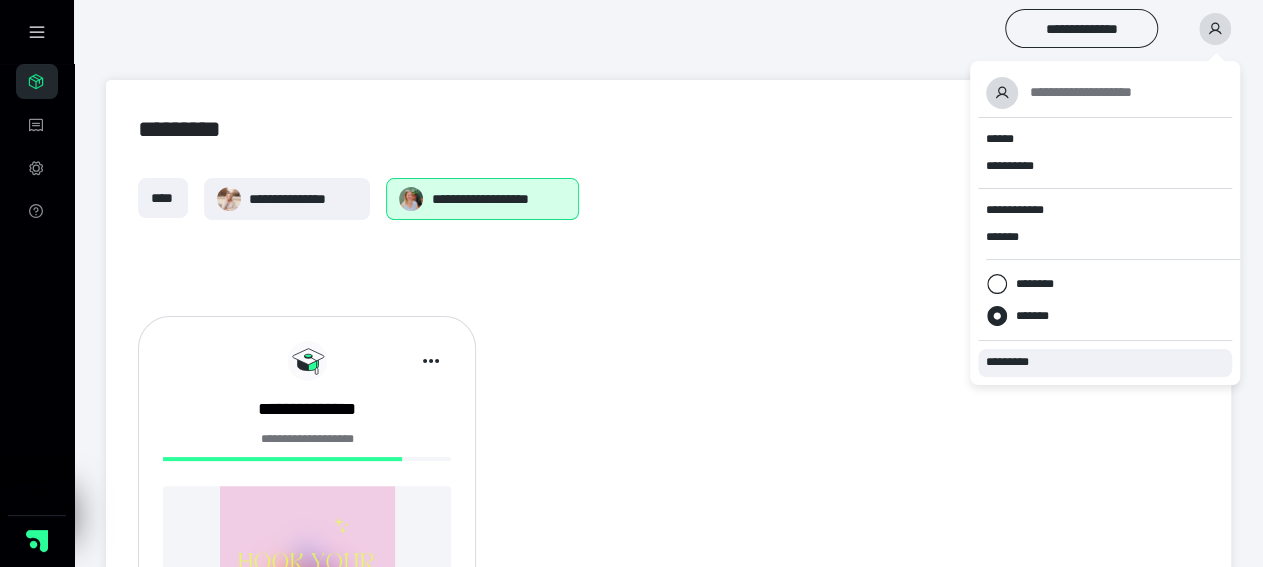 click on "*********" at bounding box center [1016, 362] 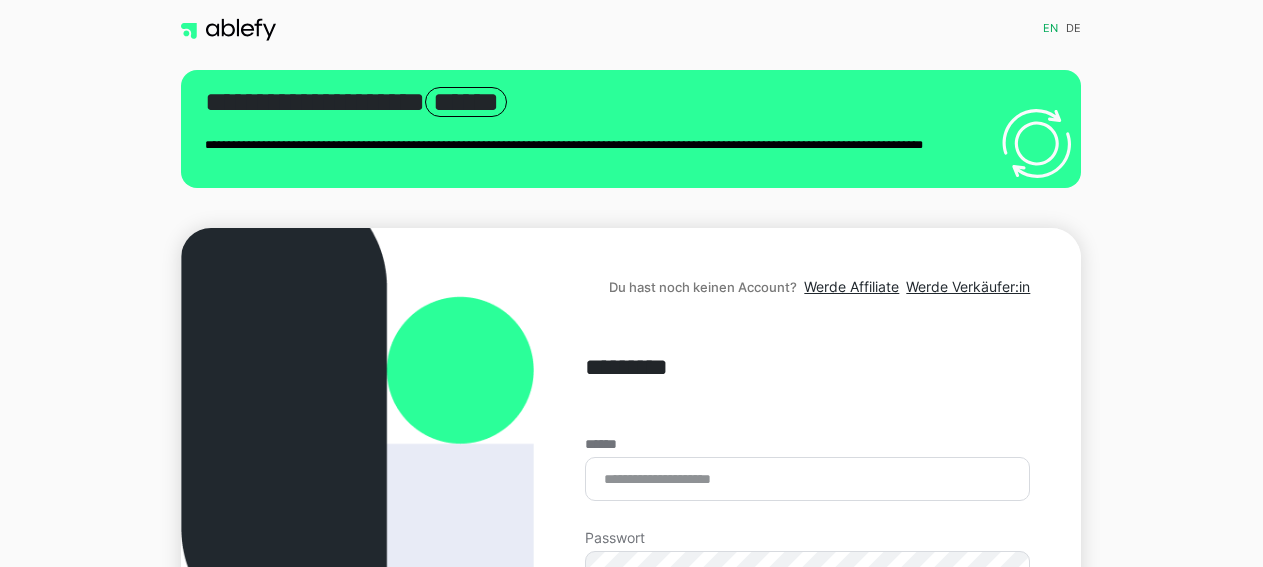scroll, scrollTop: 0, scrollLeft: 0, axis: both 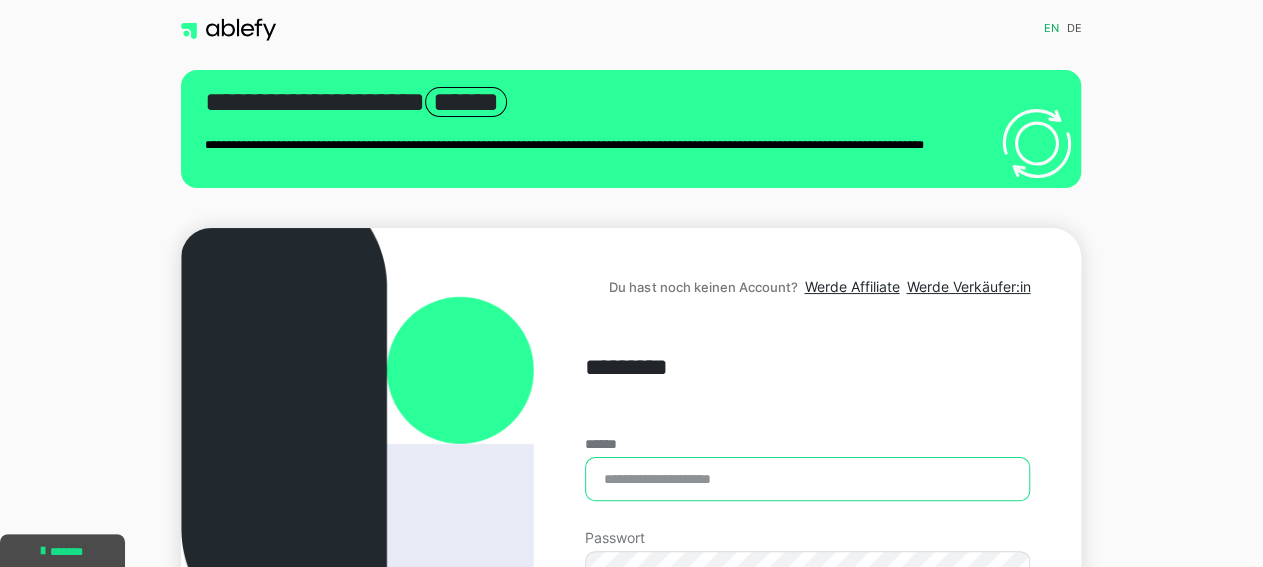 drag, startPoint x: 669, startPoint y: 479, endPoint x: 747, endPoint y: 455, distance: 81.608826 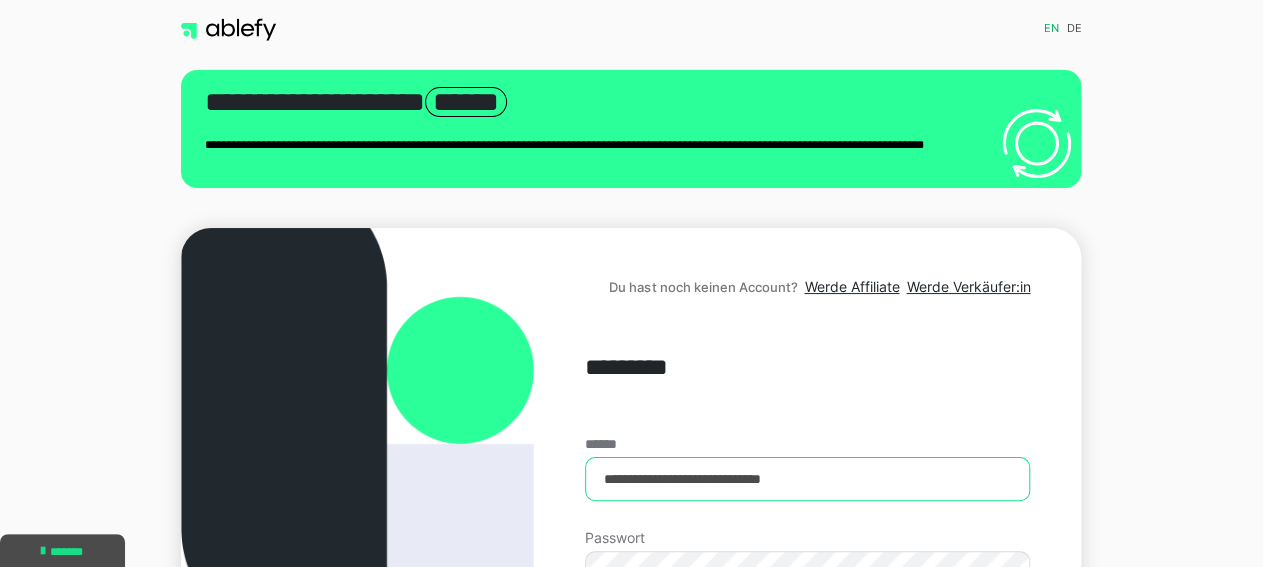 scroll, scrollTop: 104, scrollLeft: 0, axis: vertical 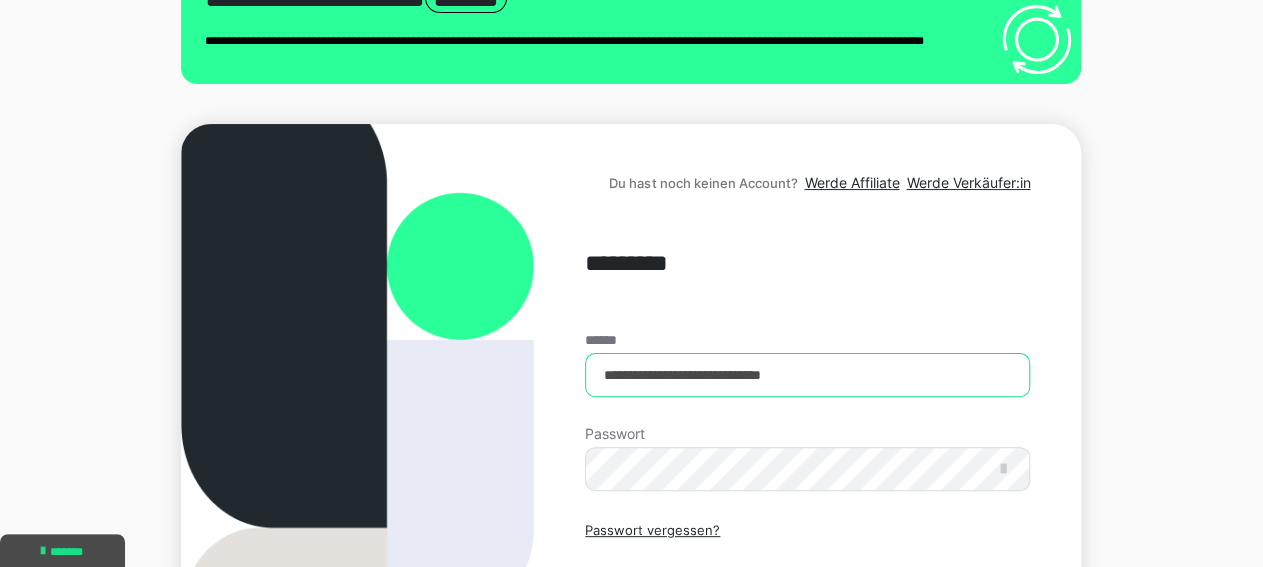 type on "**********" 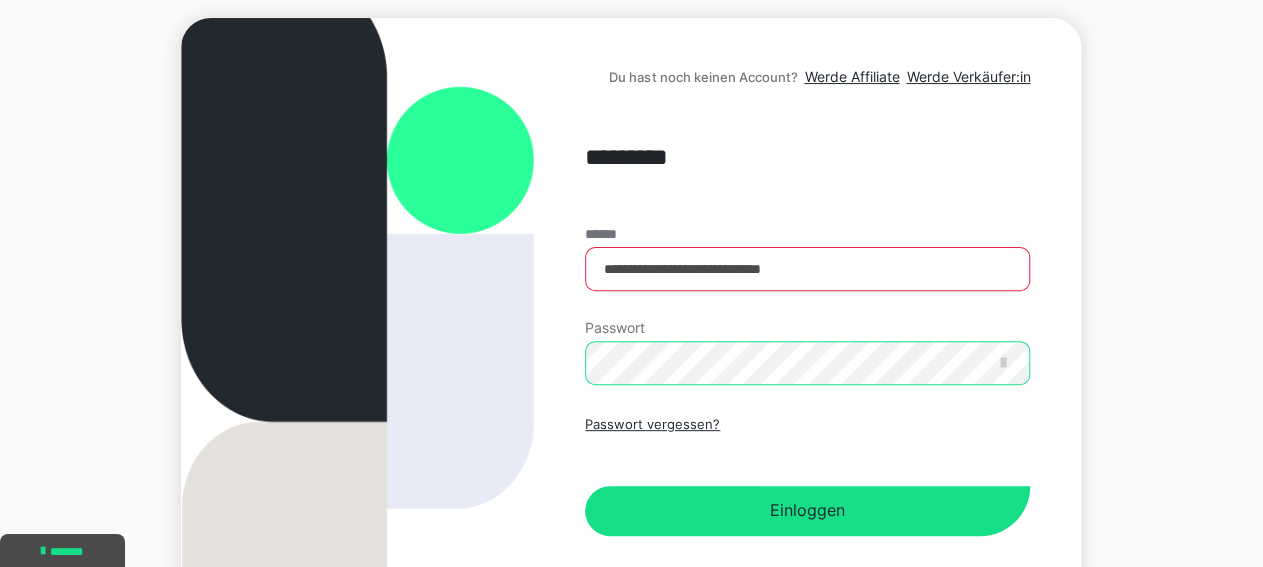 scroll, scrollTop: 312, scrollLeft: 0, axis: vertical 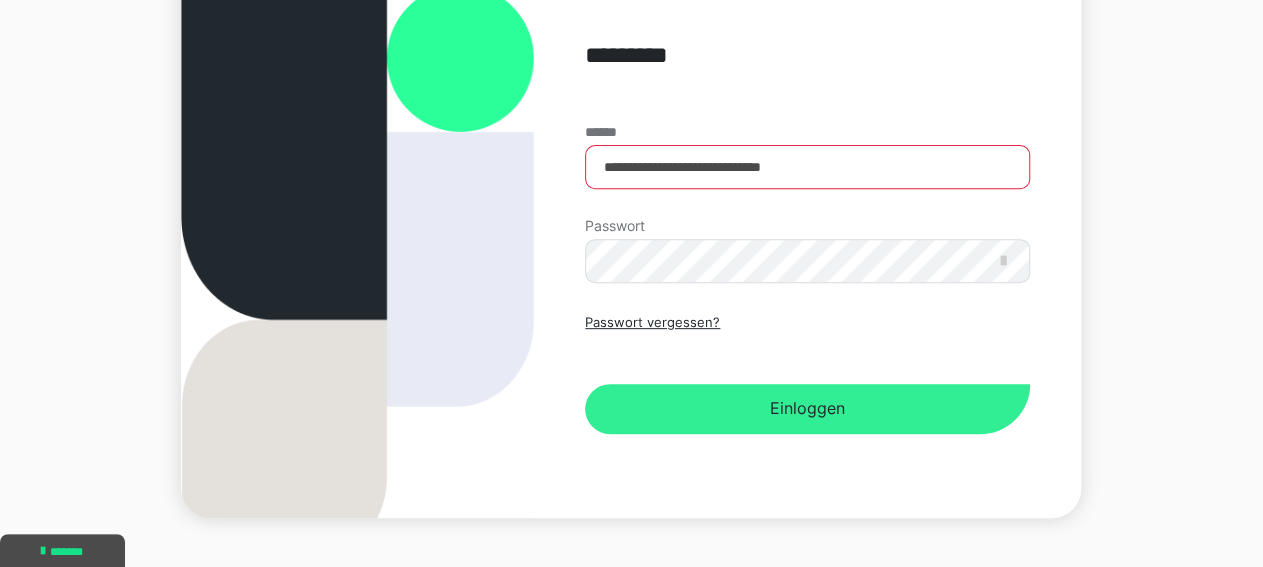 click on "Einloggen" at bounding box center (807, 409) 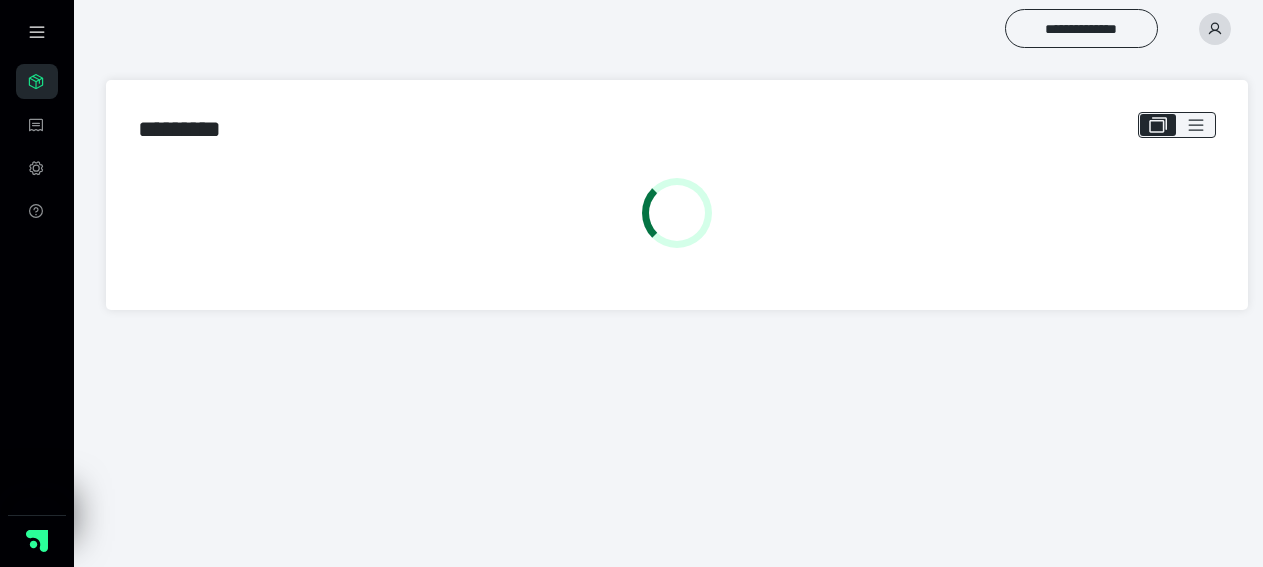 scroll, scrollTop: 0, scrollLeft: 0, axis: both 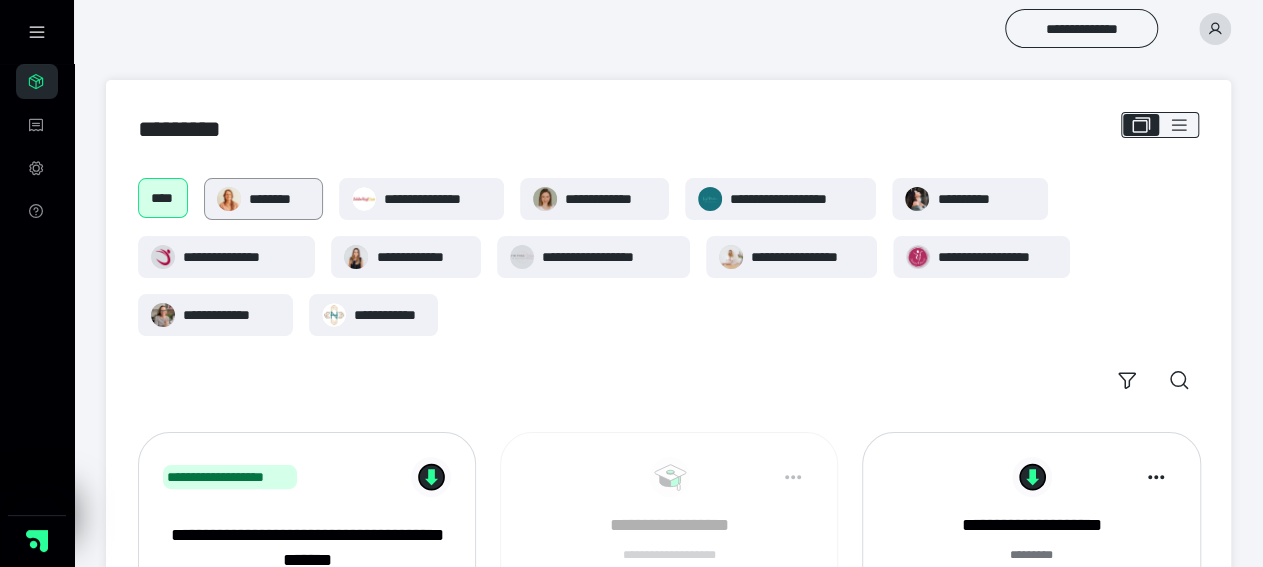 drag, startPoint x: 159, startPoint y: 202, endPoint x: 206, endPoint y: 202, distance: 47 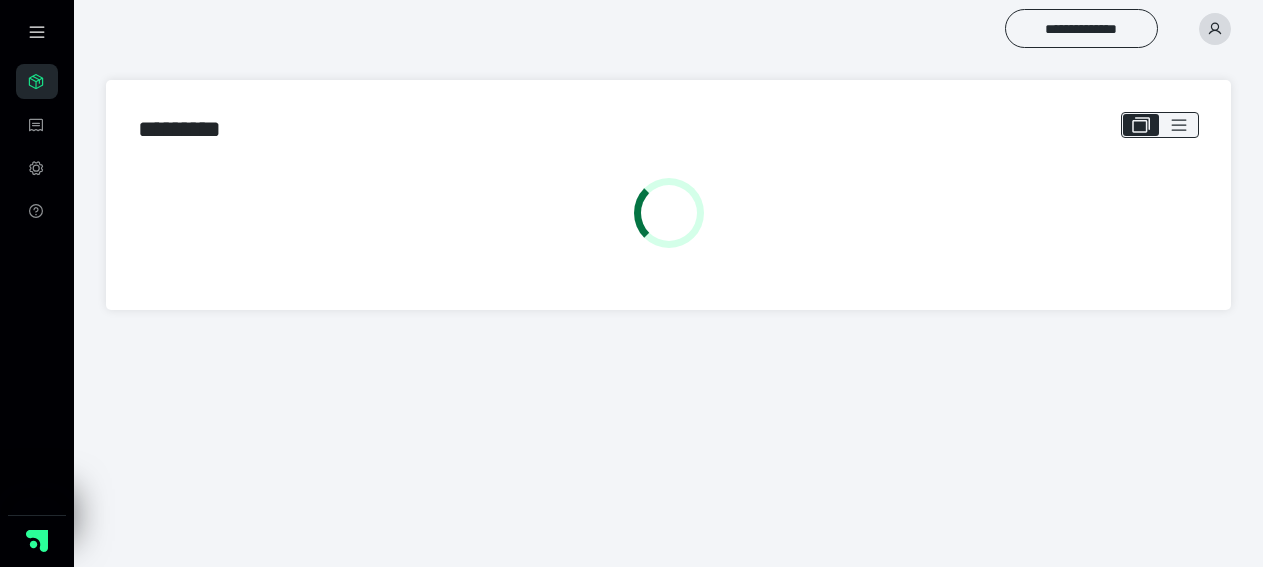 scroll, scrollTop: 0, scrollLeft: 0, axis: both 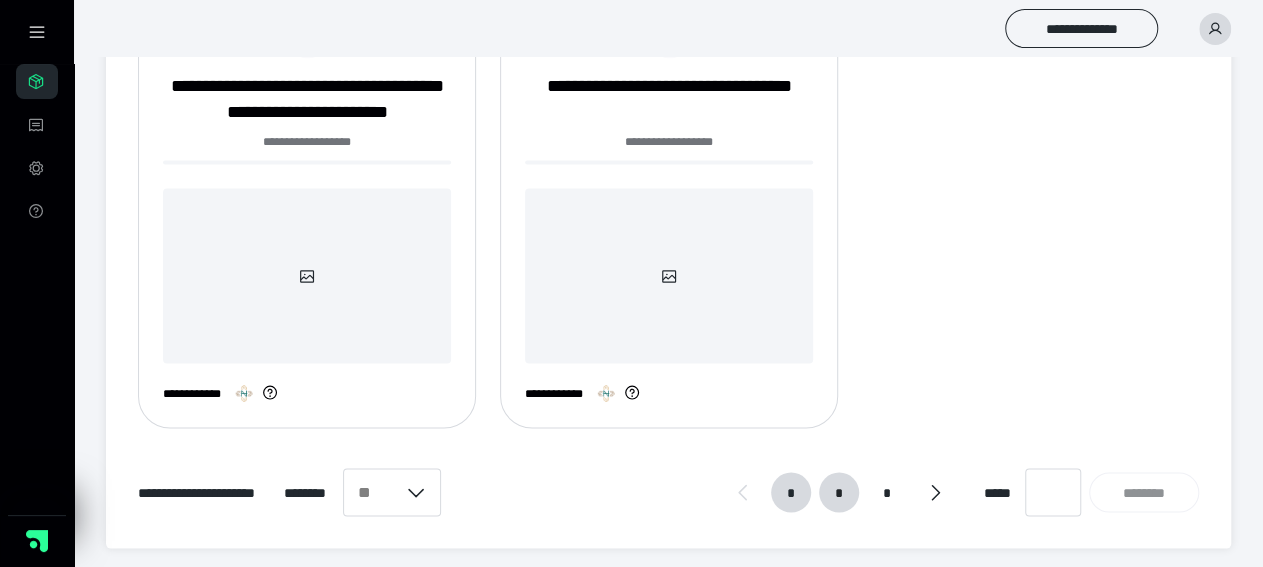 click on "*" at bounding box center [839, 492] 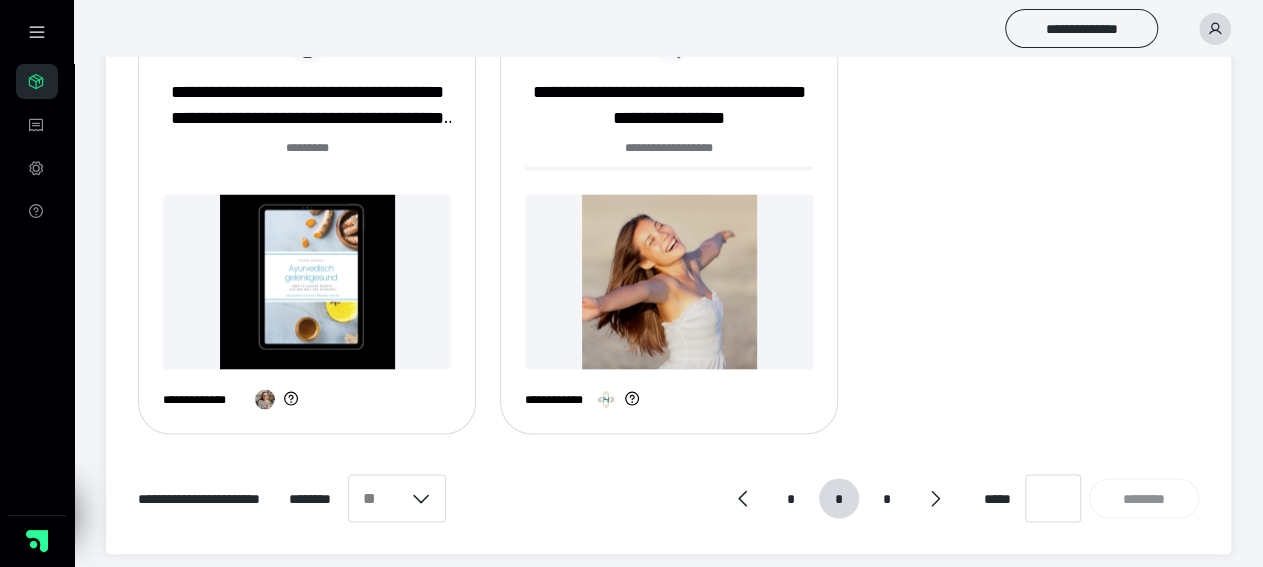 scroll, scrollTop: 1792, scrollLeft: 0, axis: vertical 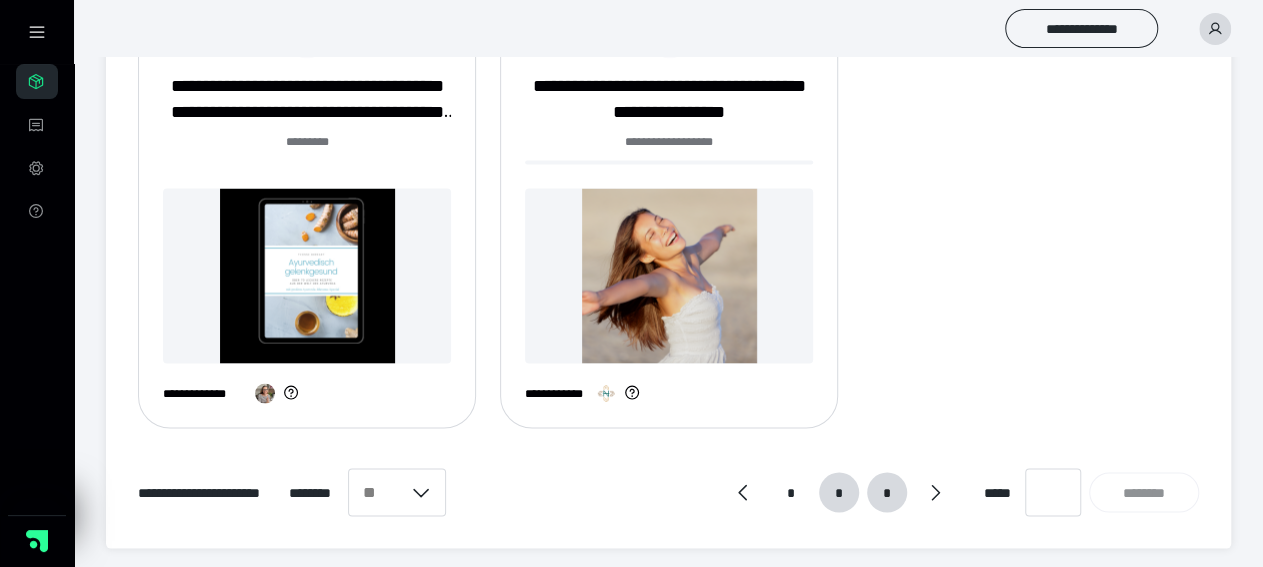 click on "*" at bounding box center (887, 492) 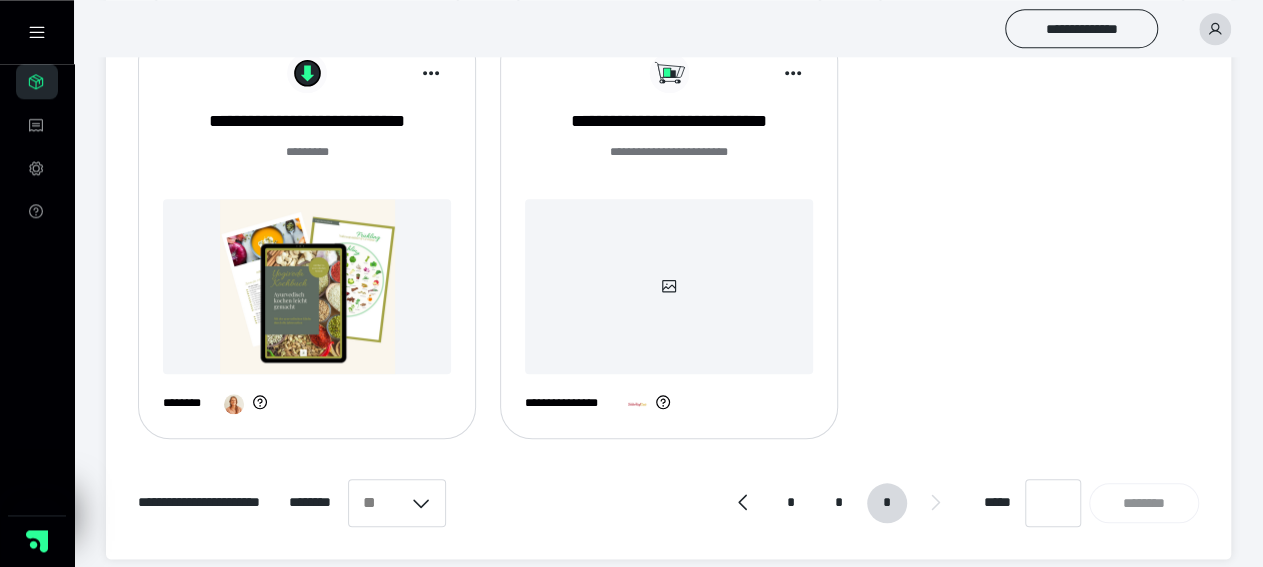 scroll, scrollTop: 874, scrollLeft: 0, axis: vertical 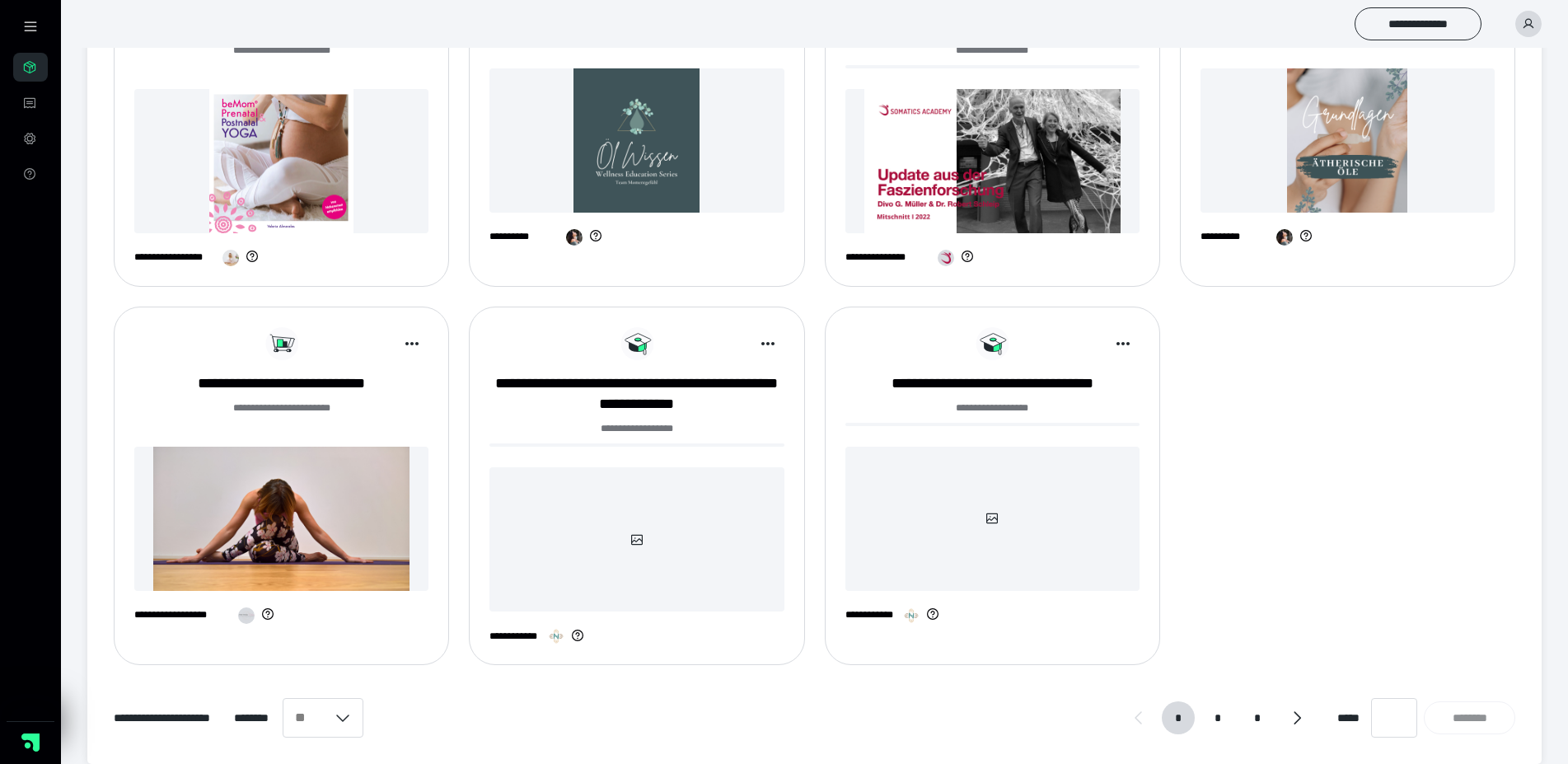 click on "*" at bounding box center (1218, 718) 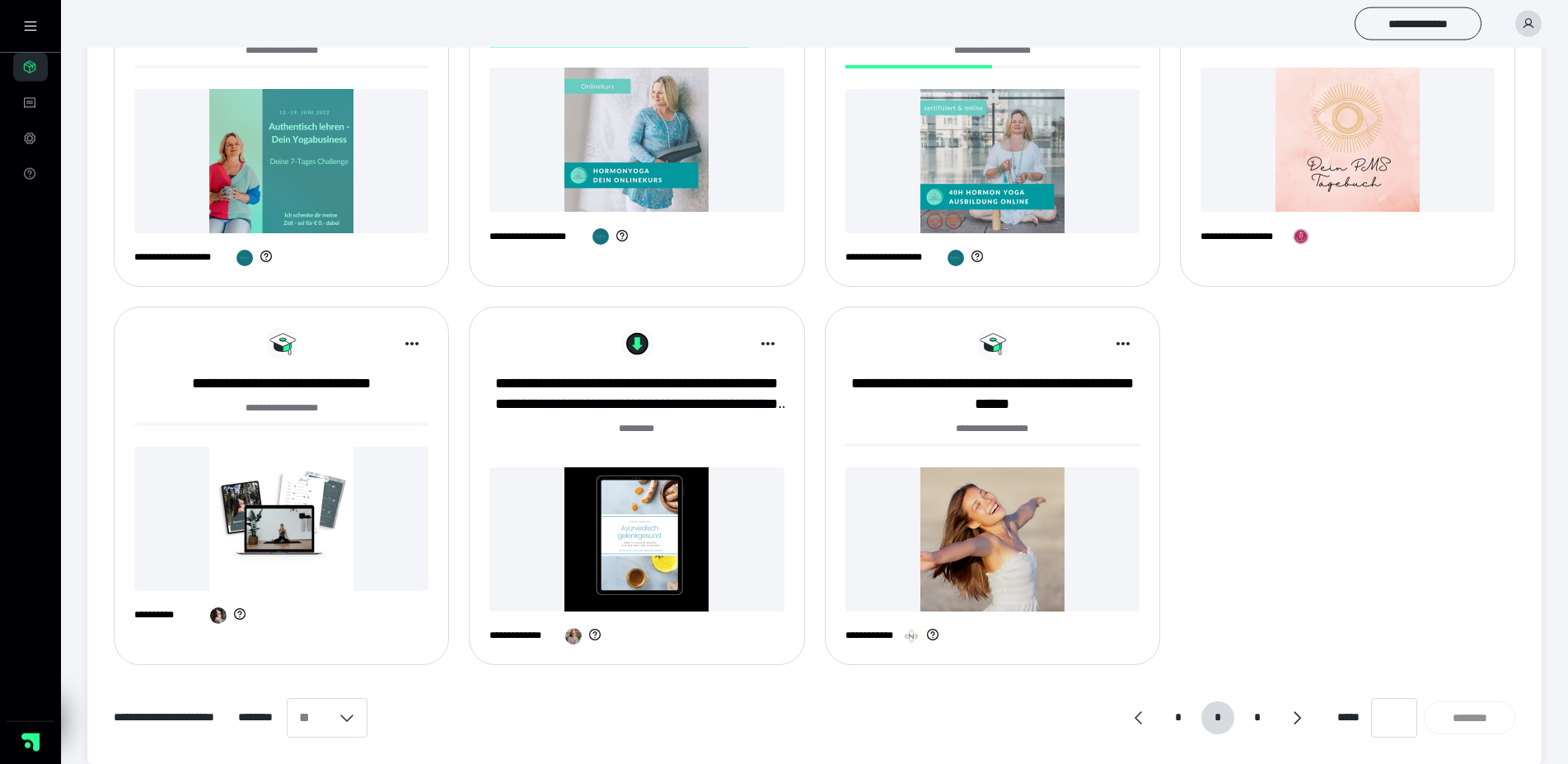 scroll, scrollTop: 758, scrollLeft: 0, axis: vertical 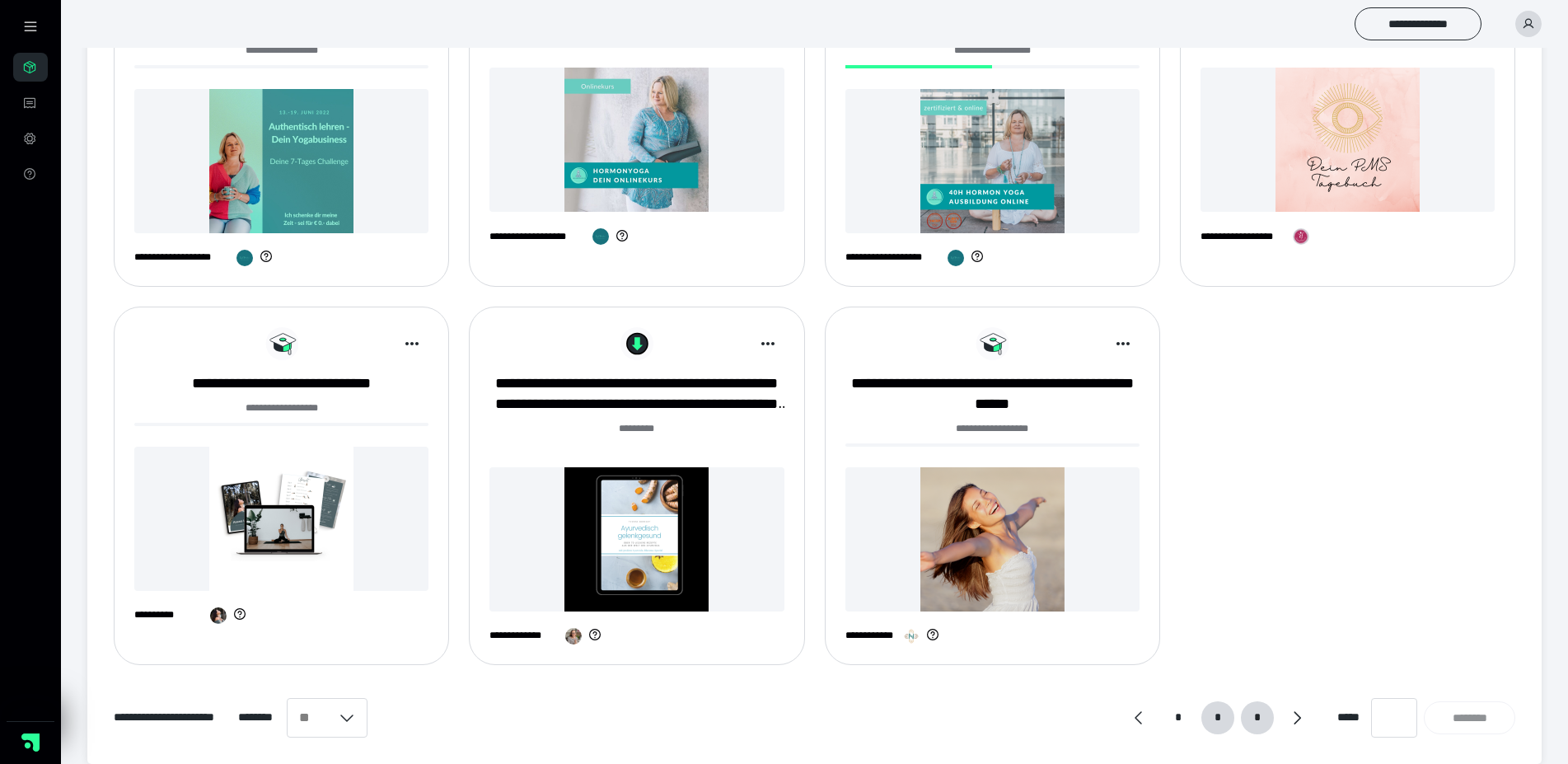 click on "*" at bounding box center (1257, 718) 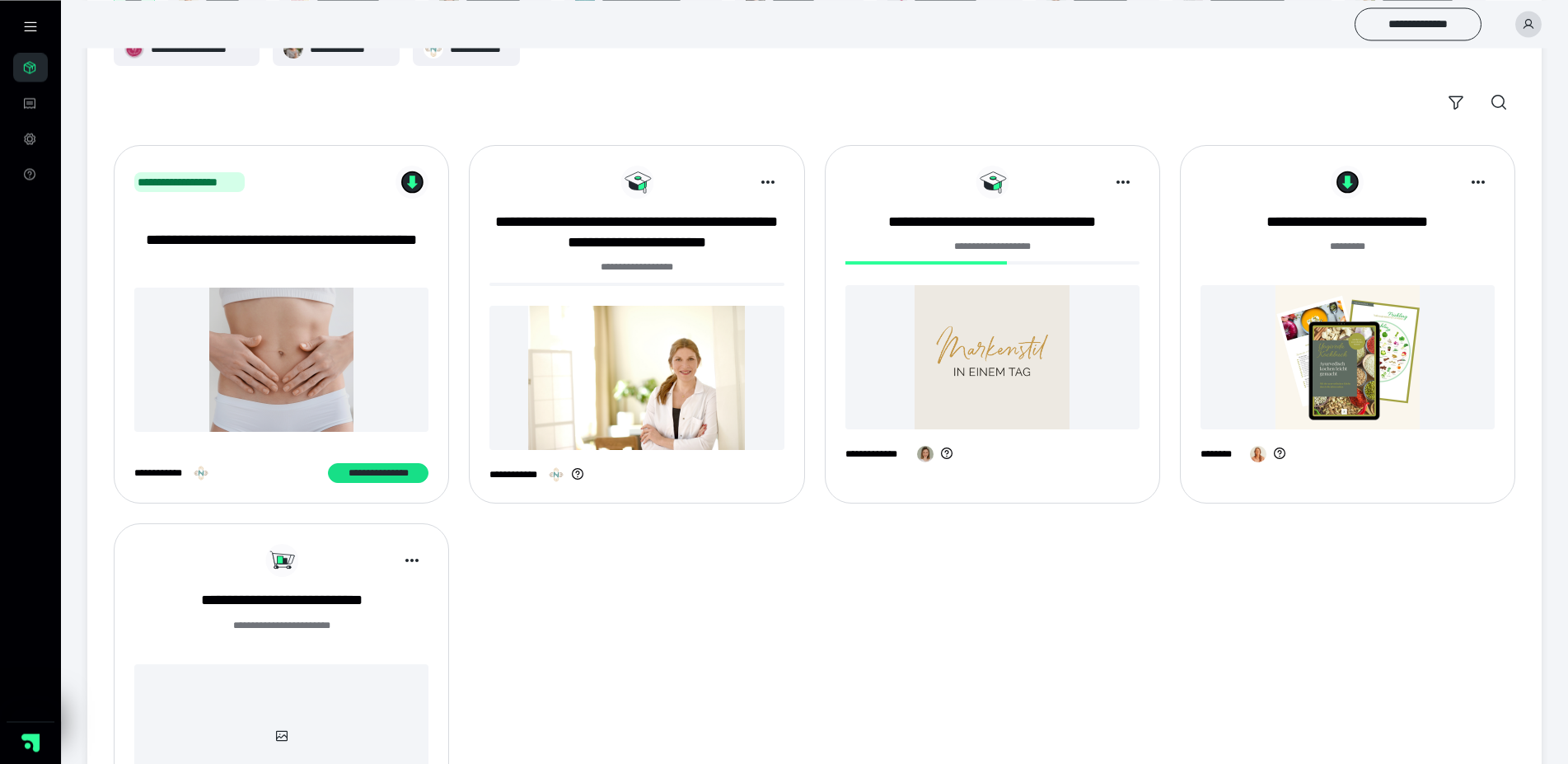 scroll, scrollTop: 168, scrollLeft: 0, axis: vertical 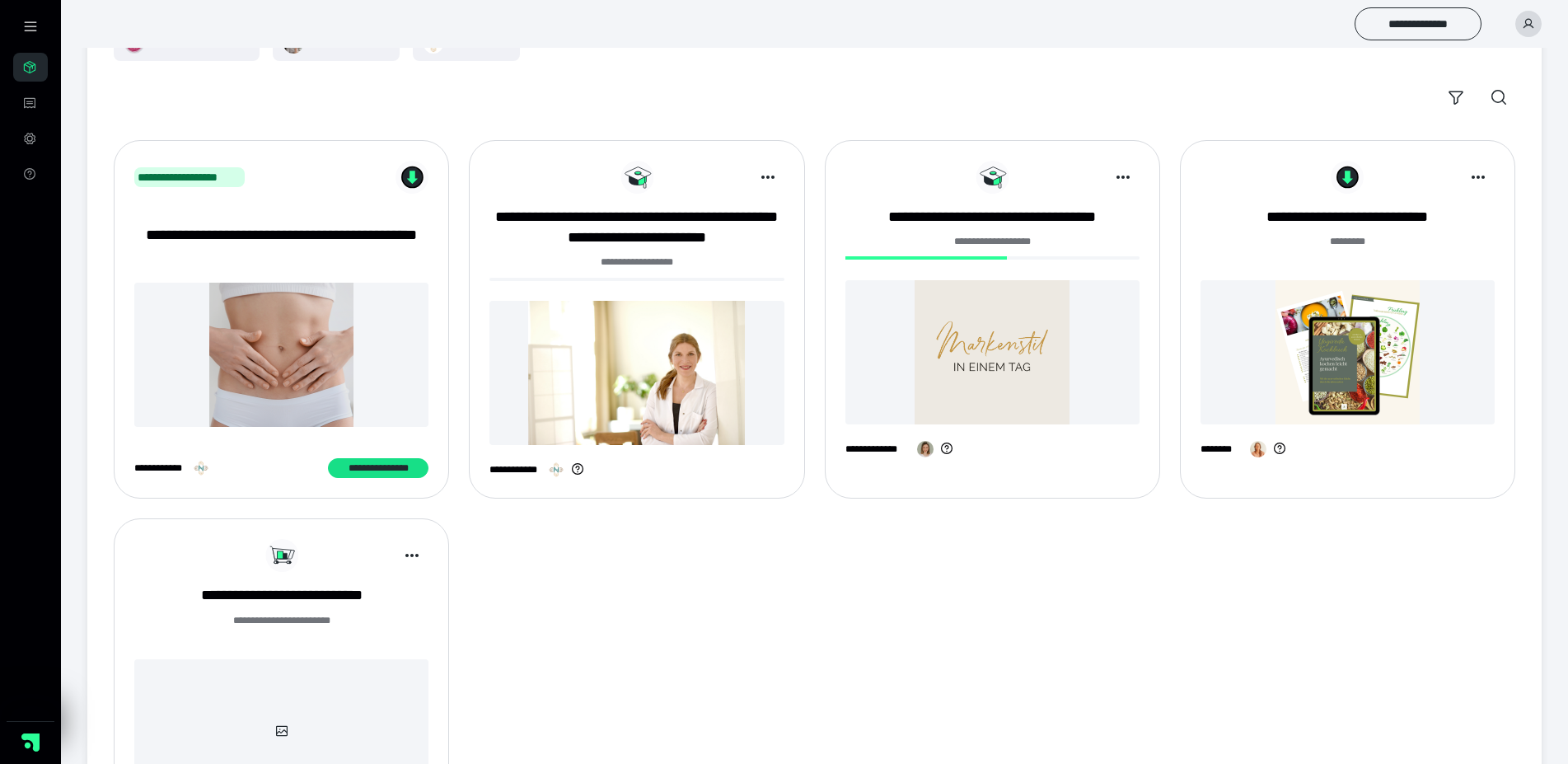 click at bounding box center [636, 373] 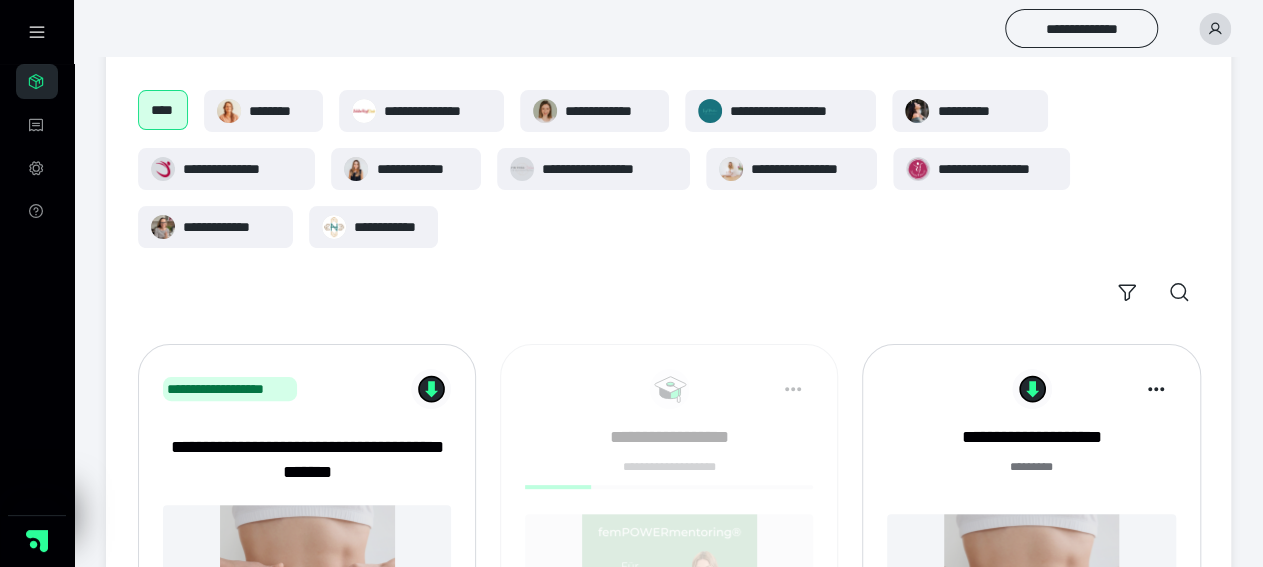 scroll, scrollTop: 0, scrollLeft: 0, axis: both 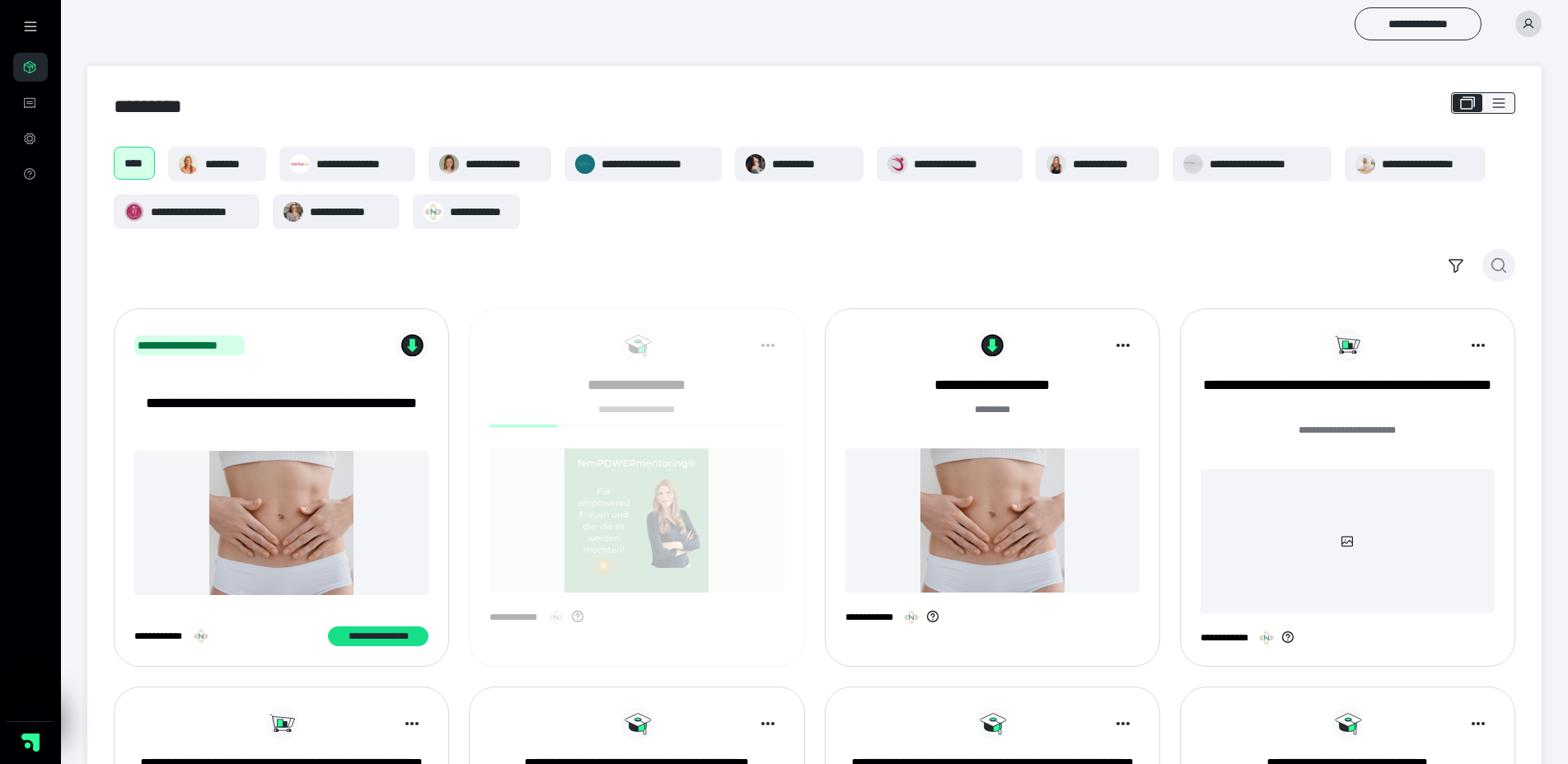 click 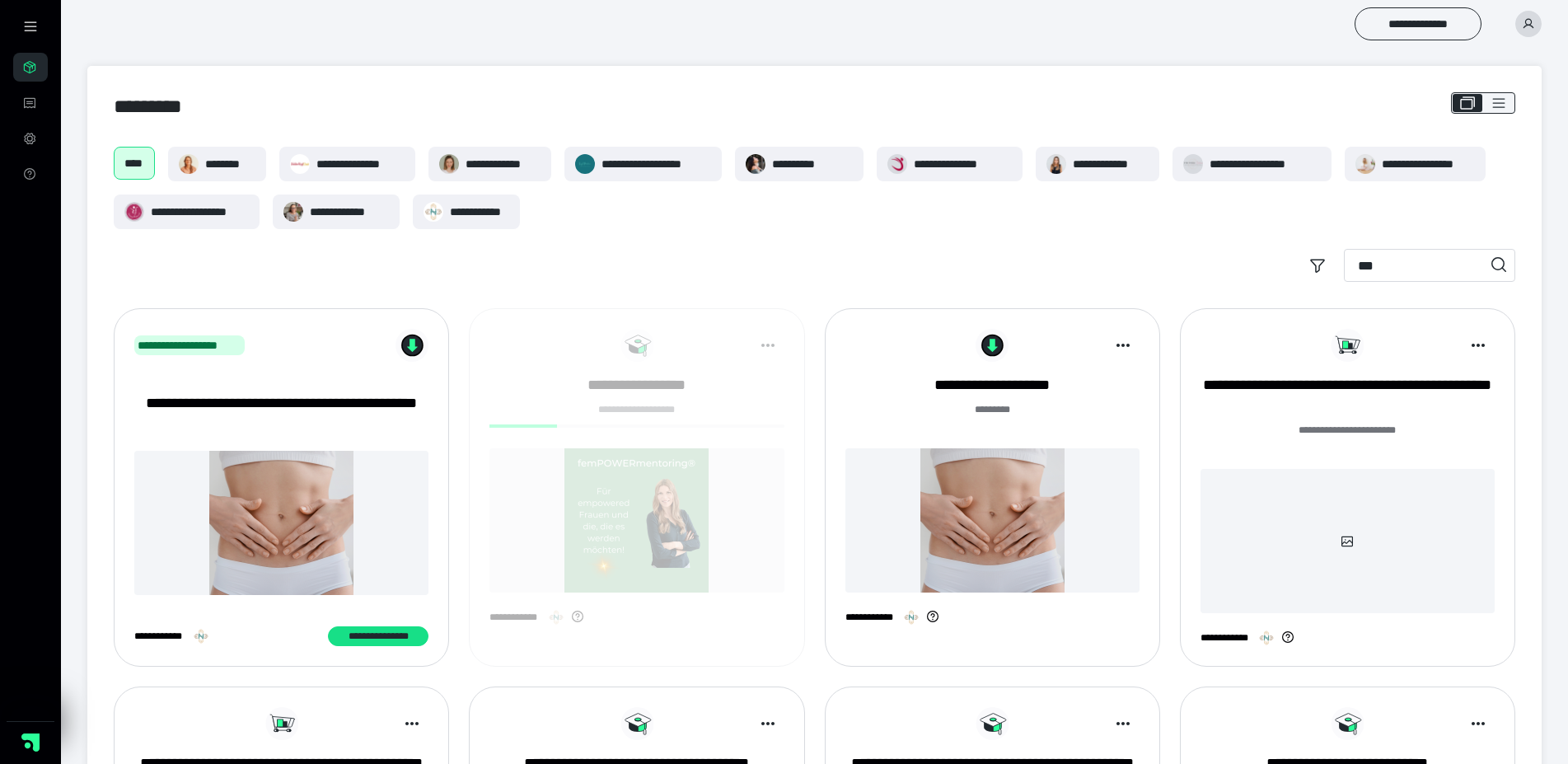 type on "***" 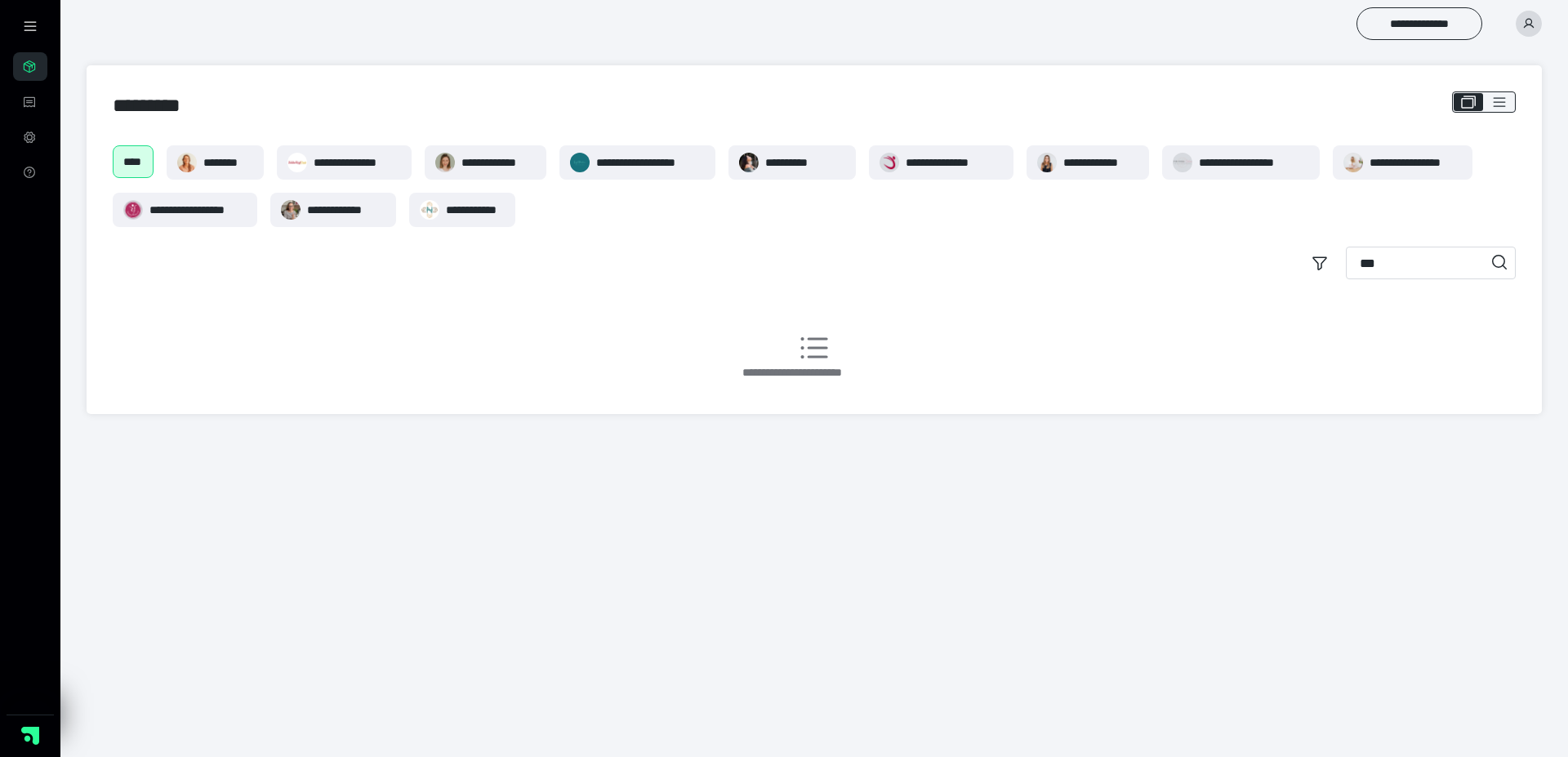 click on "**********" at bounding box center (784, 216) 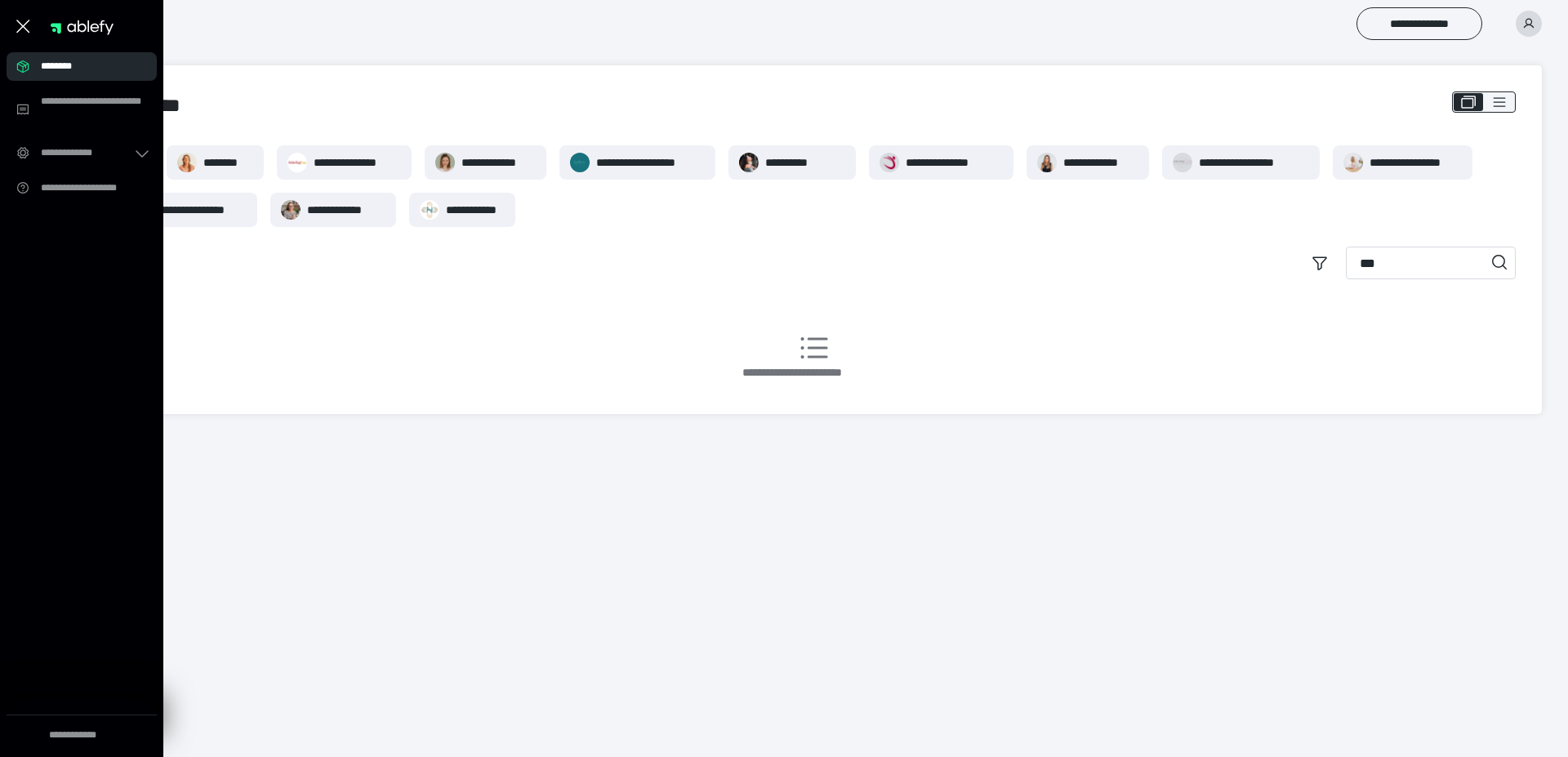 click 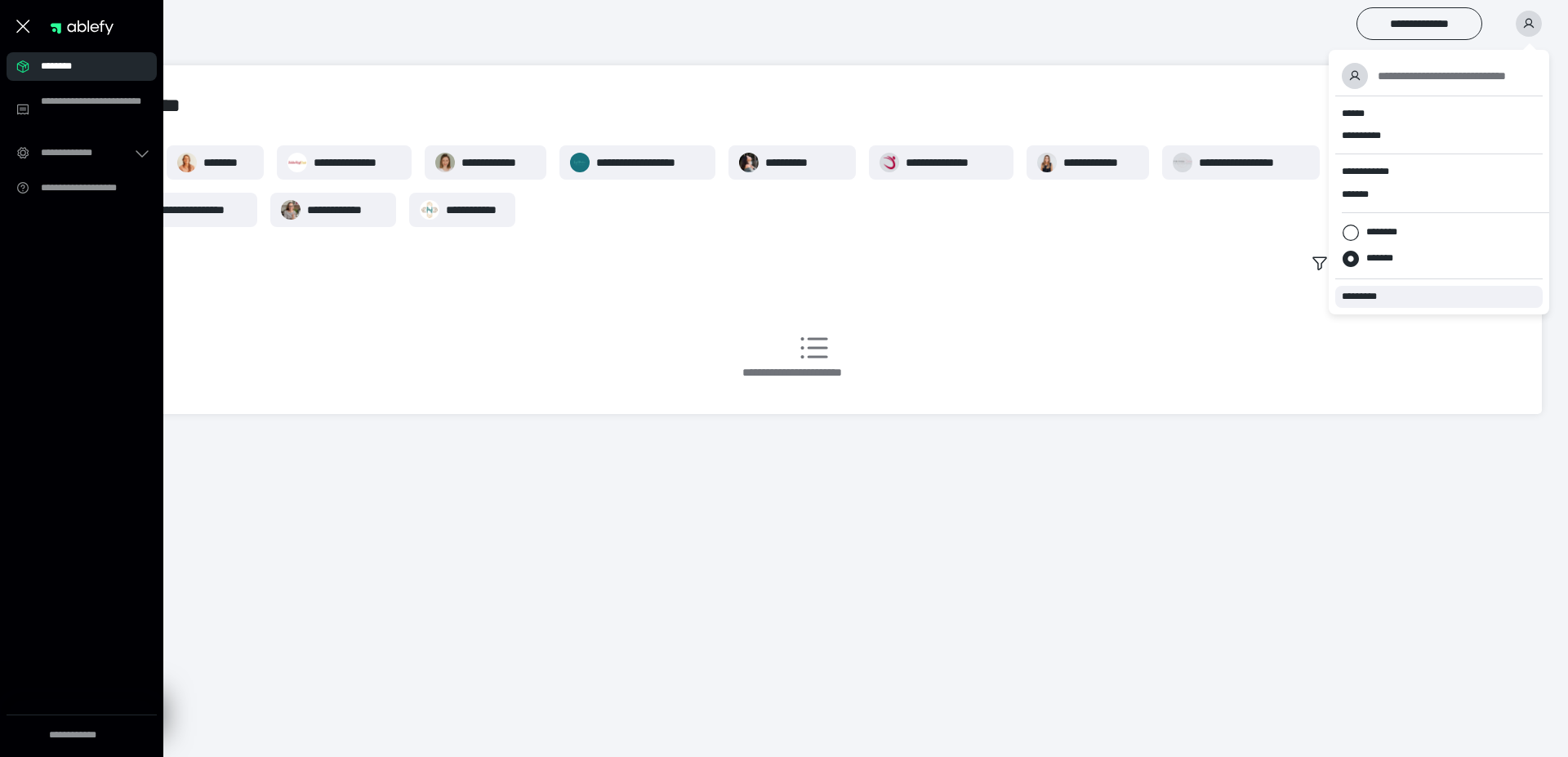 click on "*********" at bounding box center [1366, 296] 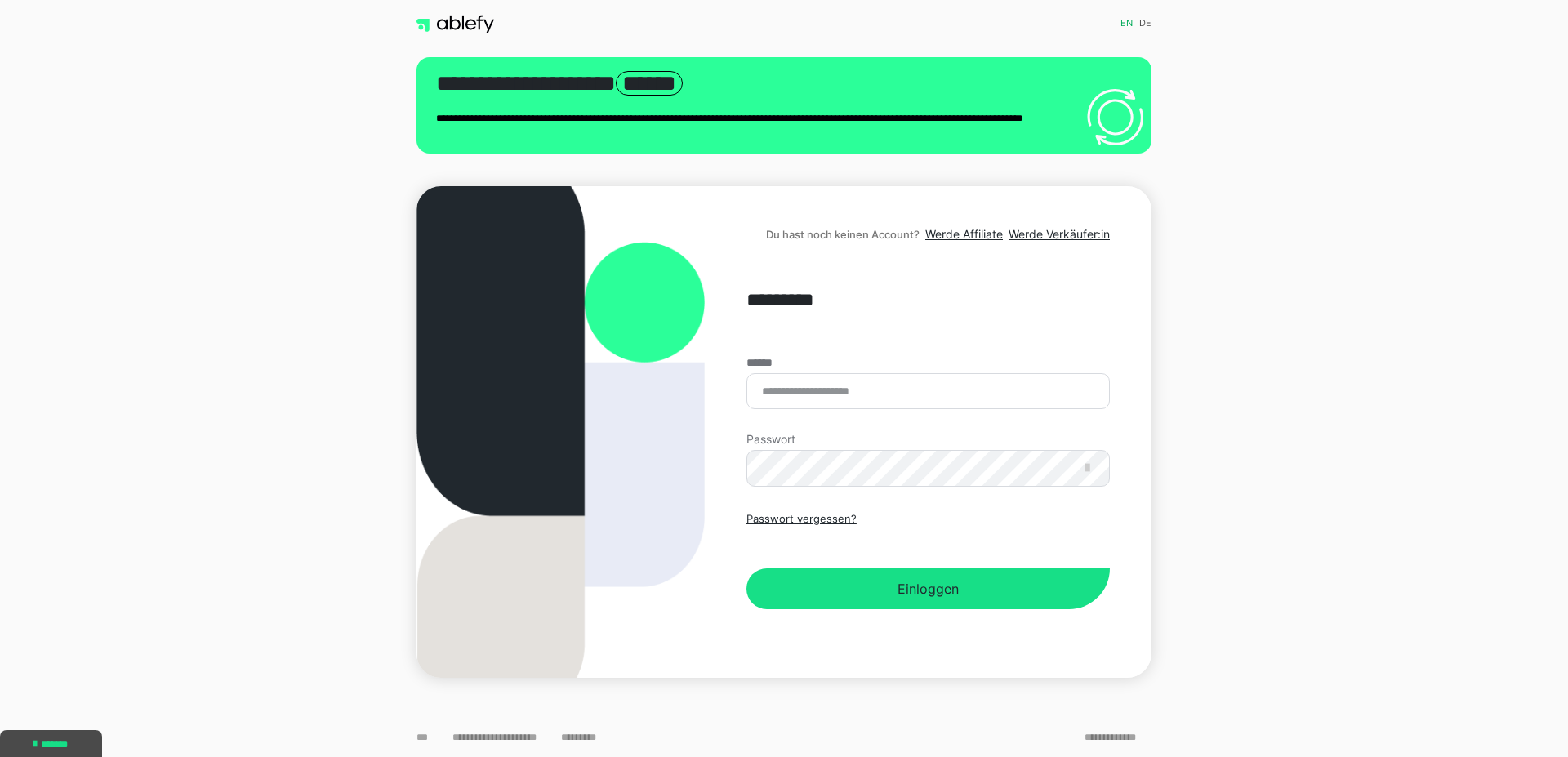 scroll, scrollTop: 0, scrollLeft: 0, axis: both 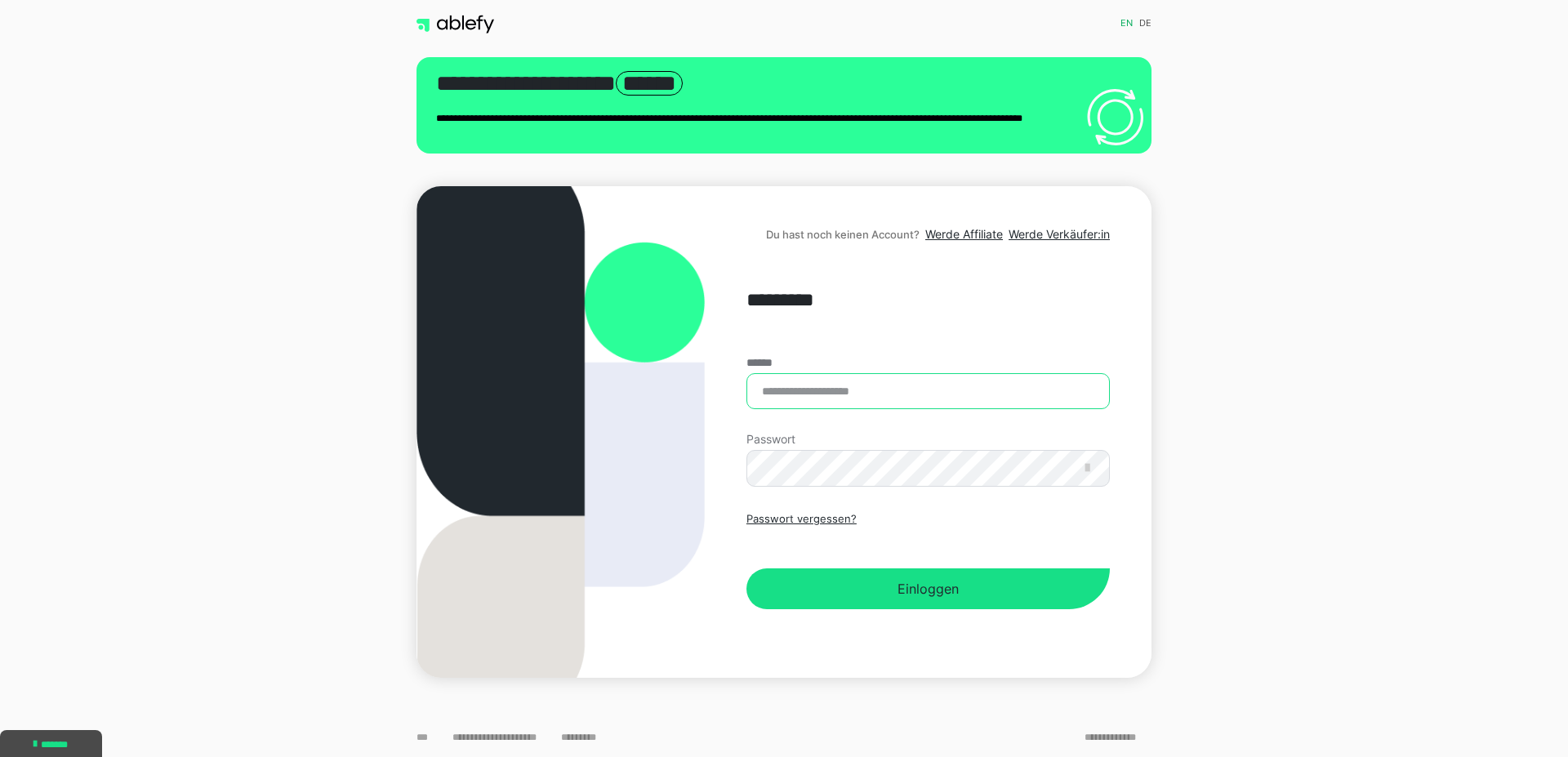 click on "******" at bounding box center (928, 391) 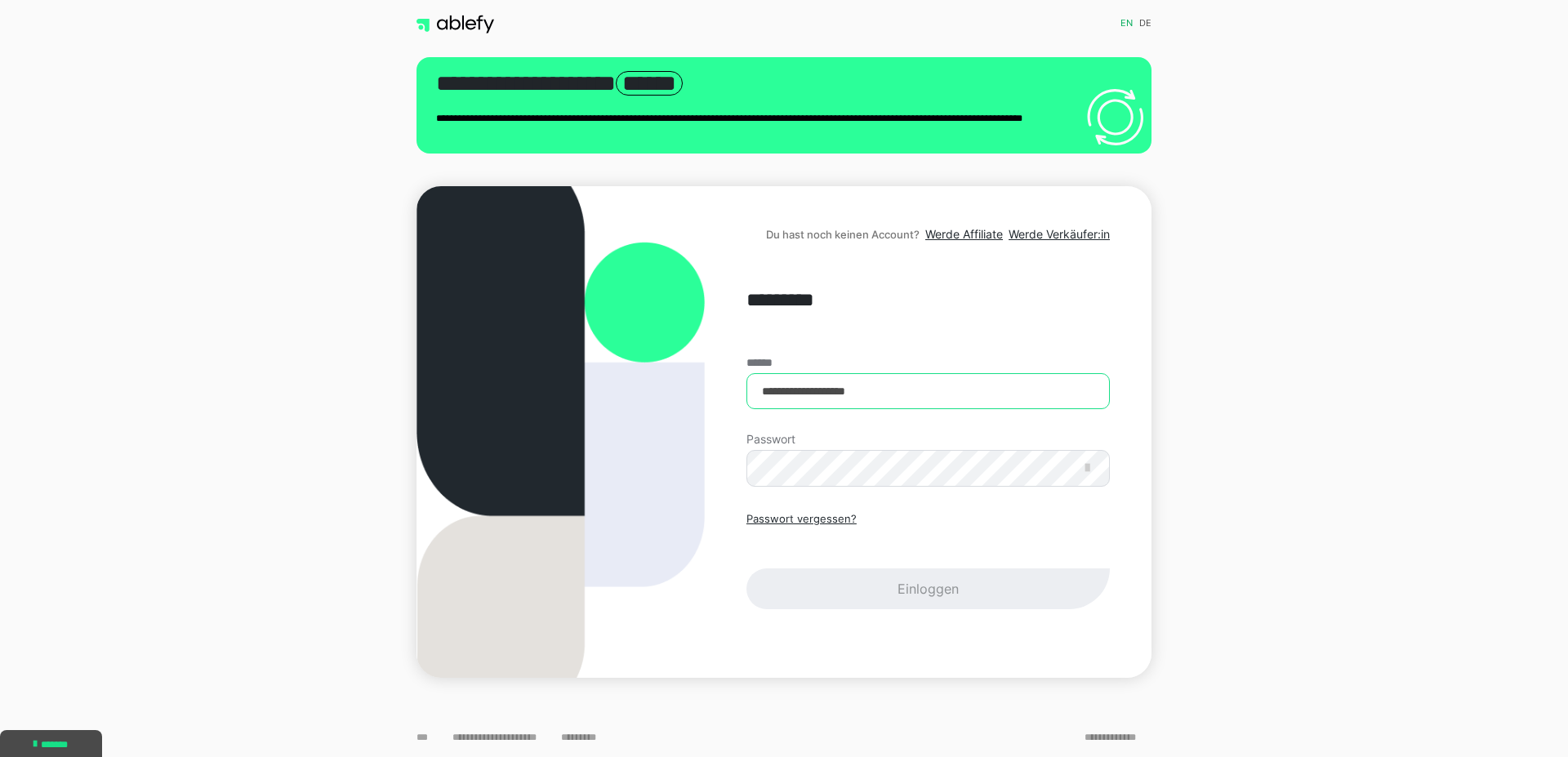type on "**********" 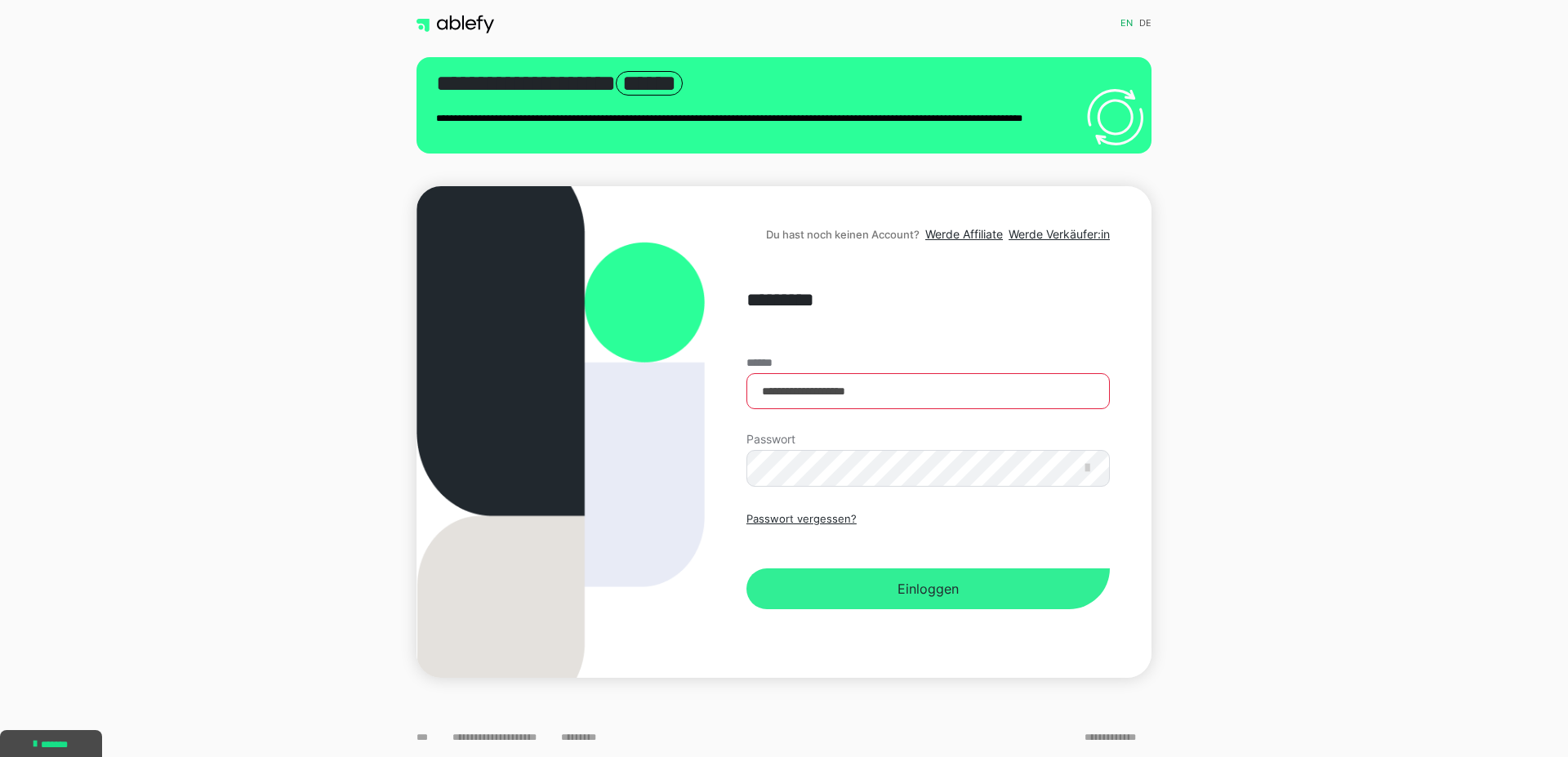 click on "Einloggen" 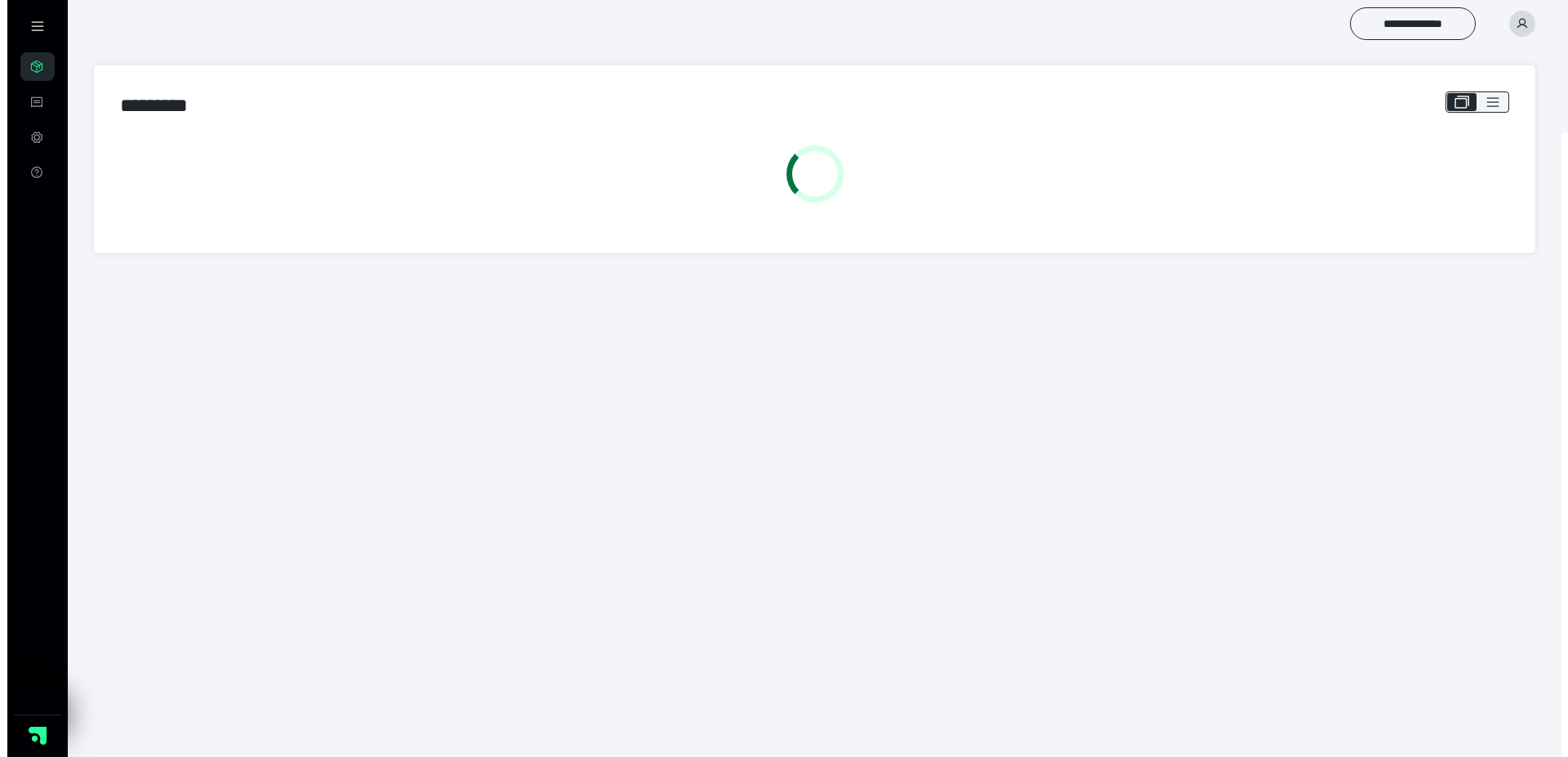 scroll, scrollTop: 0, scrollLeft: 0, axis: both 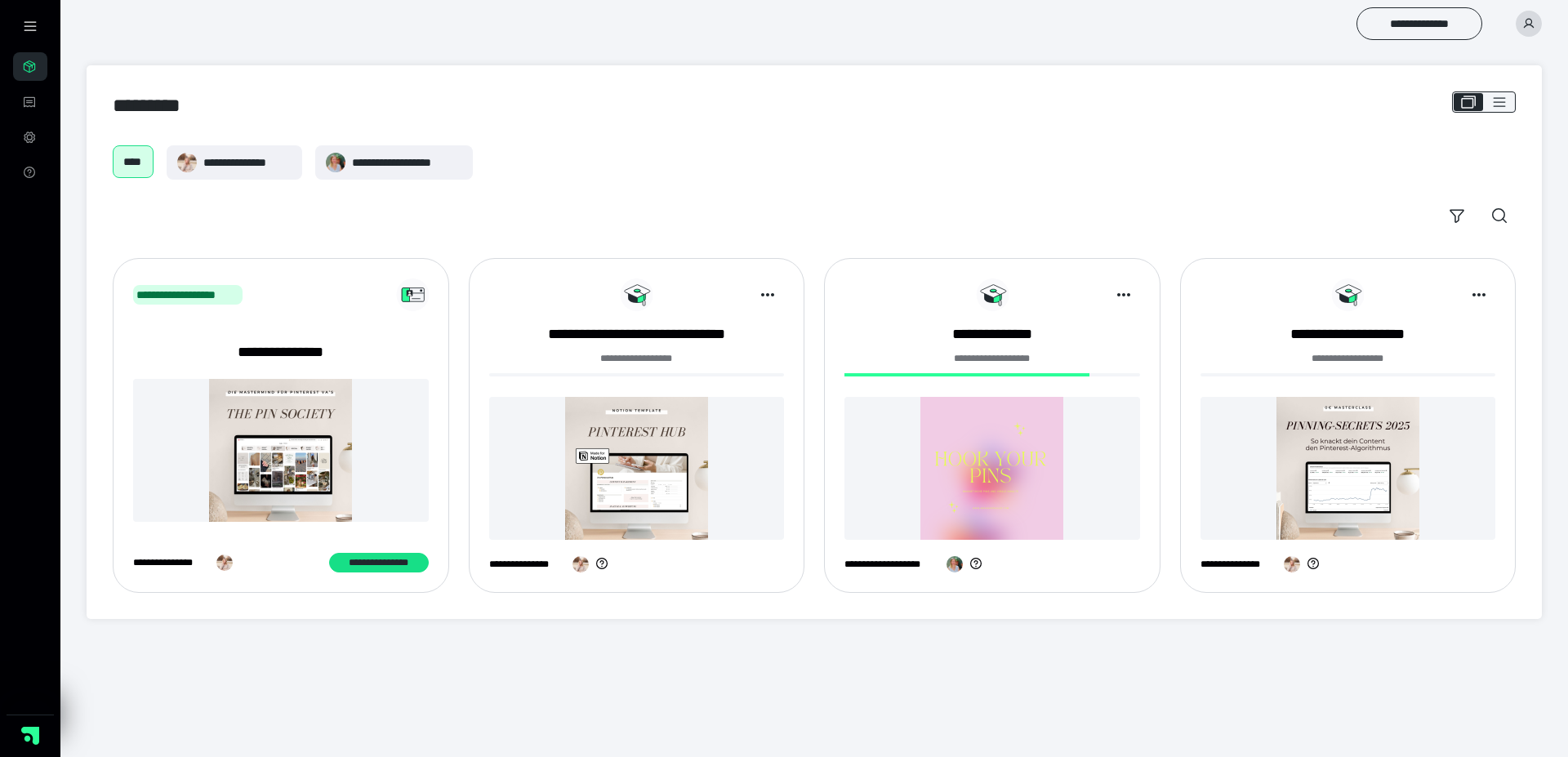 click at bounding box center [955, 564] 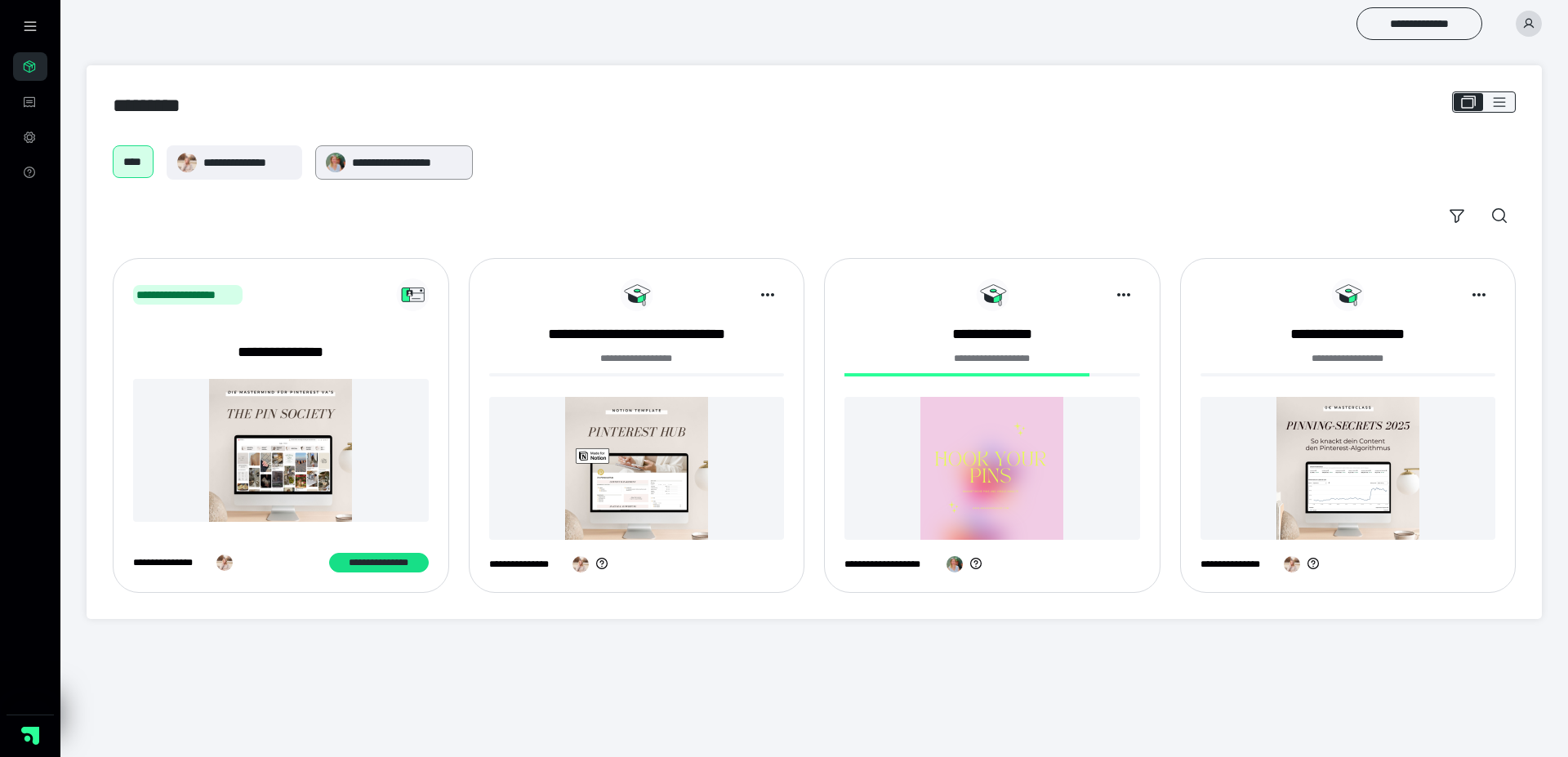 click on "**********" at bounding box center (407, 163) 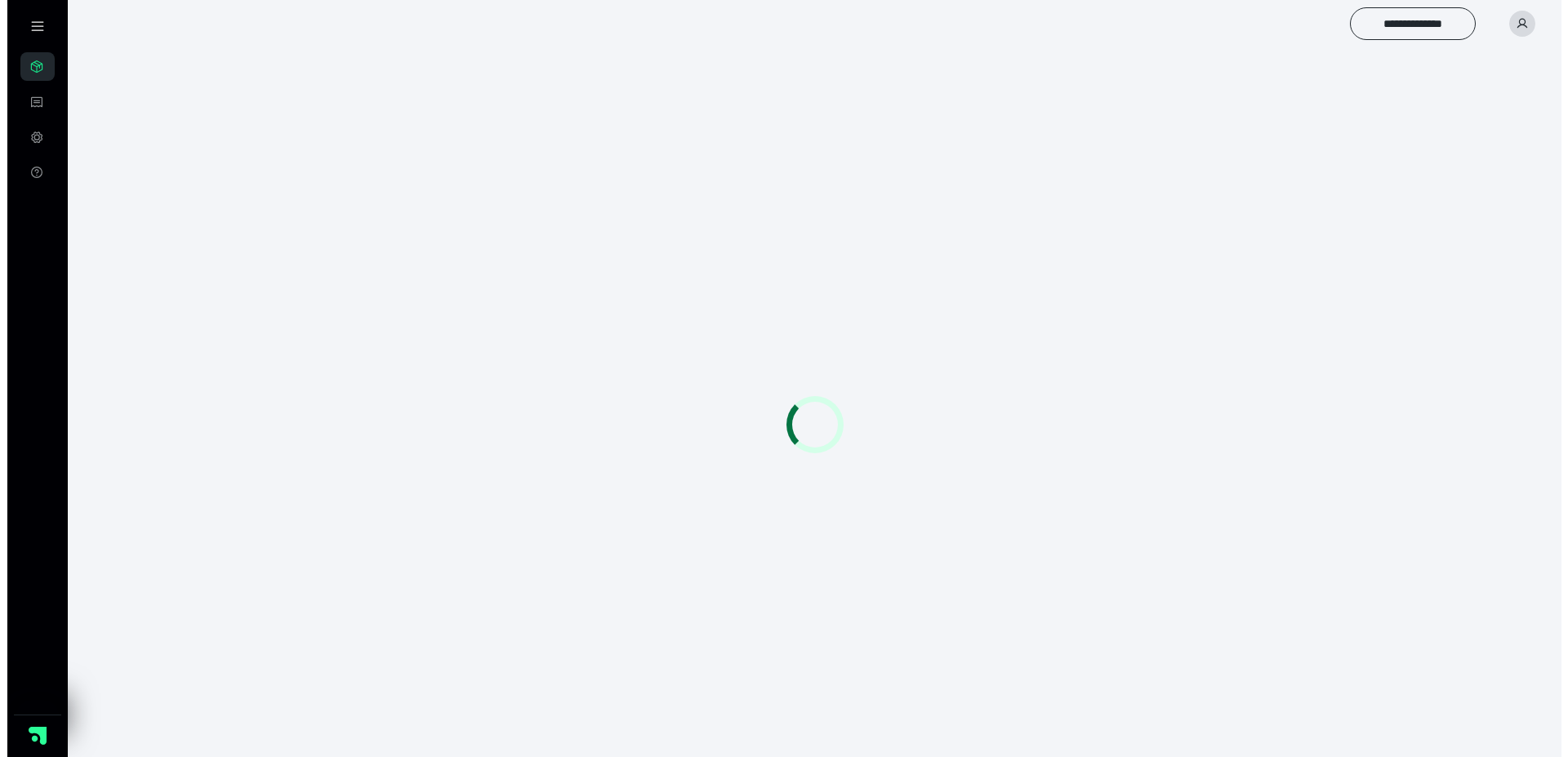 scroll, scrollTop: 0, scrollLeft: 0, axis: both 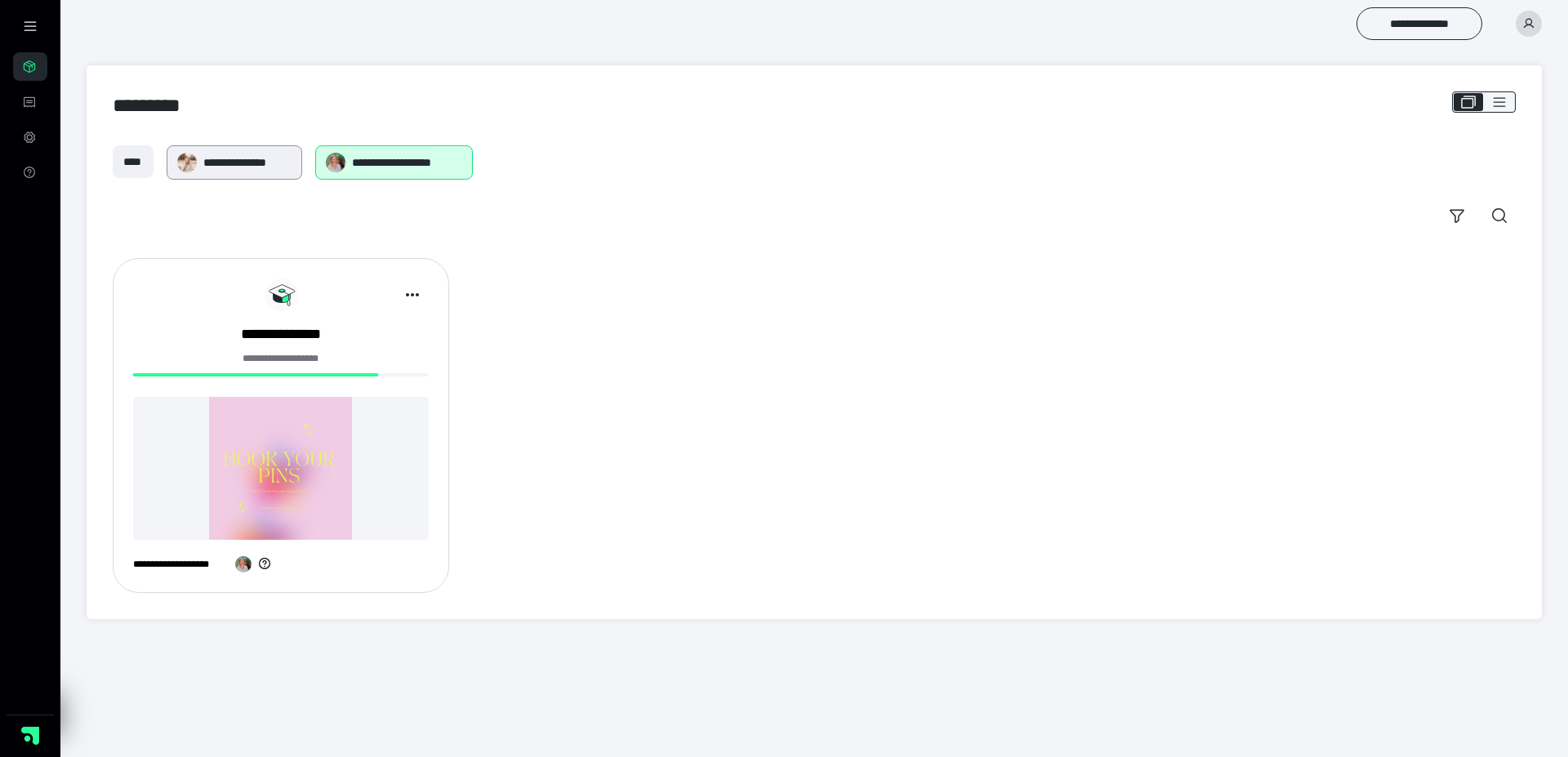 click on "**********" at bounding box center [247, 163] 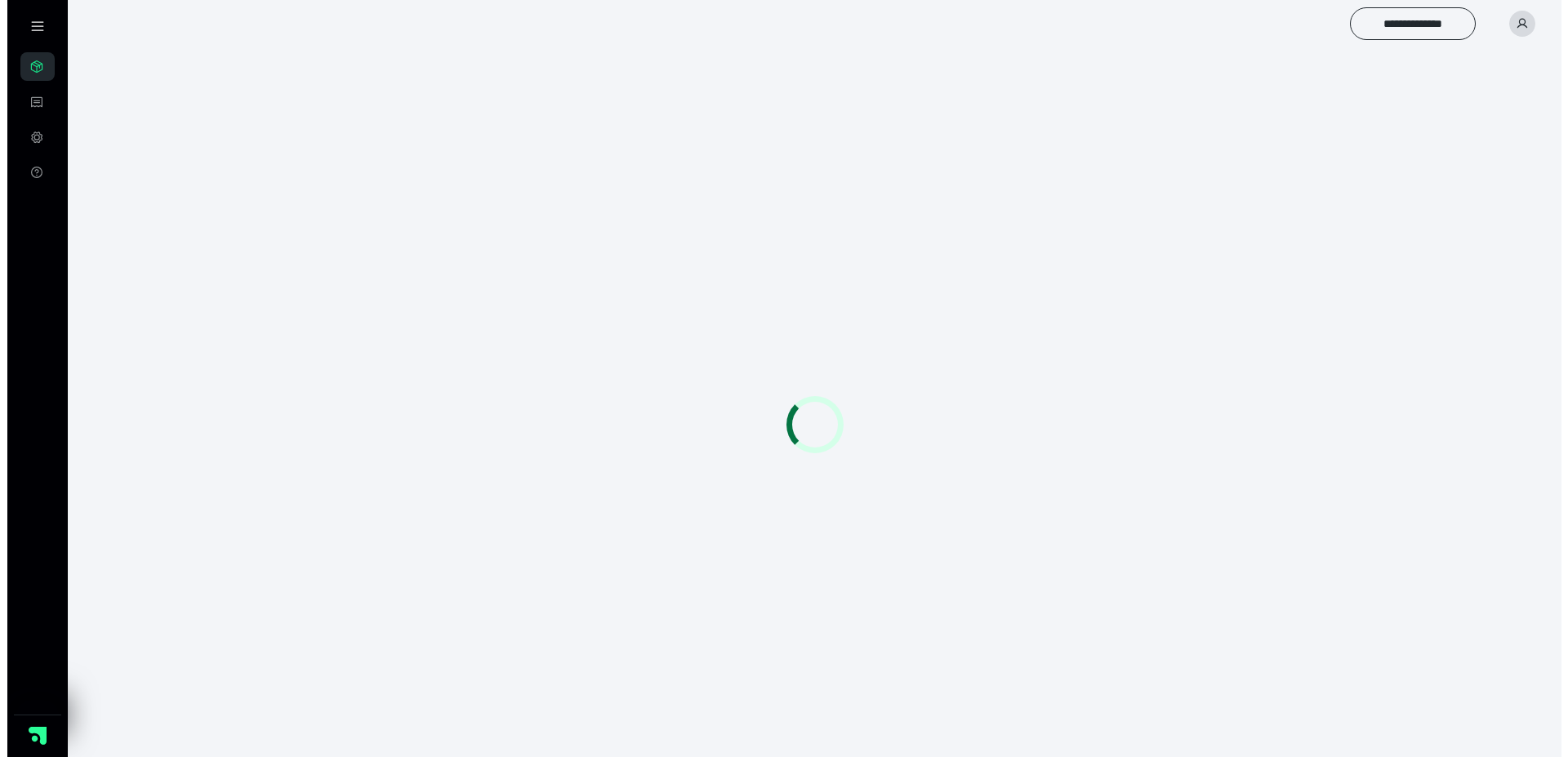 scroll, scrollTop: 0, scrollLeft: 0, axis: both 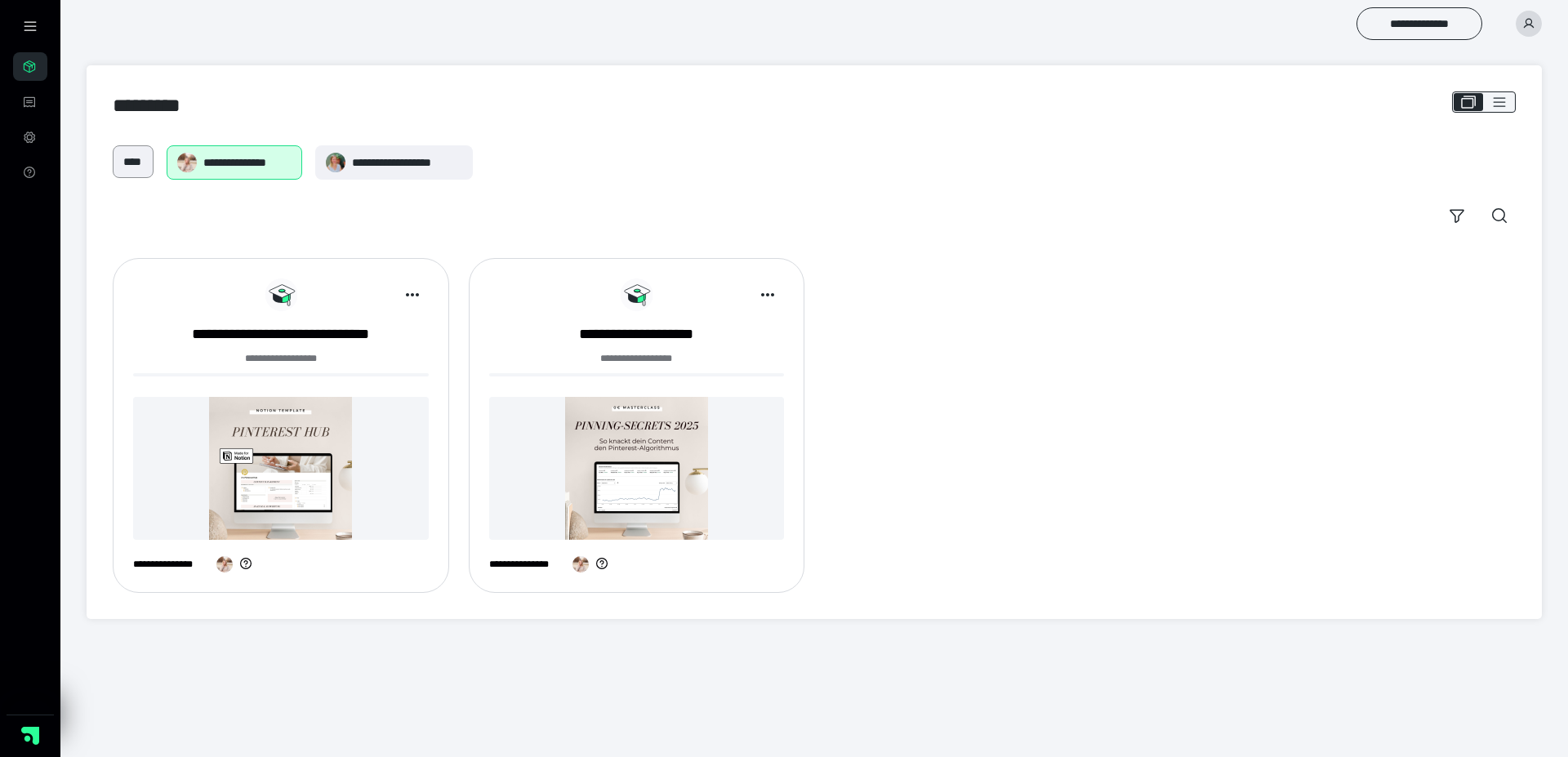 click on "****" at bounding box center (133, 162) 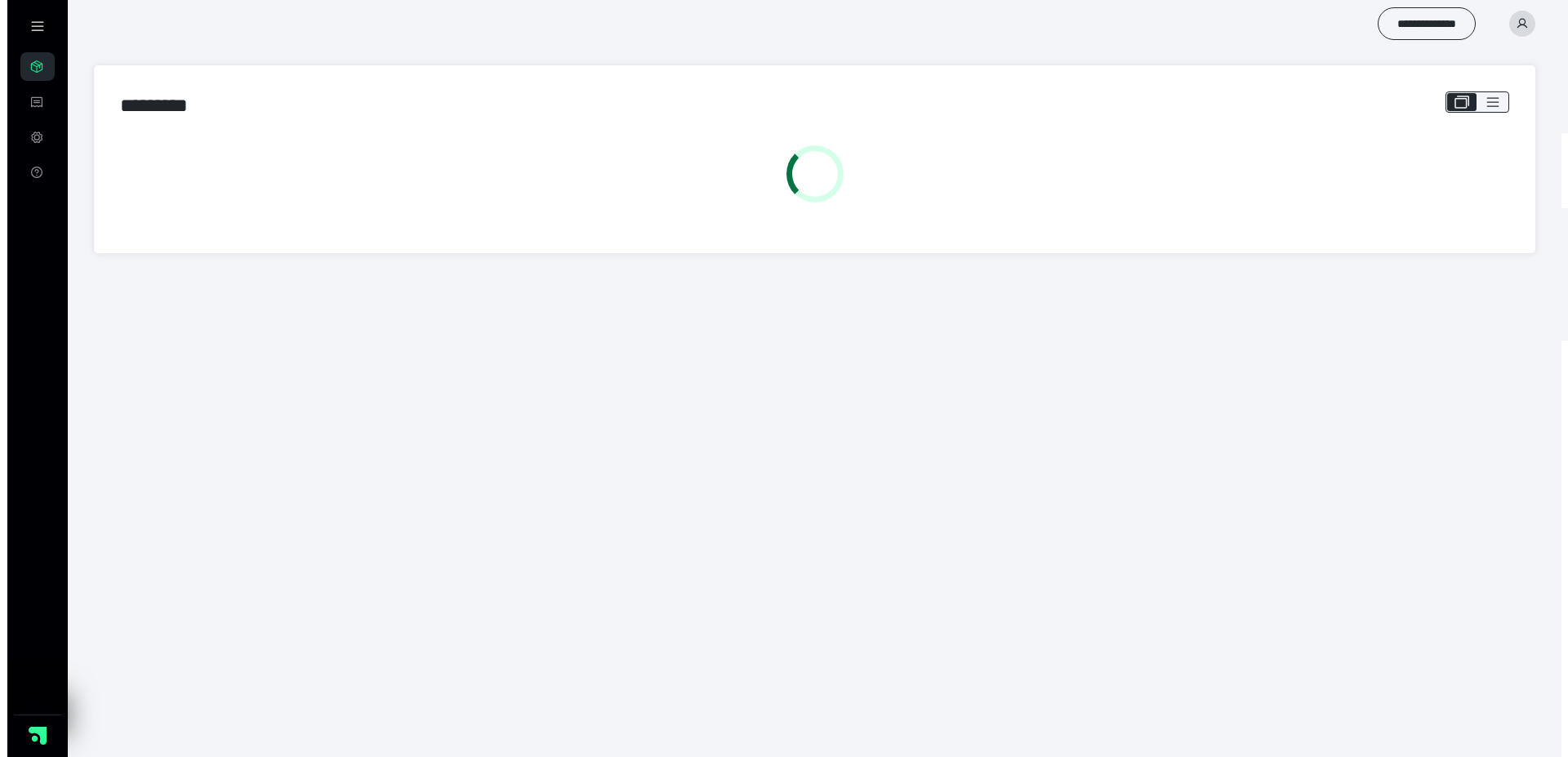 scroll, scrollTop: 0, scrollLeft: 0, axis: both 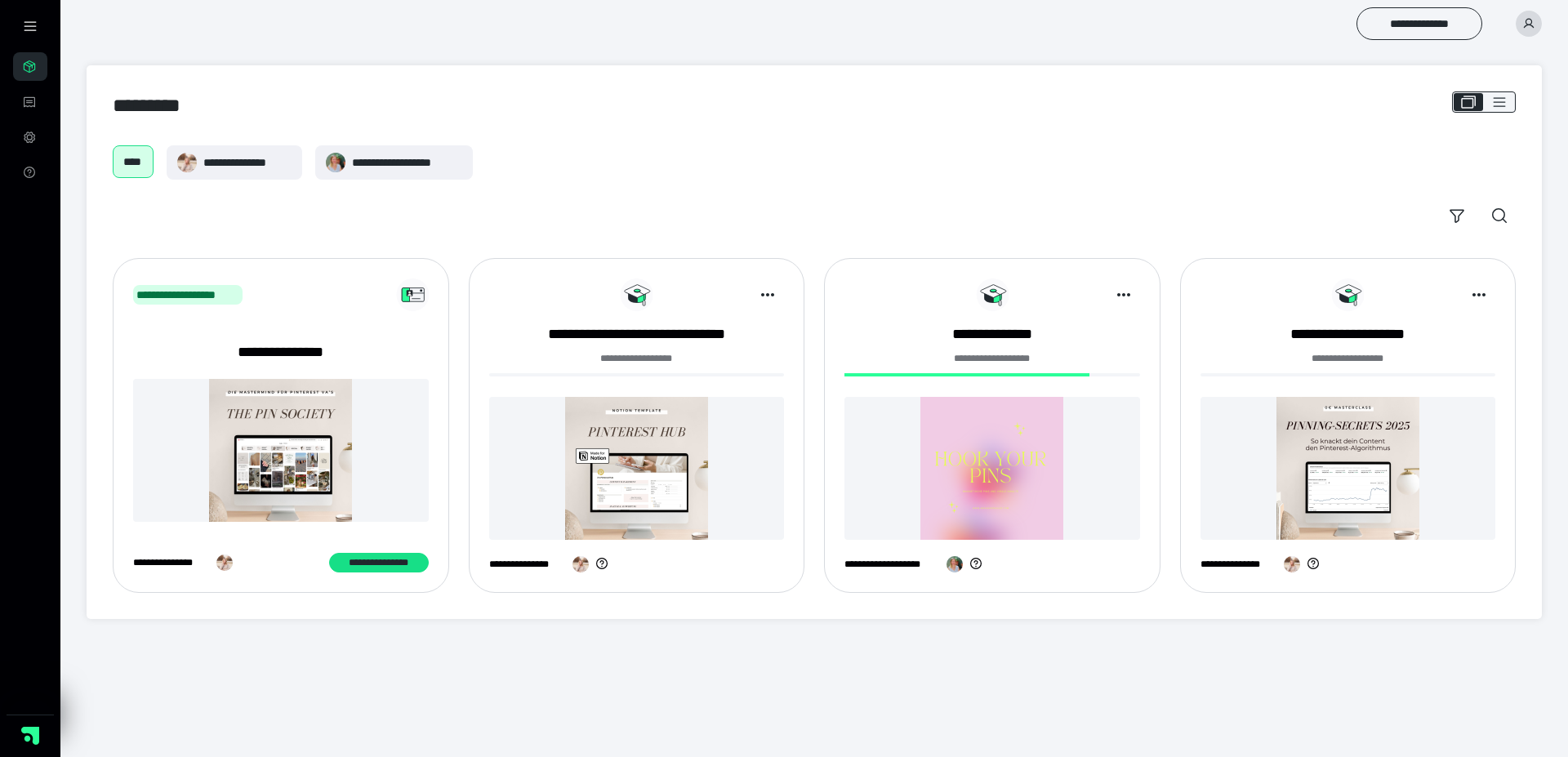 click at bounding box center (1348, 468) 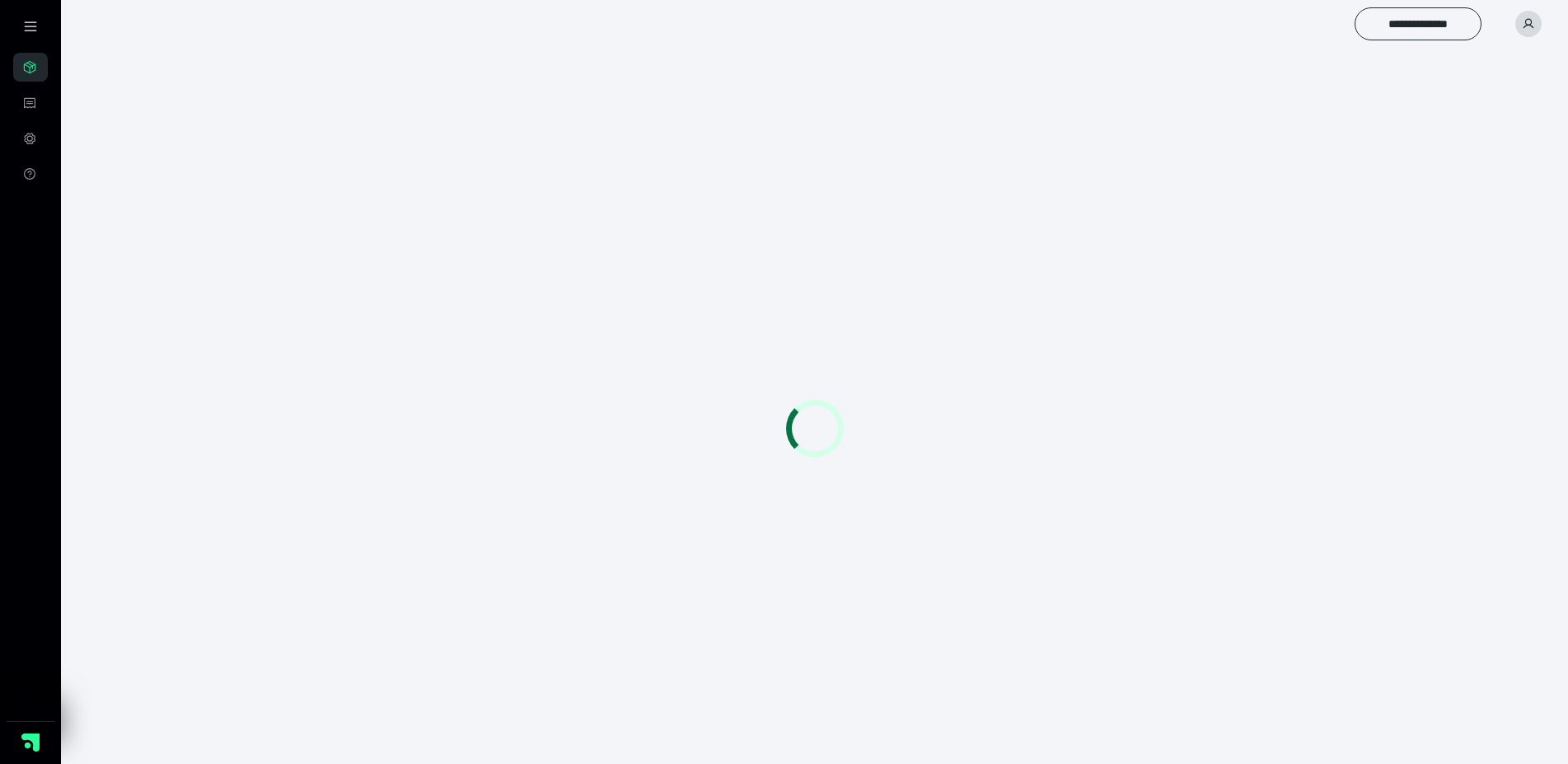 scroll, scrollTop: 0, scrollLeft: 0, axis: both 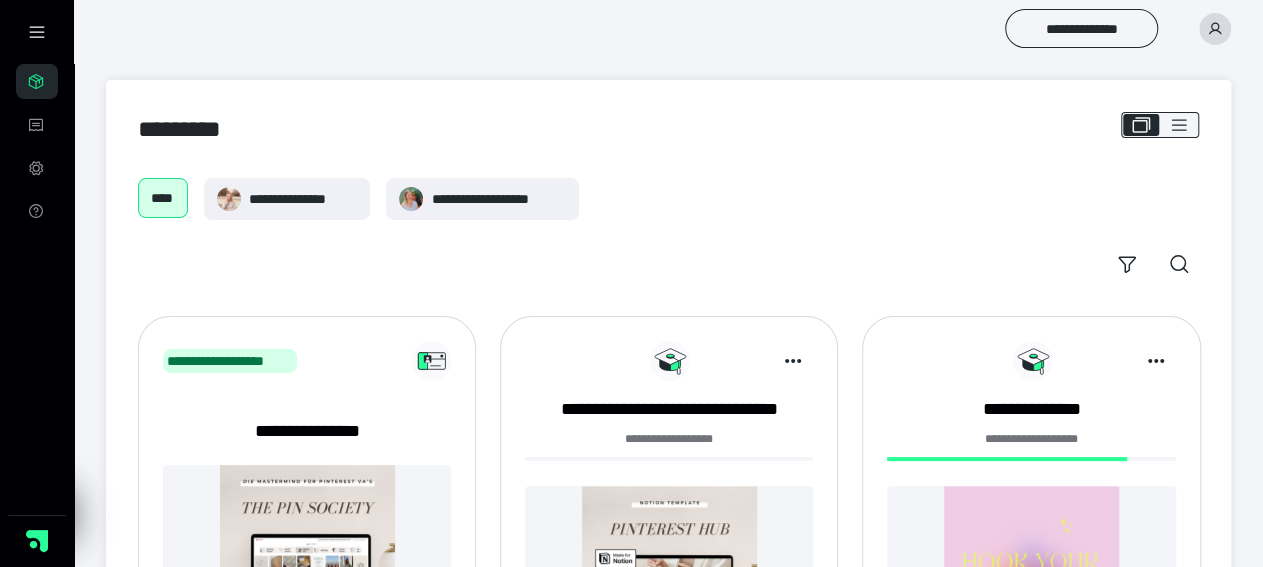 click at bounding box center (1215, 29) 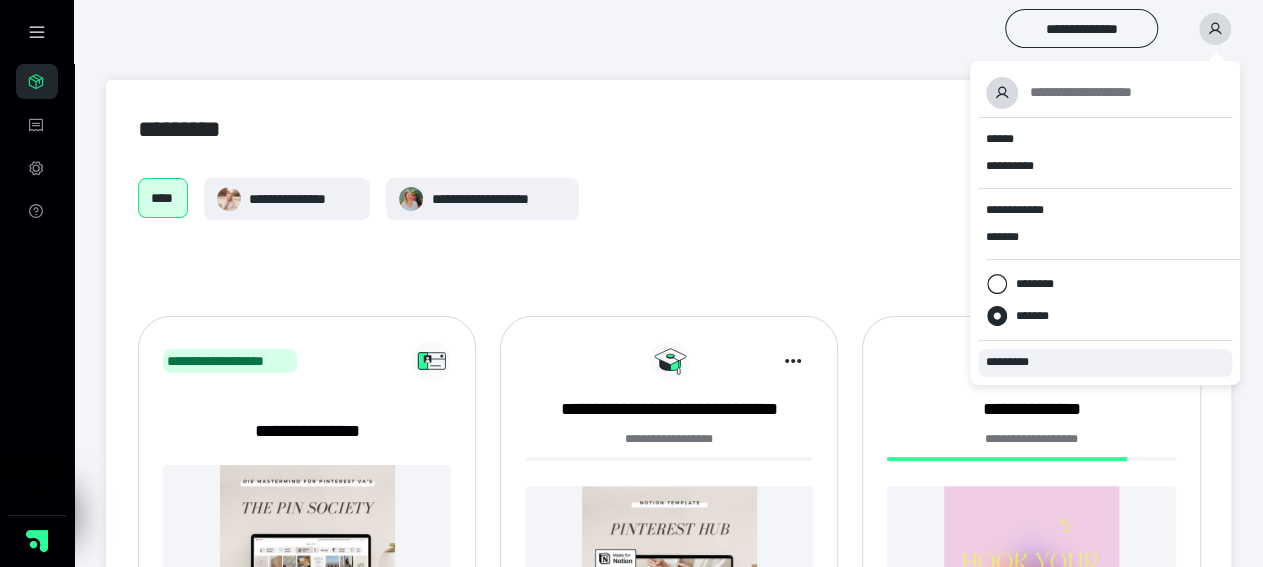 click on "*********" at bounding box center [1016, 362] 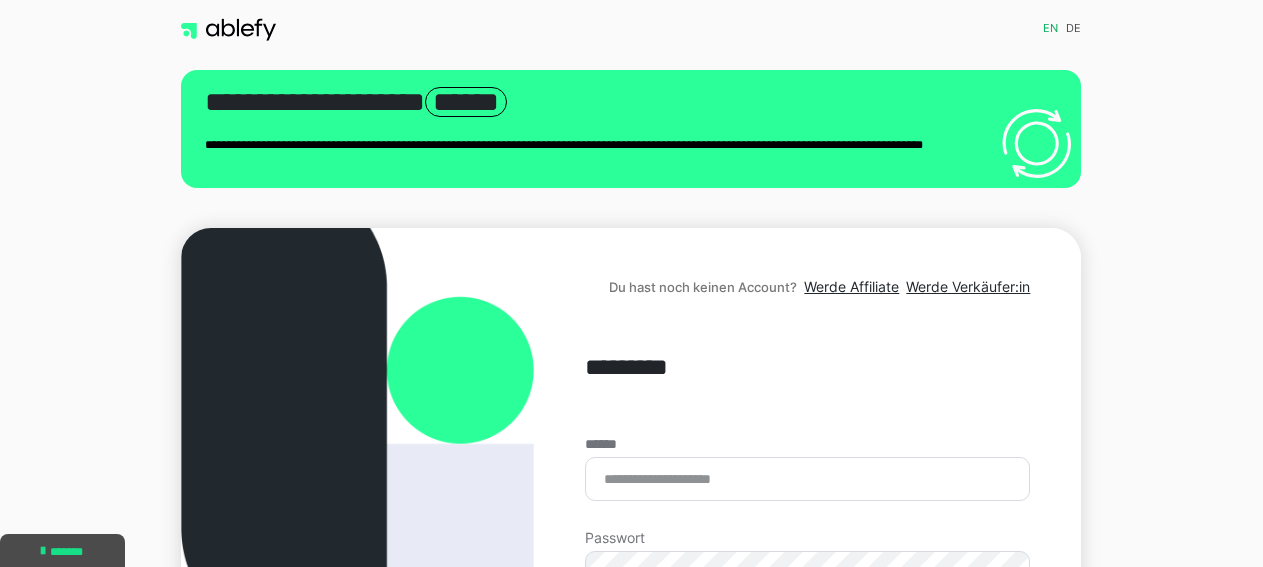 scroll, scrollTop: 0, scrollLeft: 0, axis: both 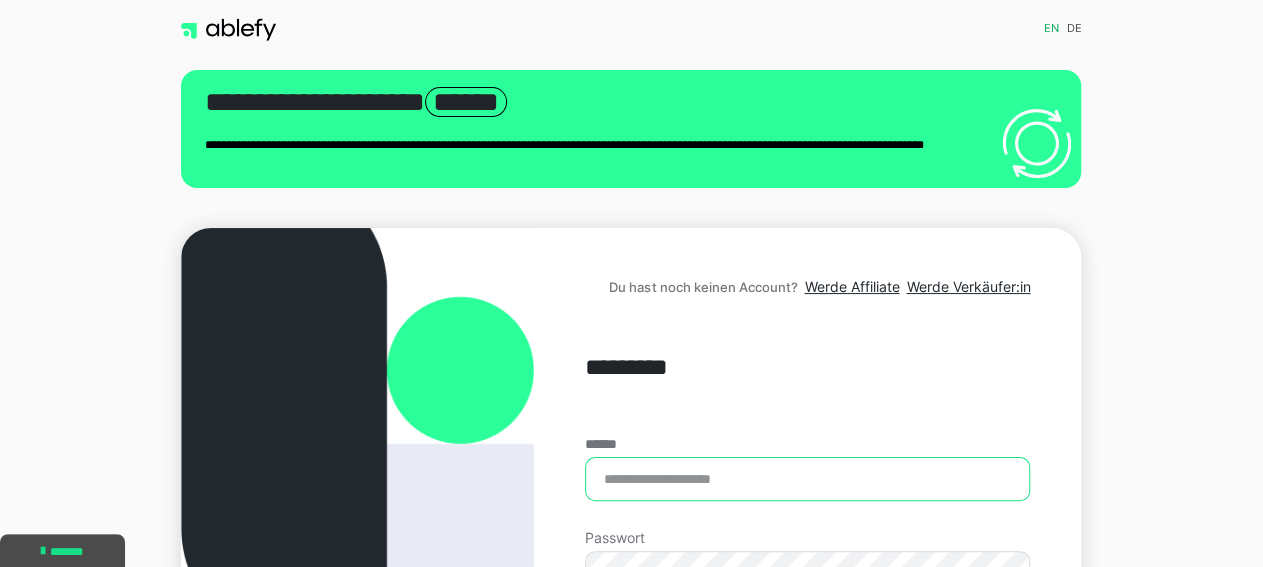 click on "******" at bounding box center (807, 479) 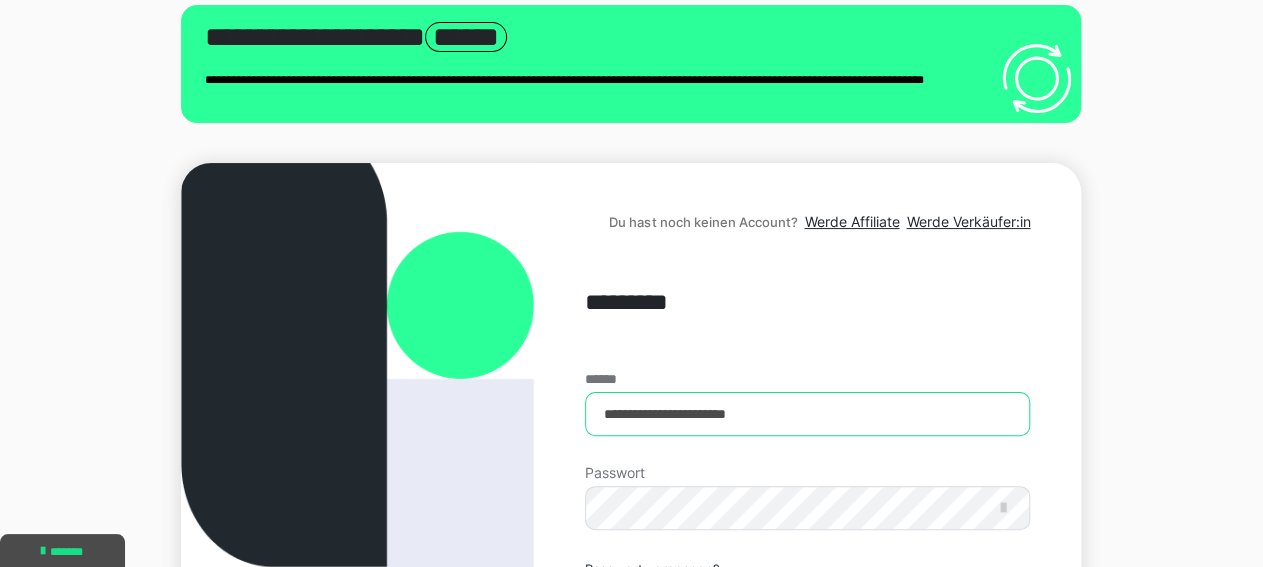 scroll, scrollTop: 104, scrollLeft: 0, axis: vertical 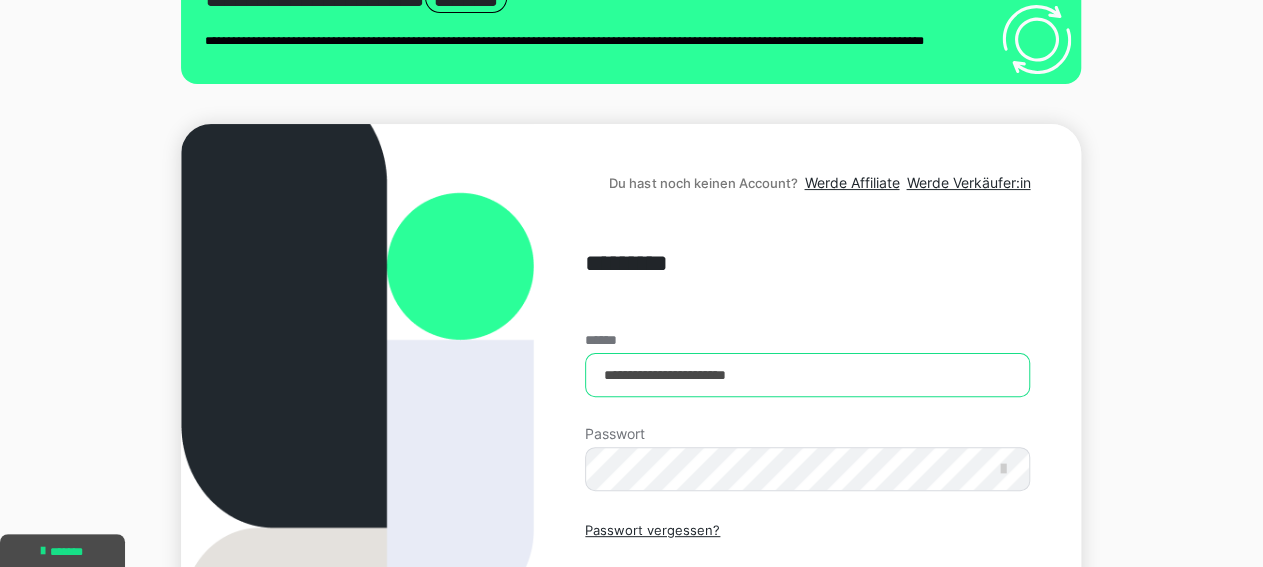 type on "**********" 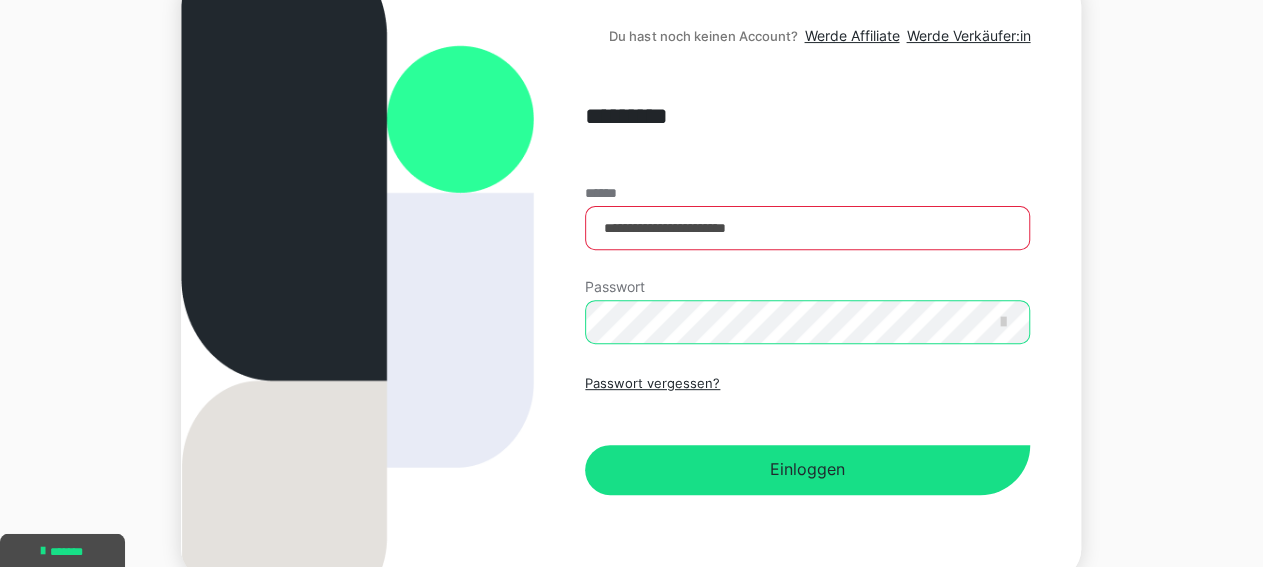 scroll, scrollTop: 312, scrollLeft: 0, axis: vertical 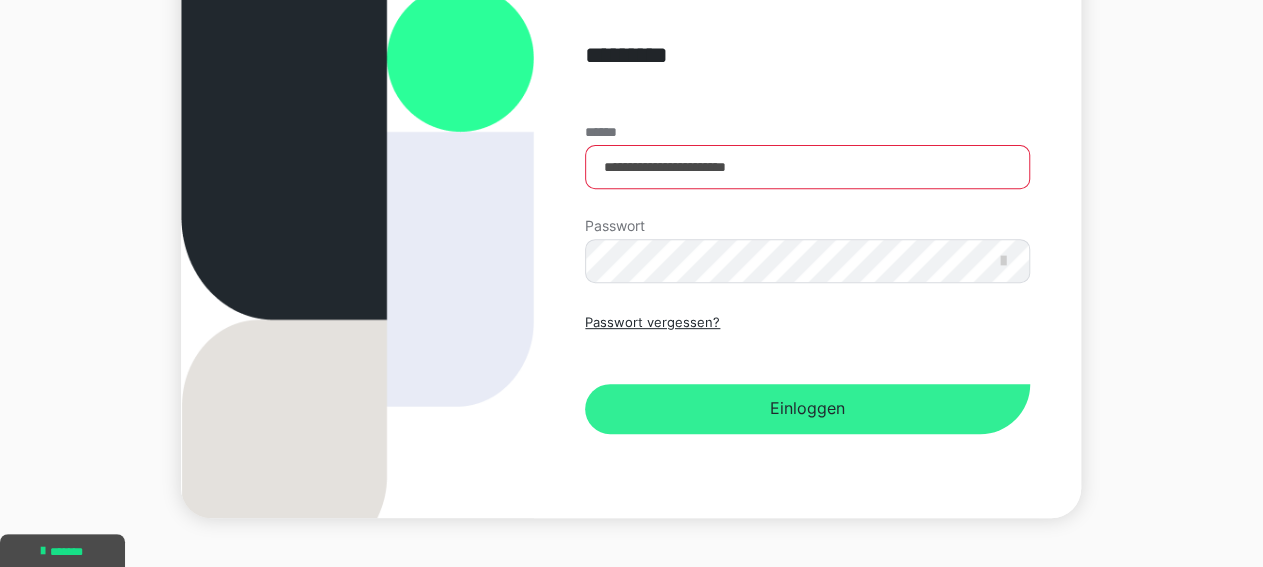 drag, startPoint x: 797, startPoint y: 415, endPoint x: 950, endPoint y: 397, distance: 154.05519 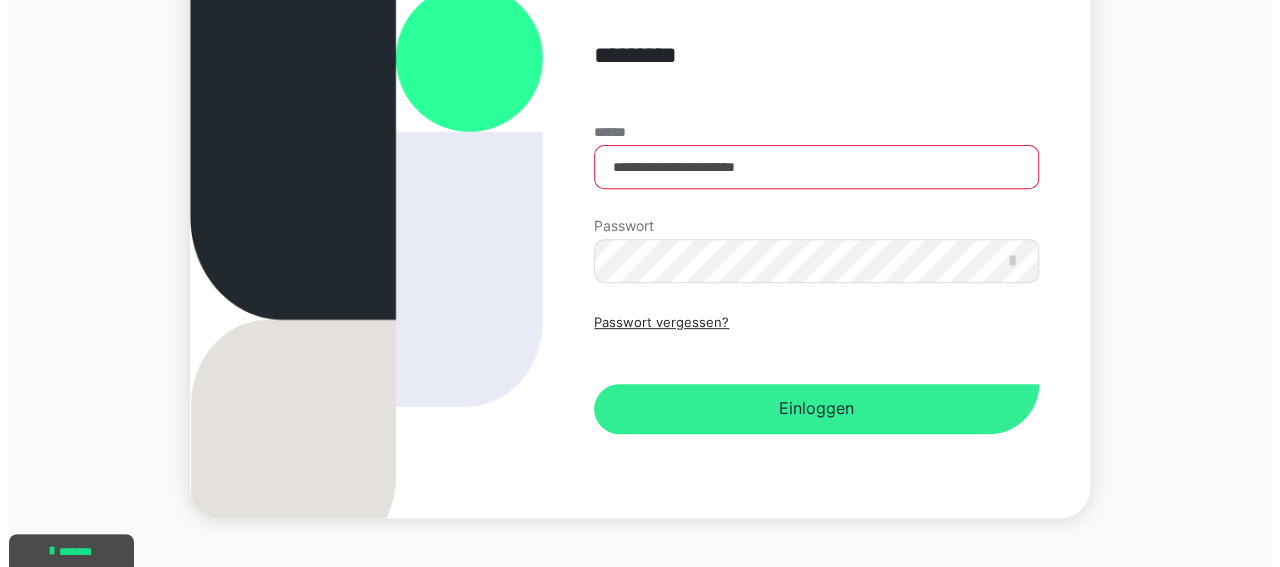 scroll, scrollTop: 0, scrollLeft: 0, axis: both 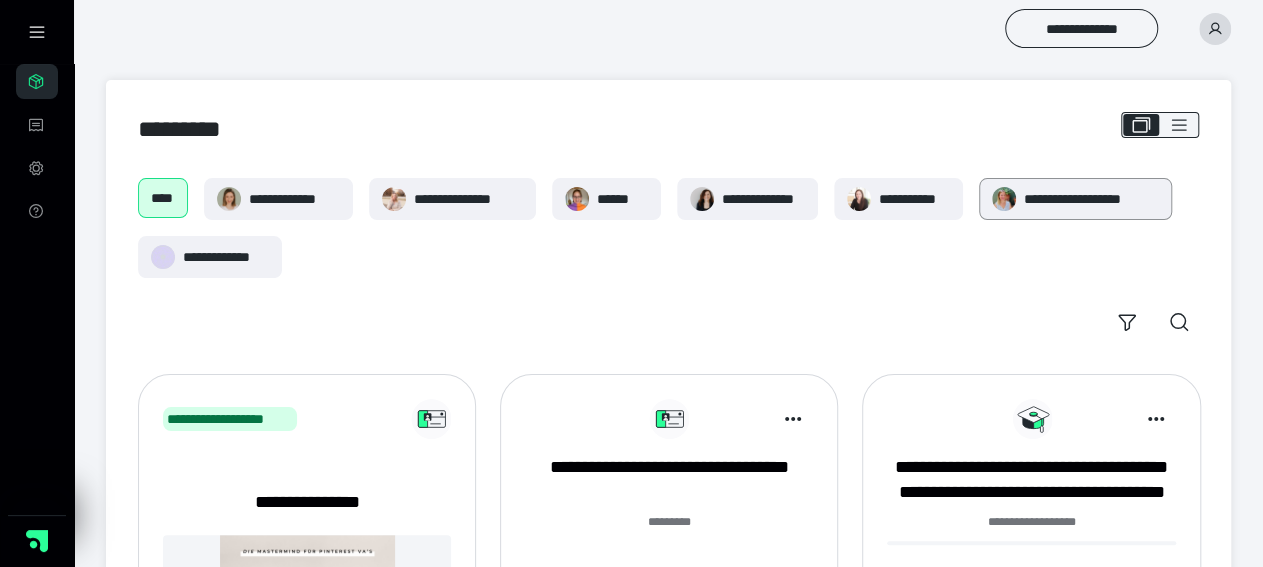 click on "**********" at bounding box center (1075, 199) 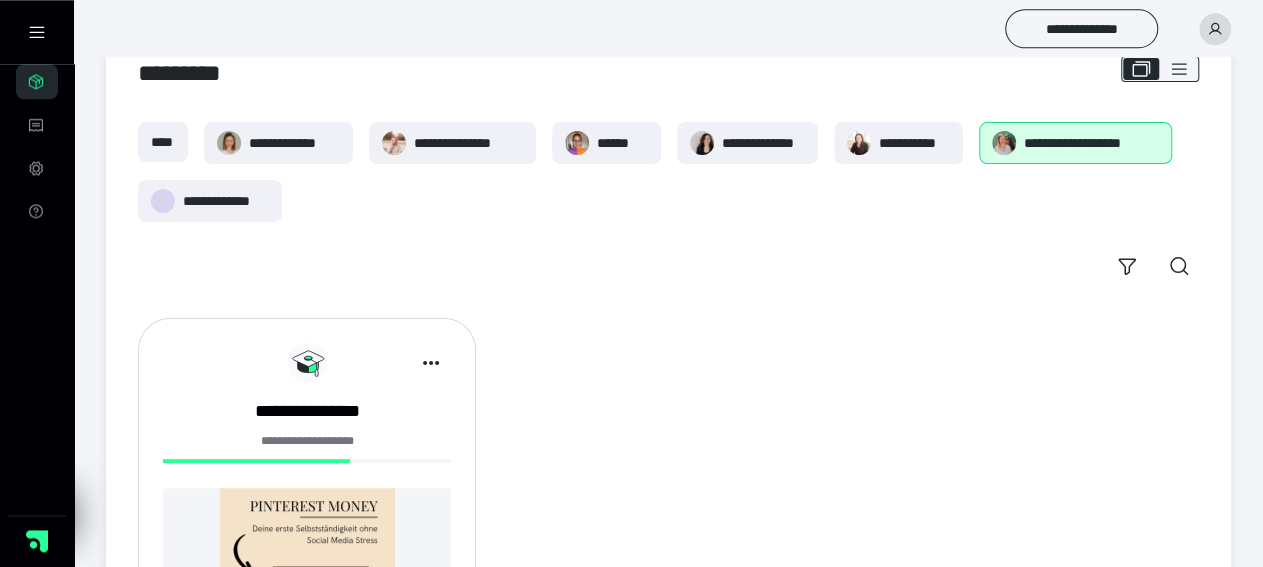 scroll, scrollTop: 0, scrollLeft: 0, axis: both 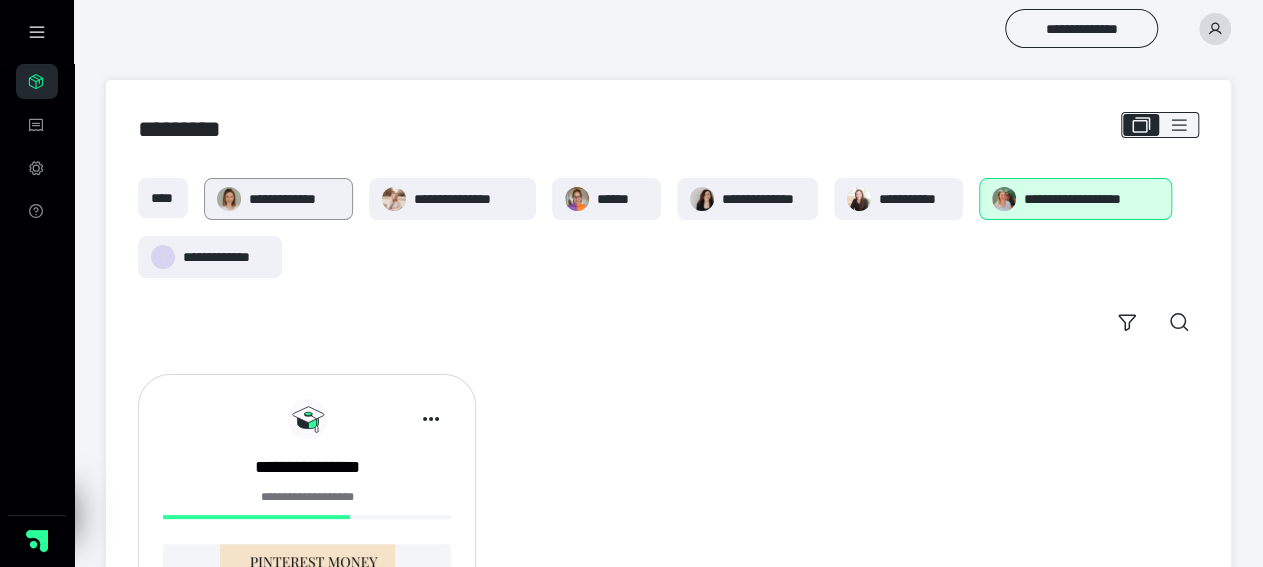 click on "**********" at bounding box center [294, 199] 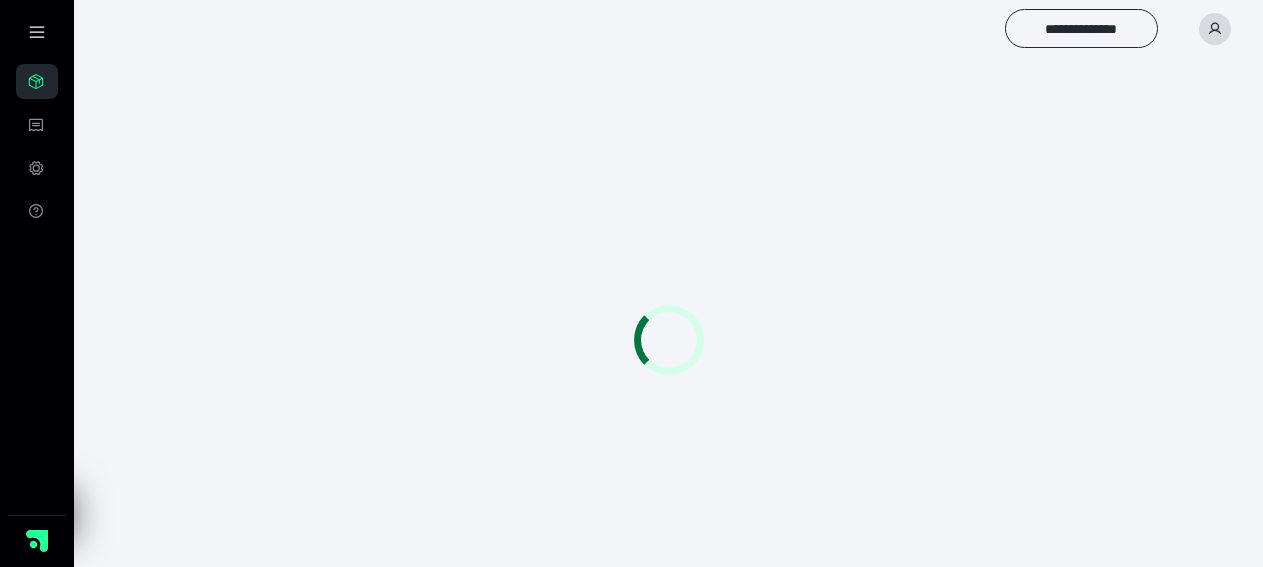 scroll, scrollTop: 0, scrollLeft: 0, axis: both 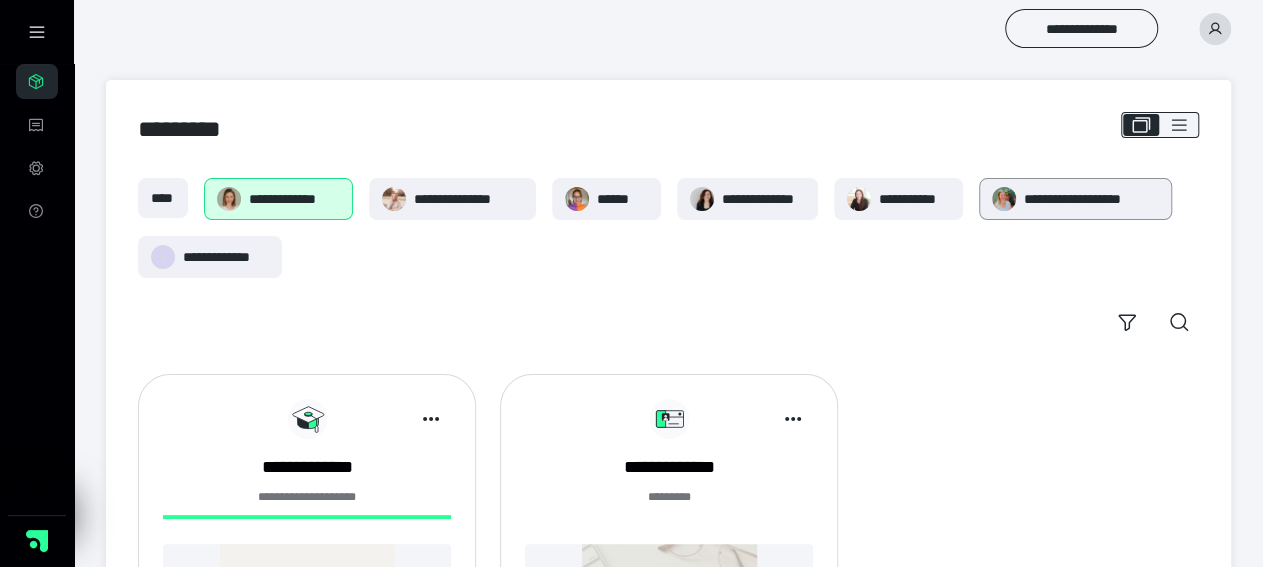 click on "**********" at bounding box center [1075, 199] 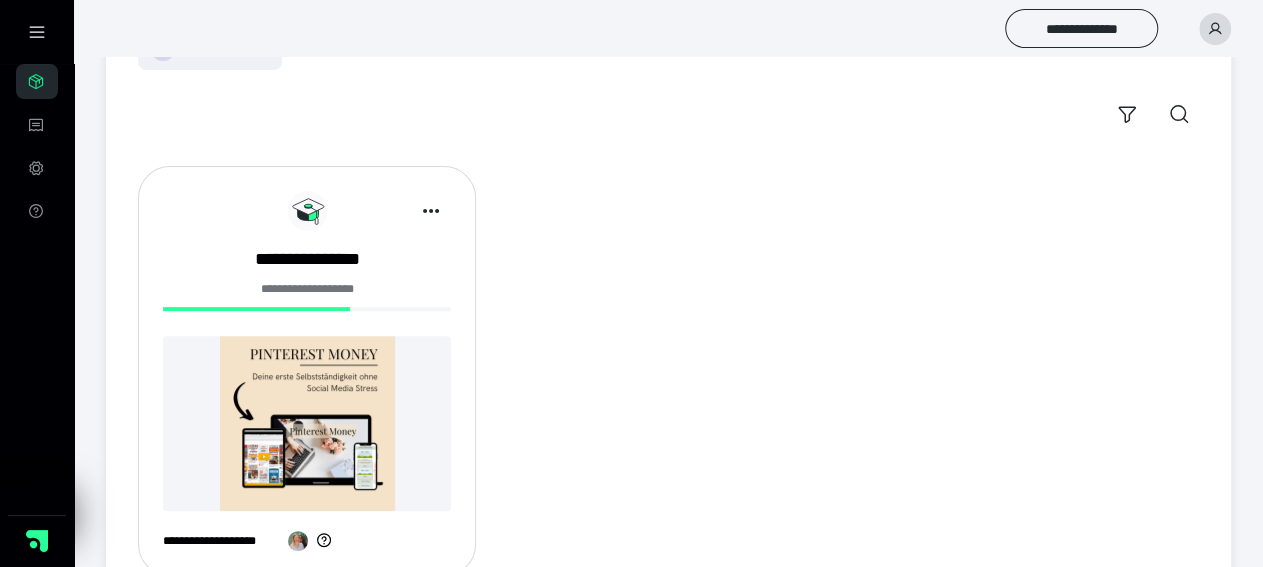 scroll, scrollTop: 0, scrollLeft: 0, axis: both 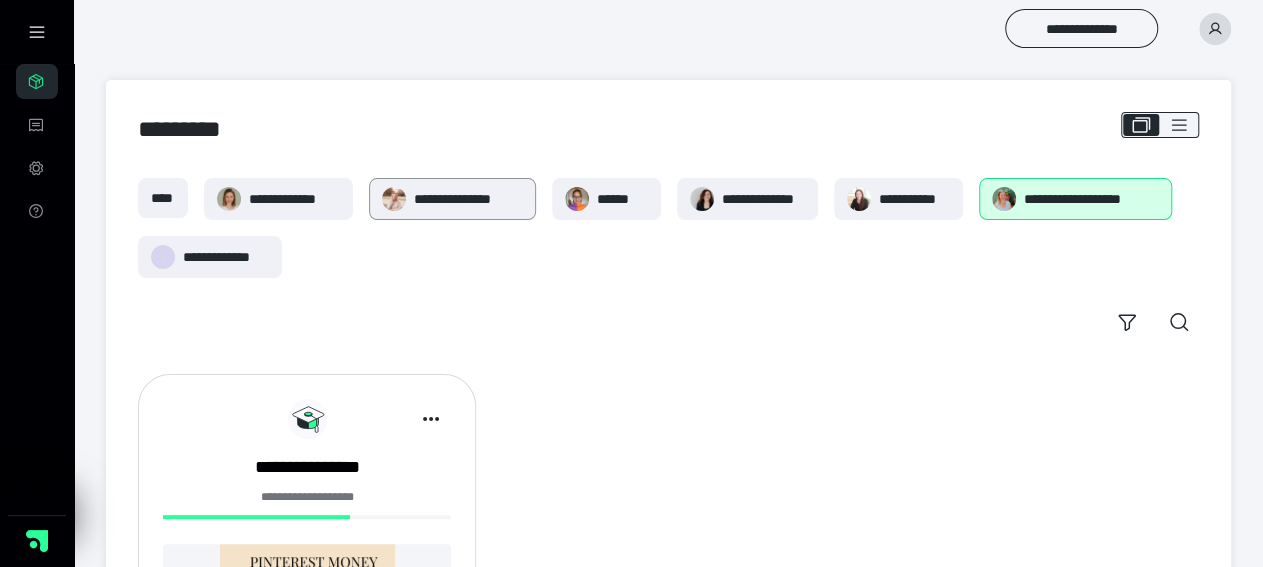 click on "**********" at bounding box center [468, 199] 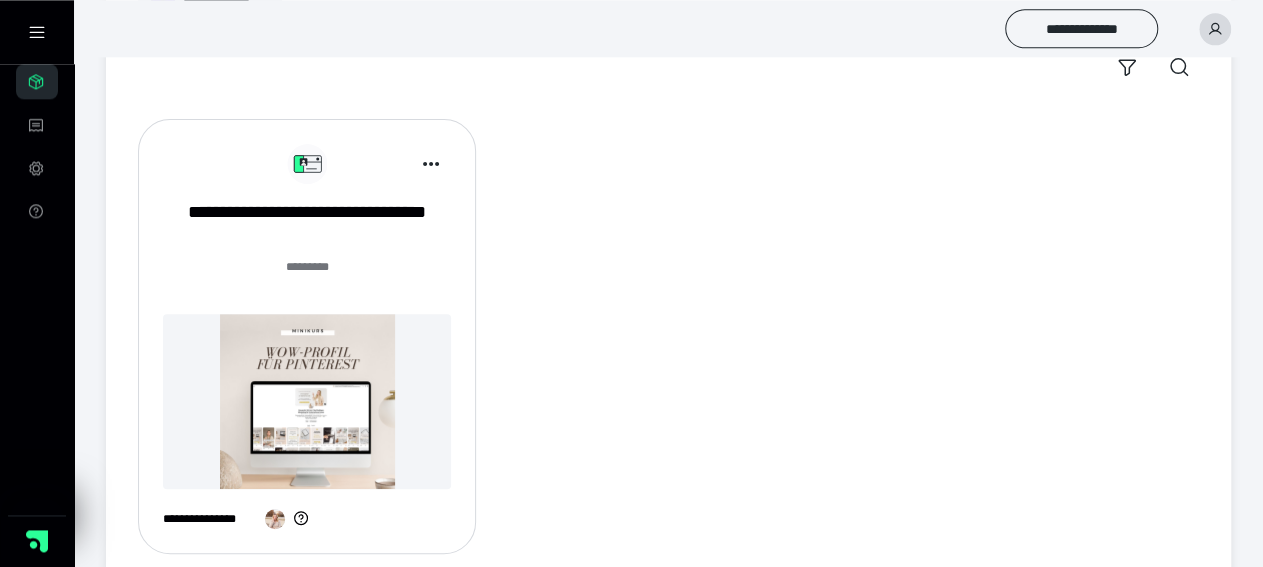 scroll, scrollTop: 295, scrollLeft: 0, axis: vertical 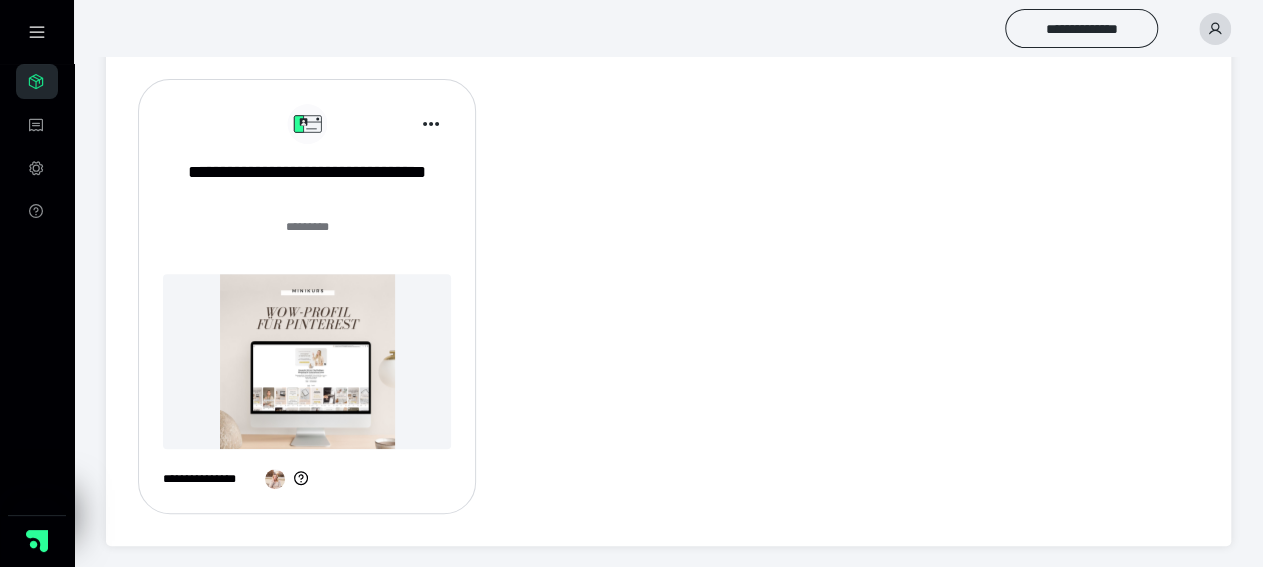 click at bounding box center (307, 361) 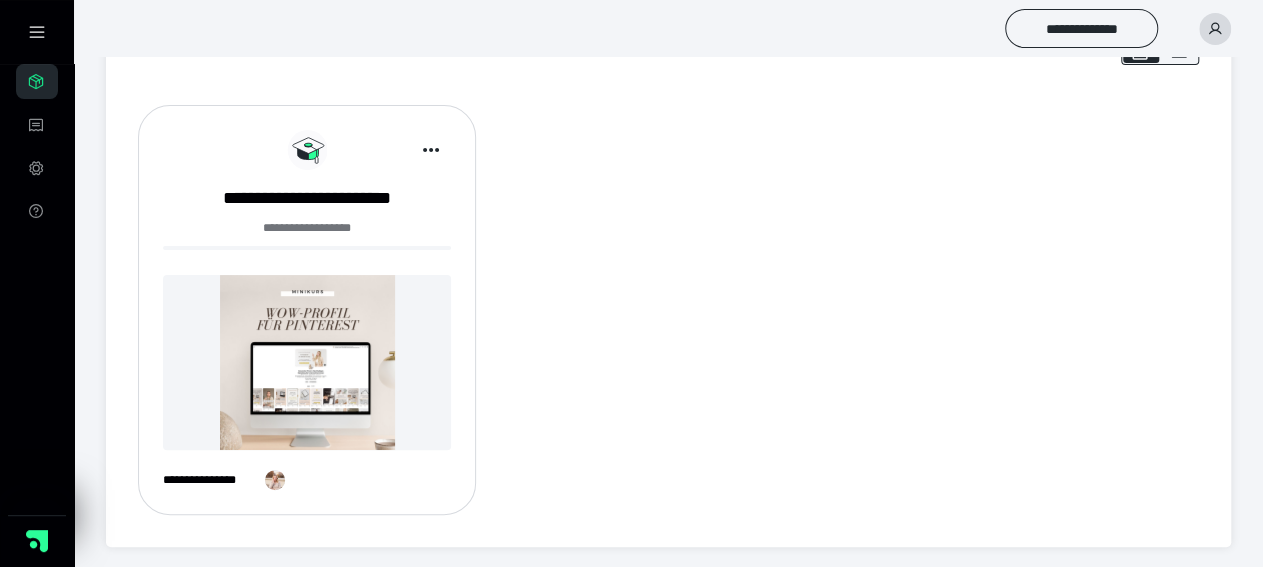 scroll, scrollTop: 76, scrollLeft: 0, axis: vertical 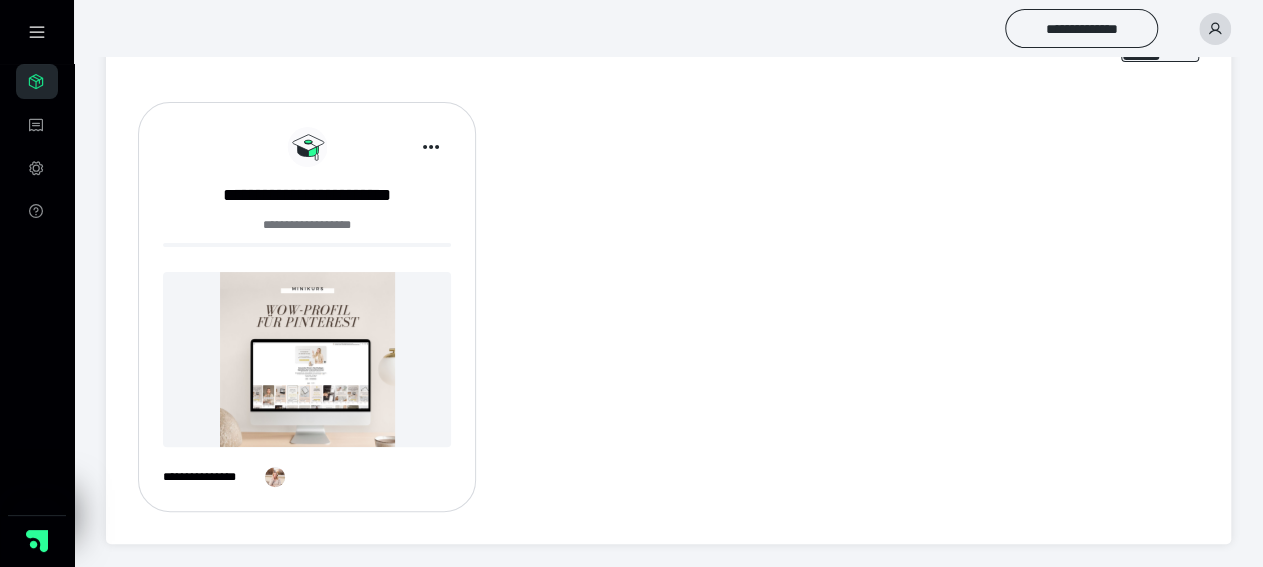 click at bounding box center (307, 359) 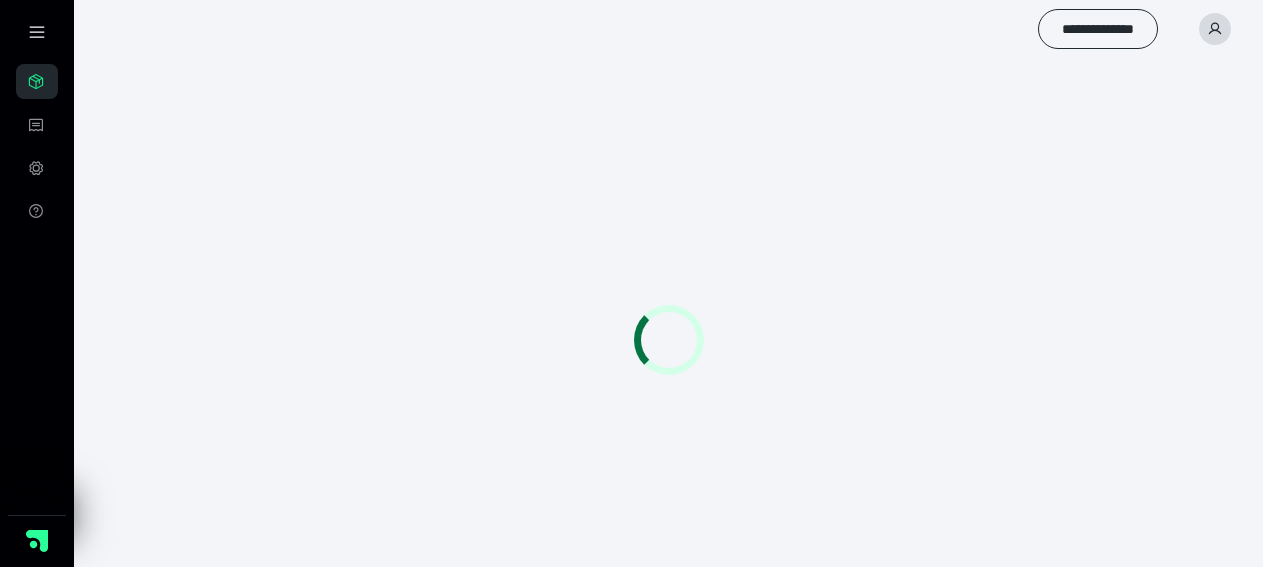 scroll, scrollTop: 0, scrollLeft: 0, axis: both 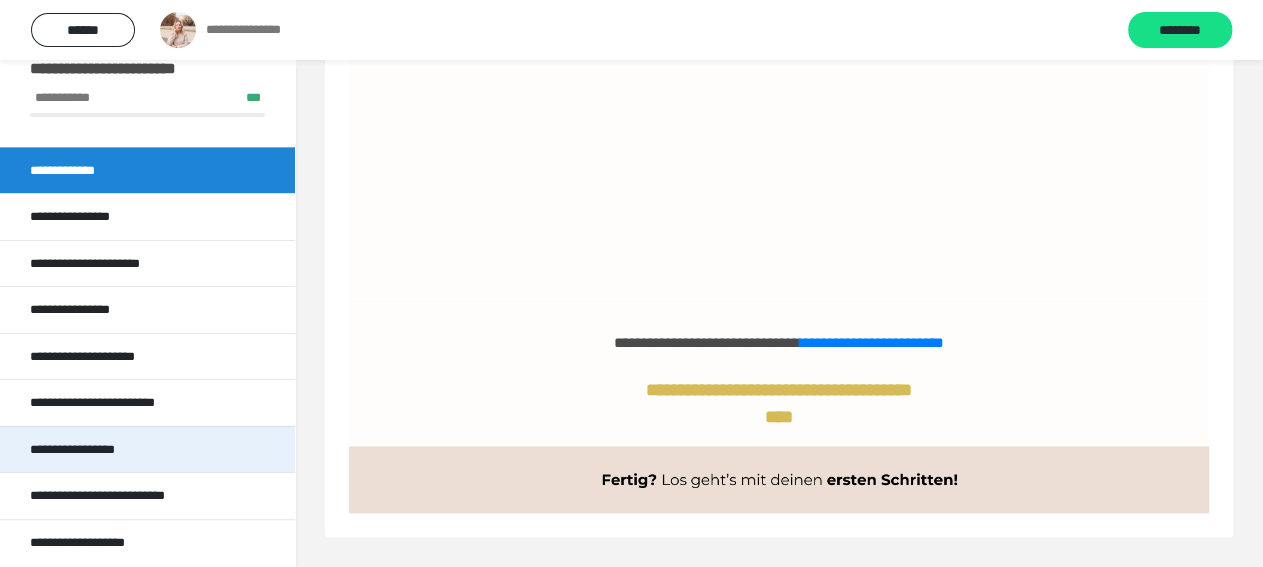 click on "**********" at bounding box center (80, 450) 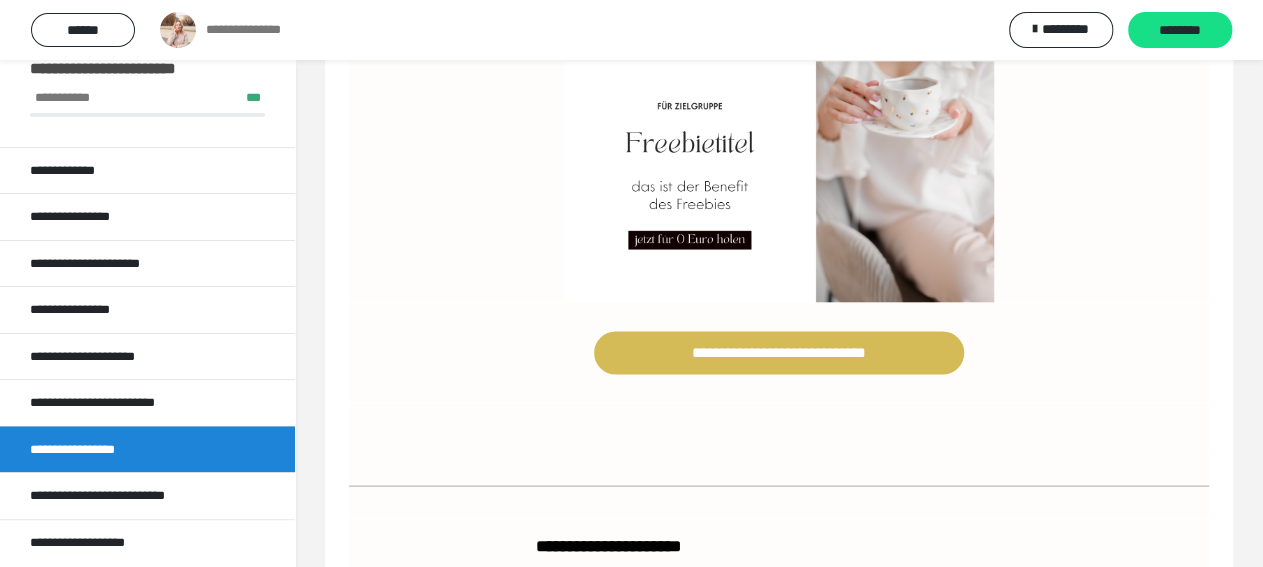 scroll, scrollTop: 1412, scrollLeft: 0, axis: vertical 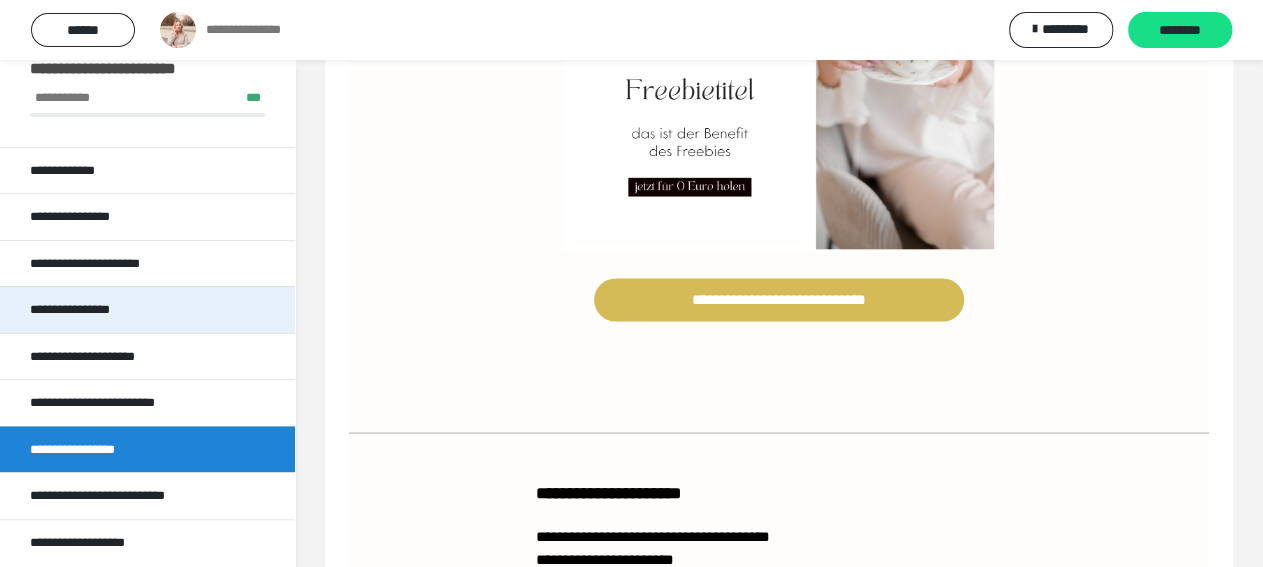 click on "**********" at bounding box center [82, 310] 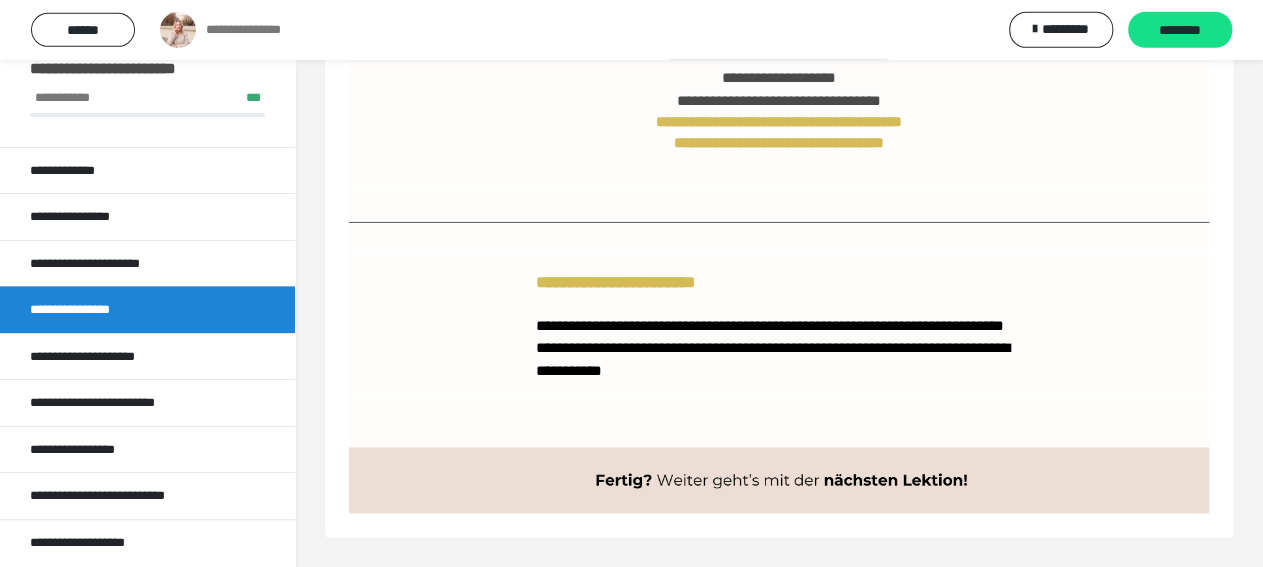 scroll, scrollTop: 1162, scrollLeft: 0, axis: vertical 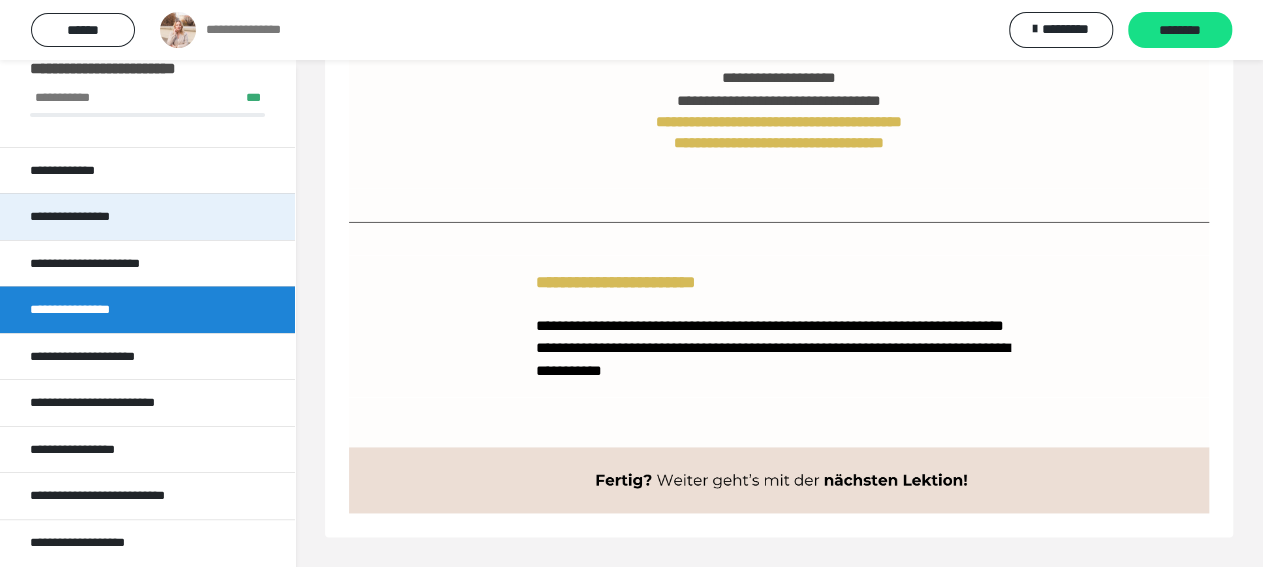 click on "**********" at bounding box center [91, 217] 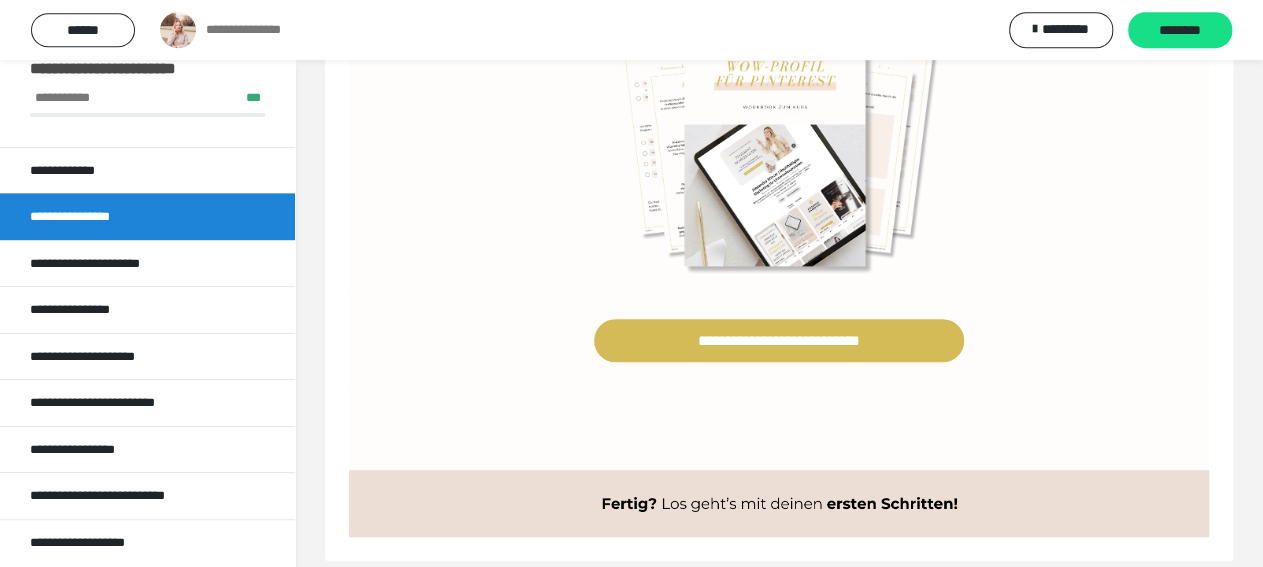 scroll, scrollTop: 554, scrollLeft: 0, axis: vertical 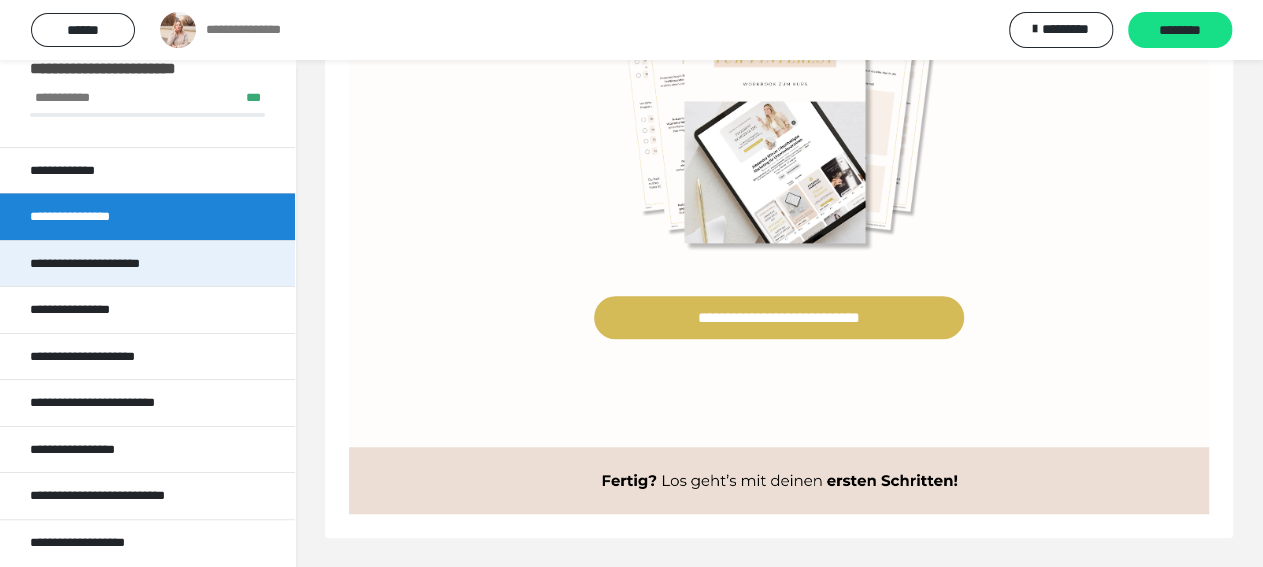 click on "**********" at bounding box center [96, 264] 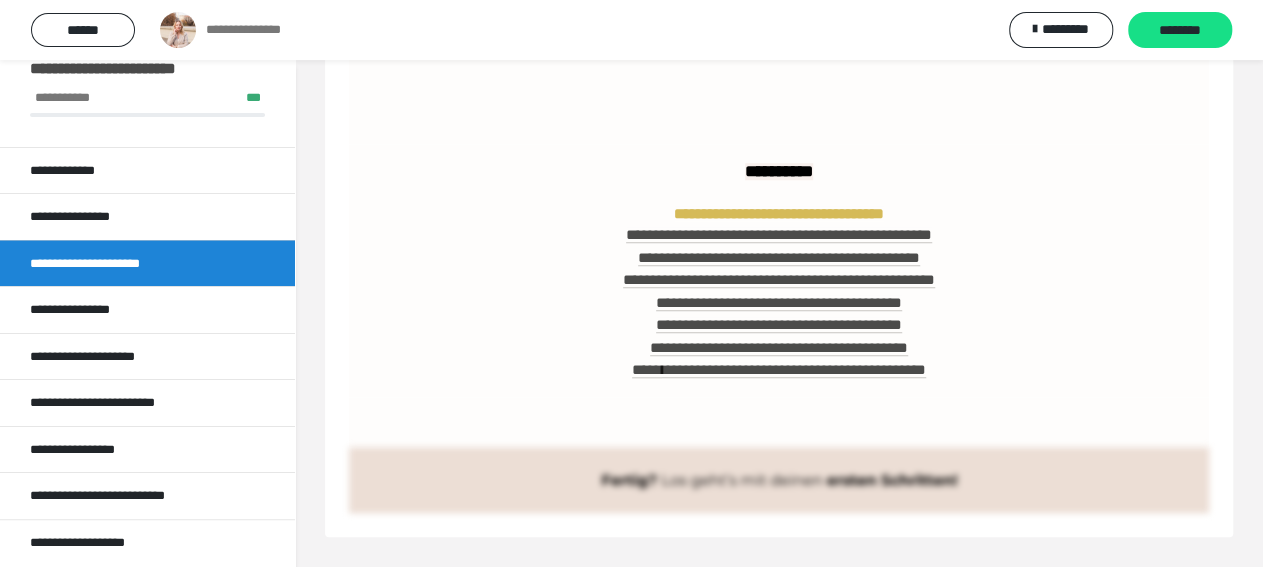 scroll, scrollTop: 1053, scrollLeft: 0, axis: vertical 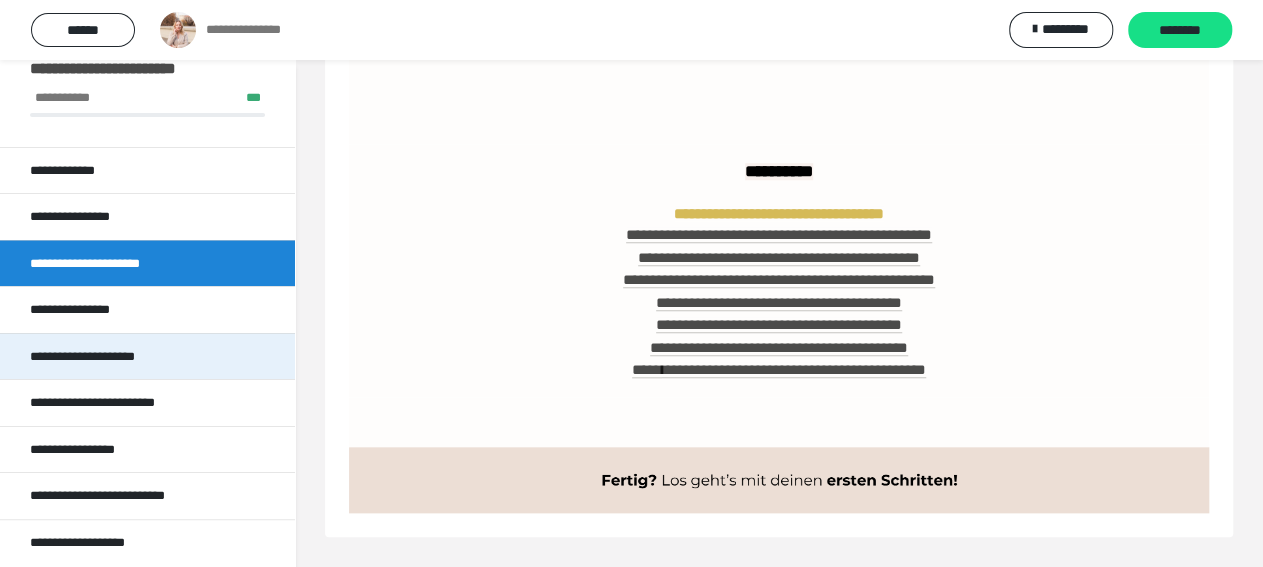 click on "**********" at bounding box center (97, 357) 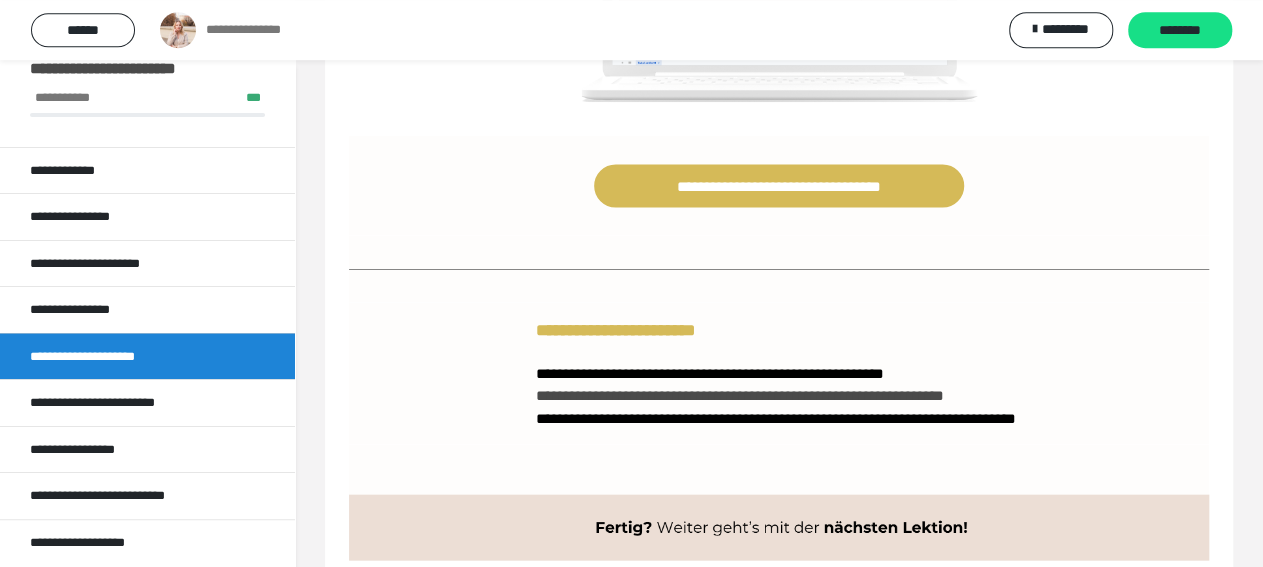 scroll, scrollTop: 1739, scrollLeft: 0, axis: vertical 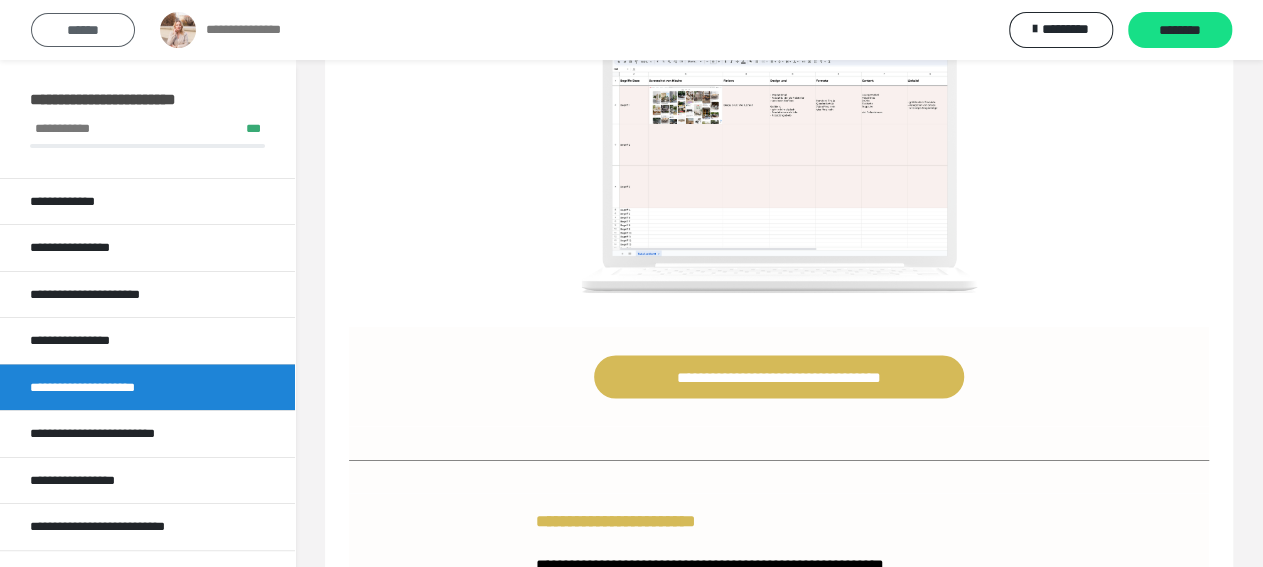 click on "******" at bounding box center (83, 30) 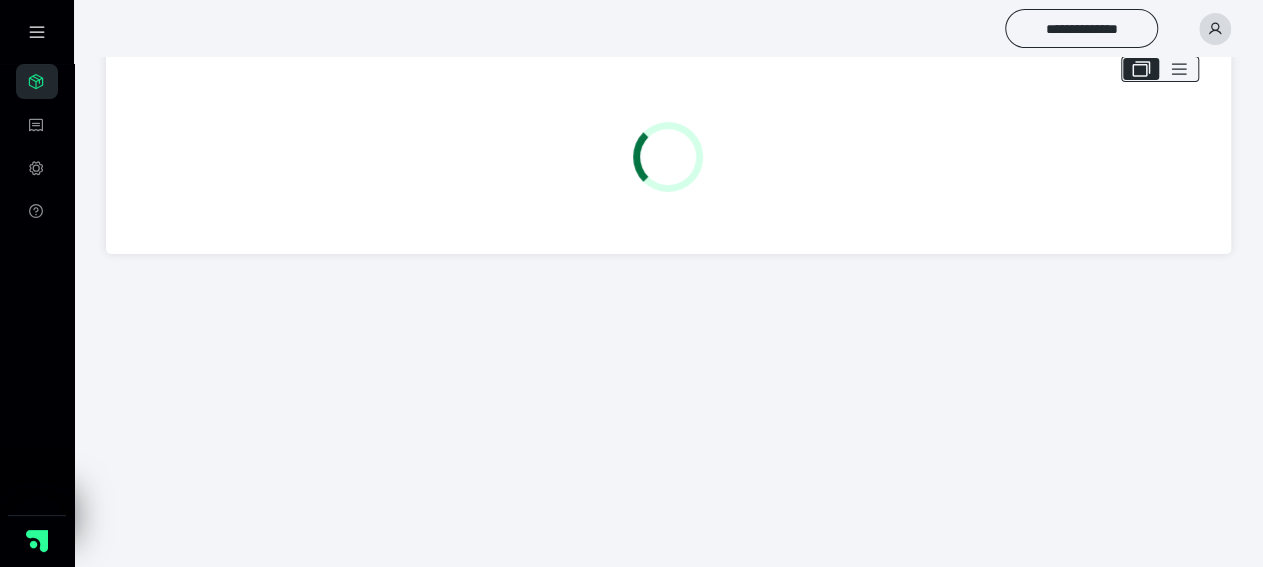 scroll, scrollTop: 0, scrollLeft: 0, axis: both 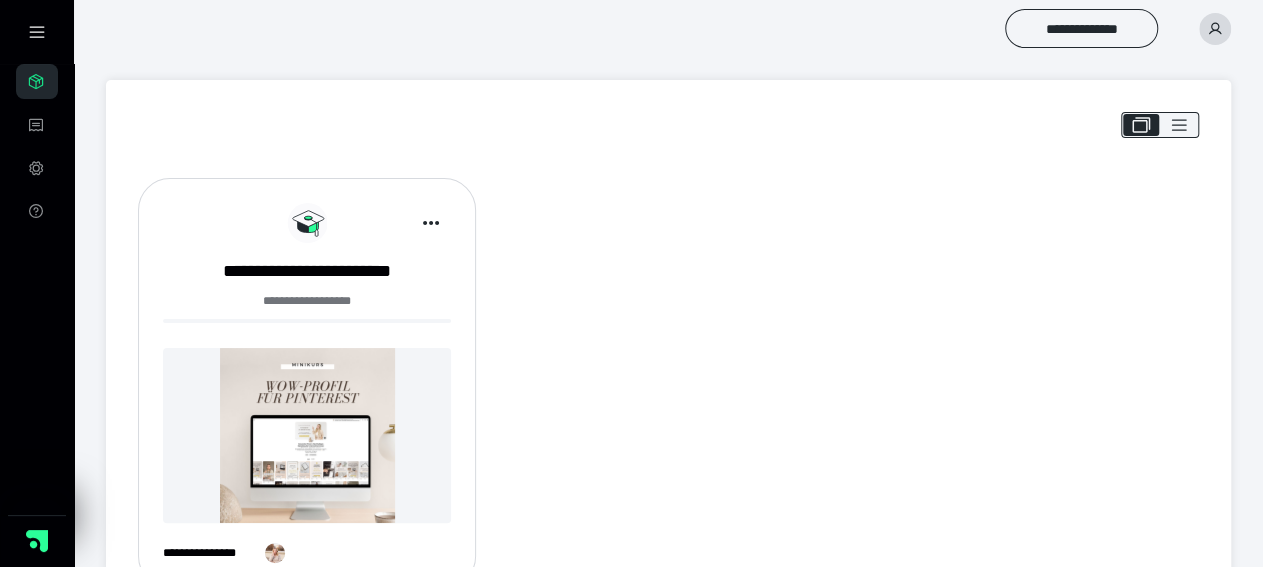 click on "**********" at bounding box center [668, 383] 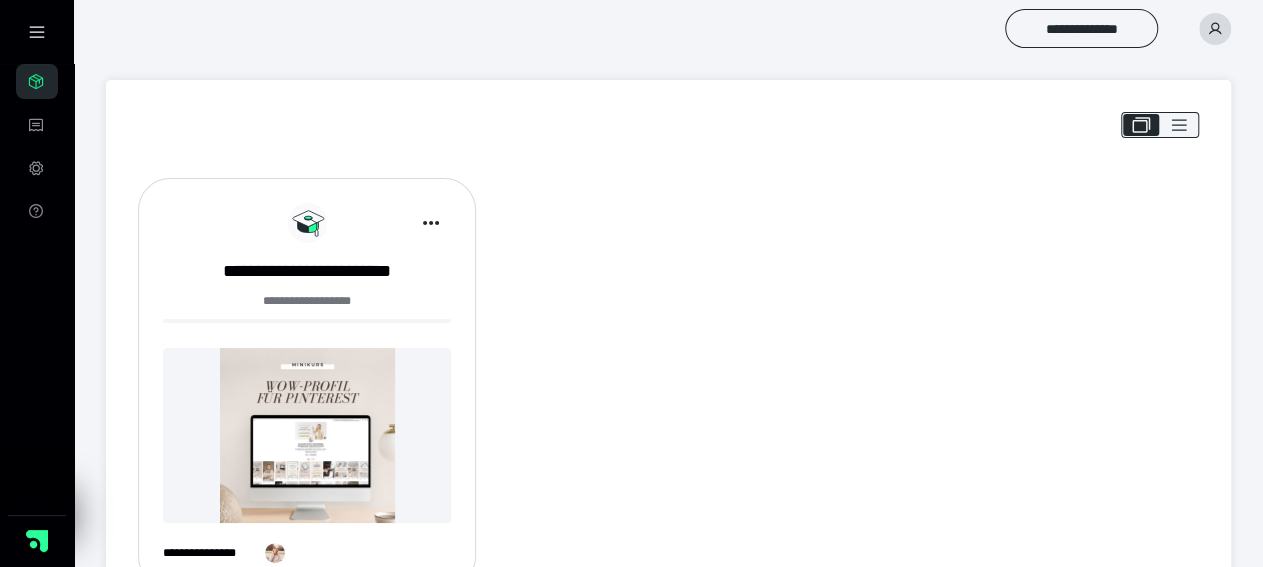 click 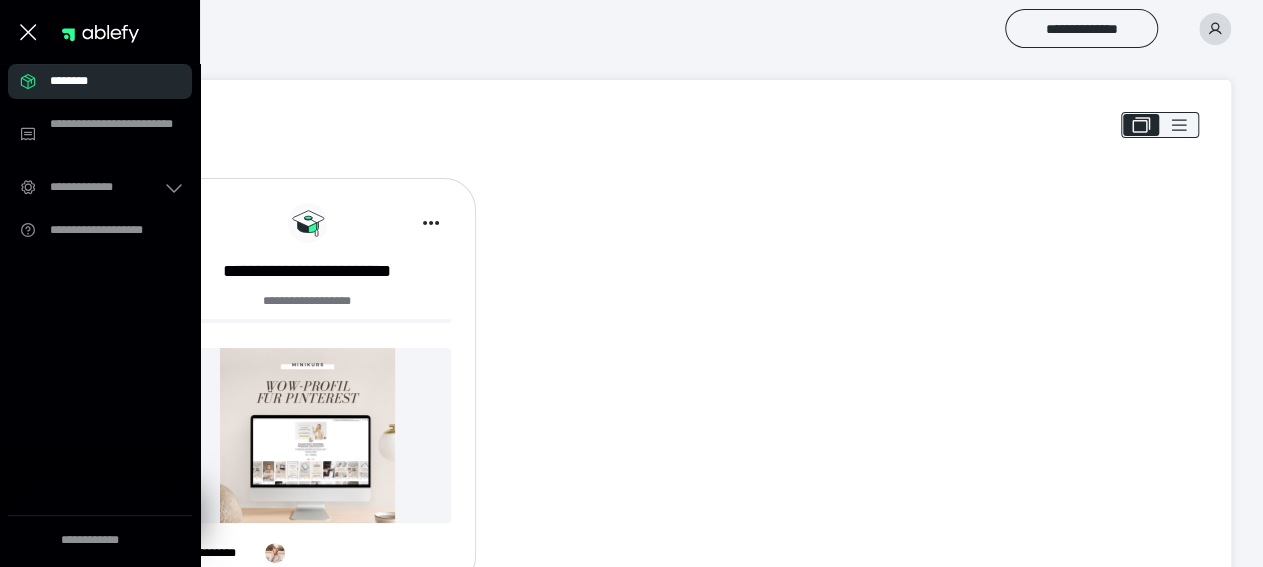 click on "**********" at bounding box center [668, 383] 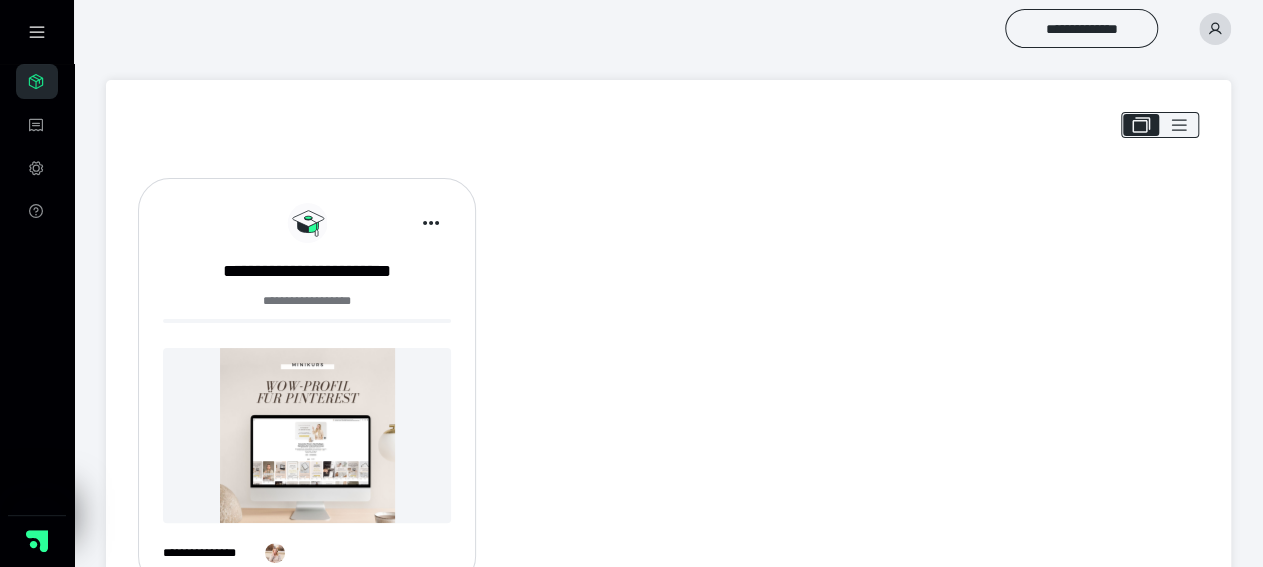 click on "**********" at bounding box center [668, 383] 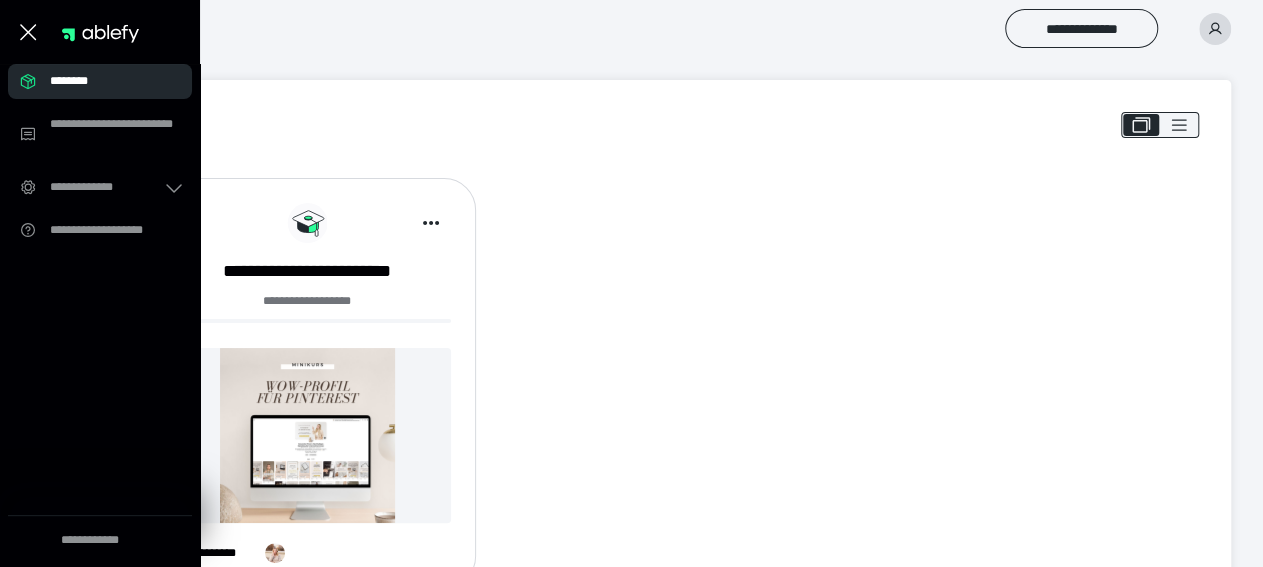 click on "********" at bounding box center [106, 81] 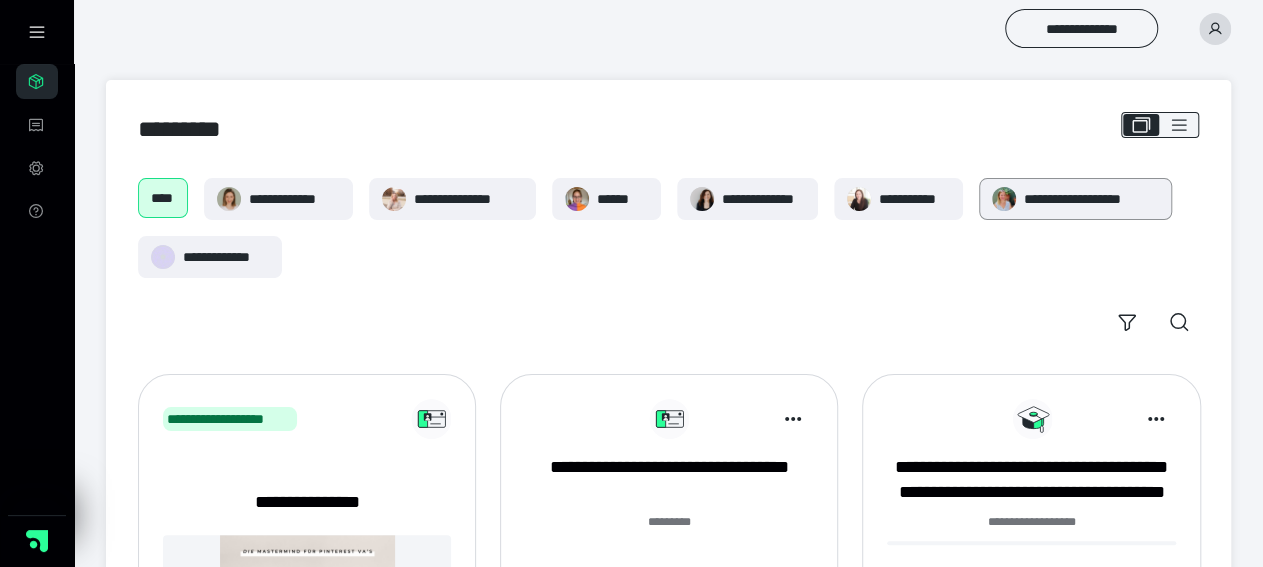 click on "**********" at bounding box center [1091, 199] 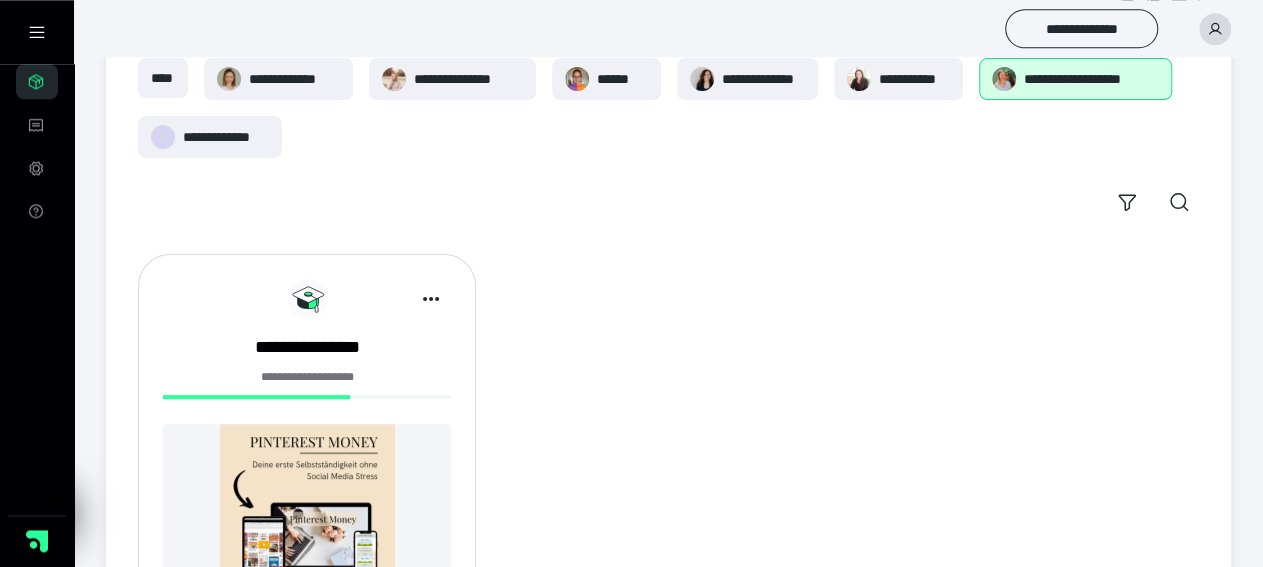scroll, scrollTop: 270, scrollLeft: 0, axis: vertical 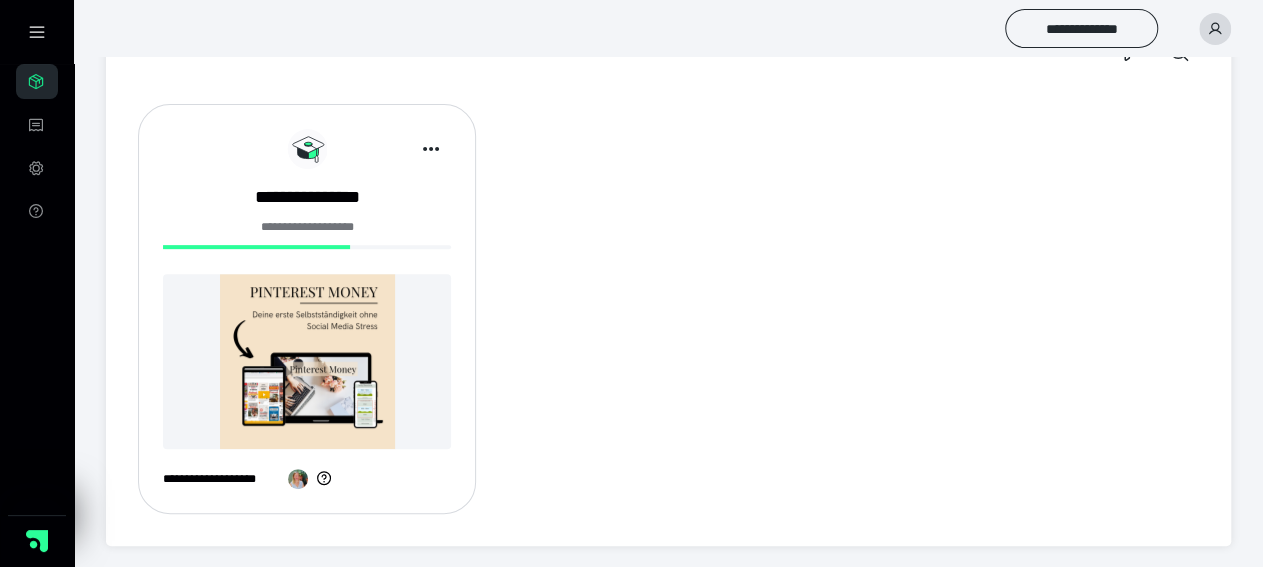 click at bounding box center [307, 361] 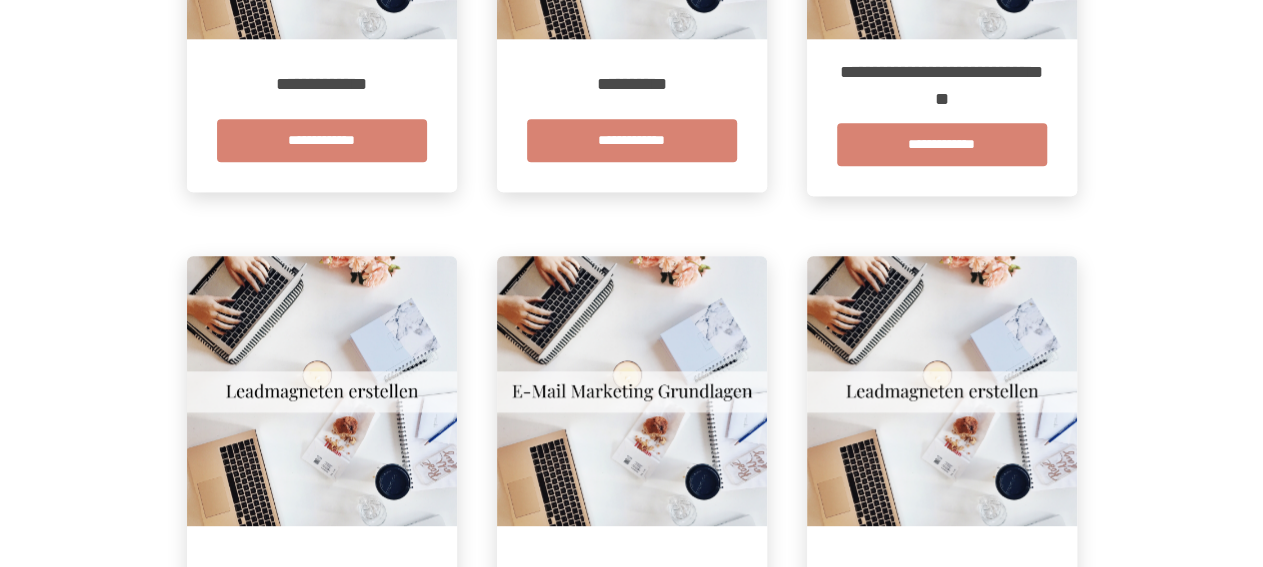 scroll, scrollTop: 836, scrollLeft: 0, axis: vertical 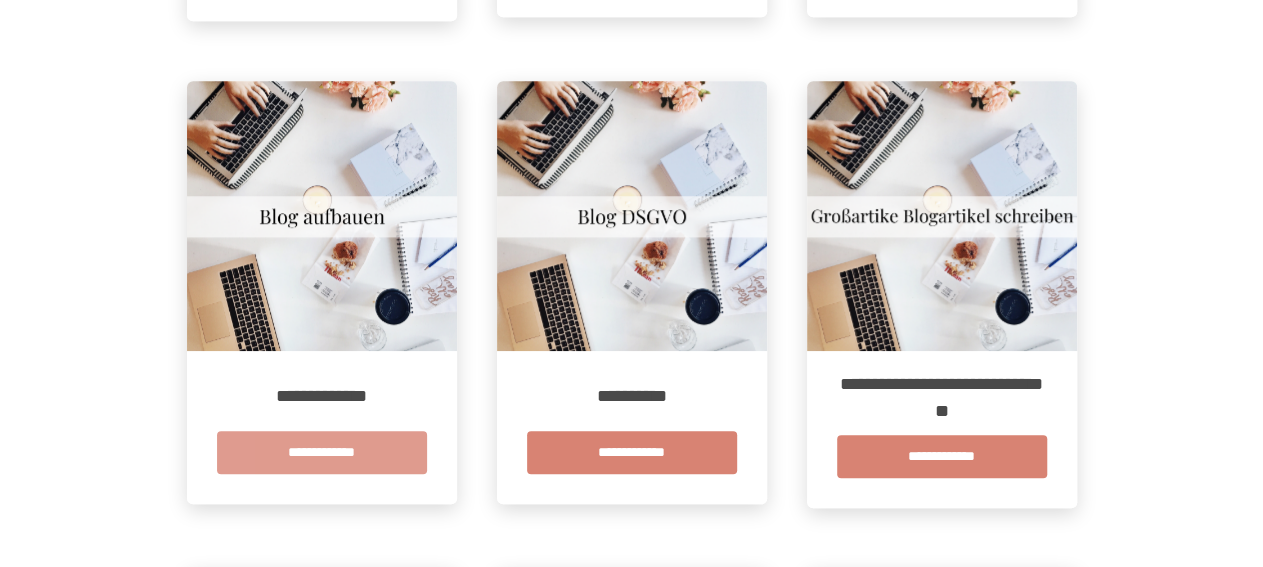 click on "**********" at bounding box center (322, 452) 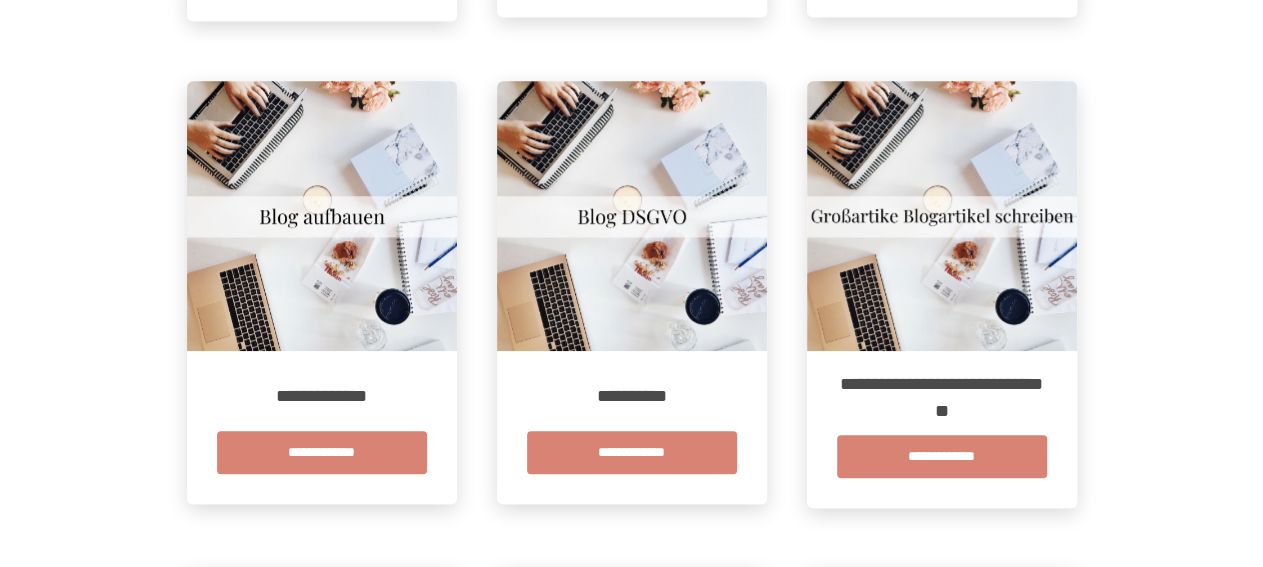 scroll, scrollTop: 0, scrollLeft: 0, axis: both 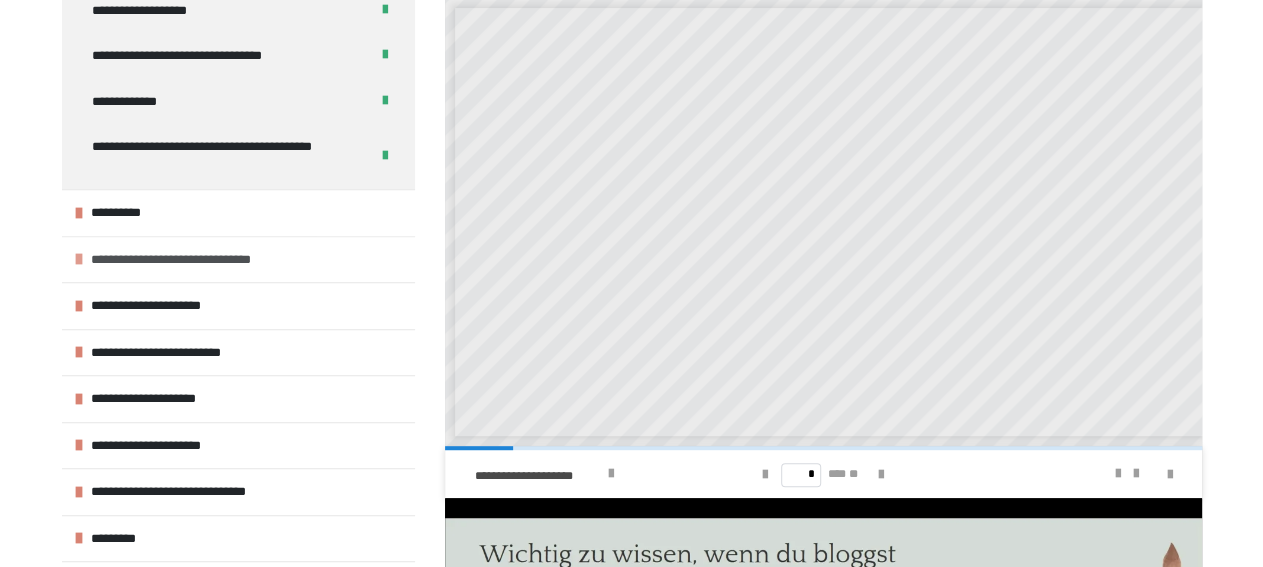 click at bounding box center [79, 259] 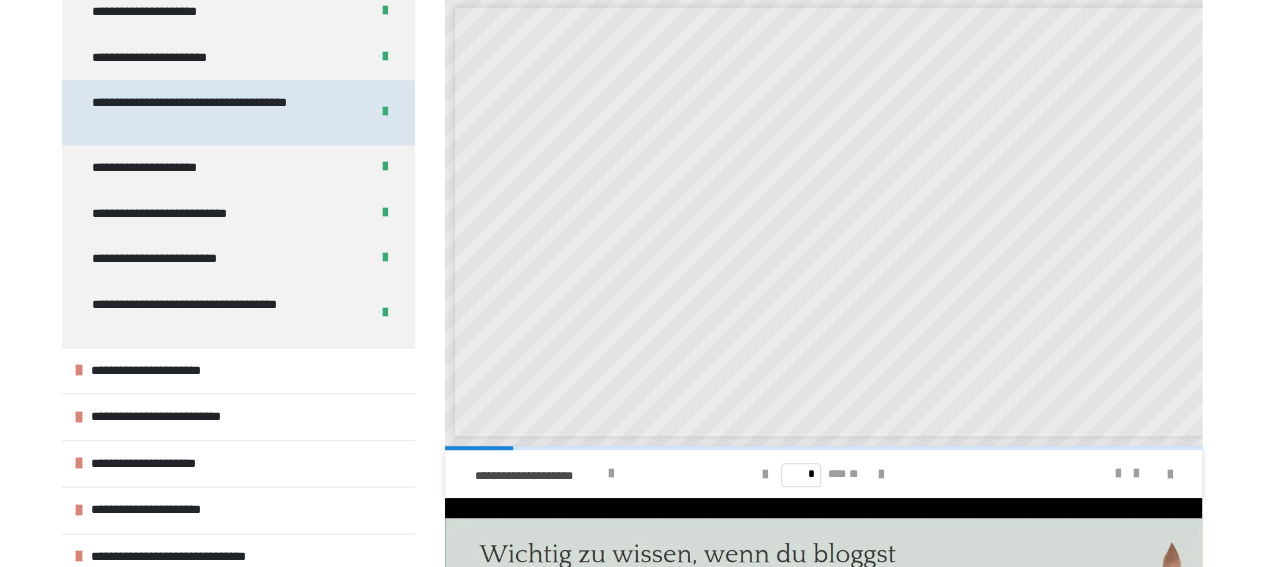 scroll, scrollTop: 1056, scrollLeft: 0, axis: vertical 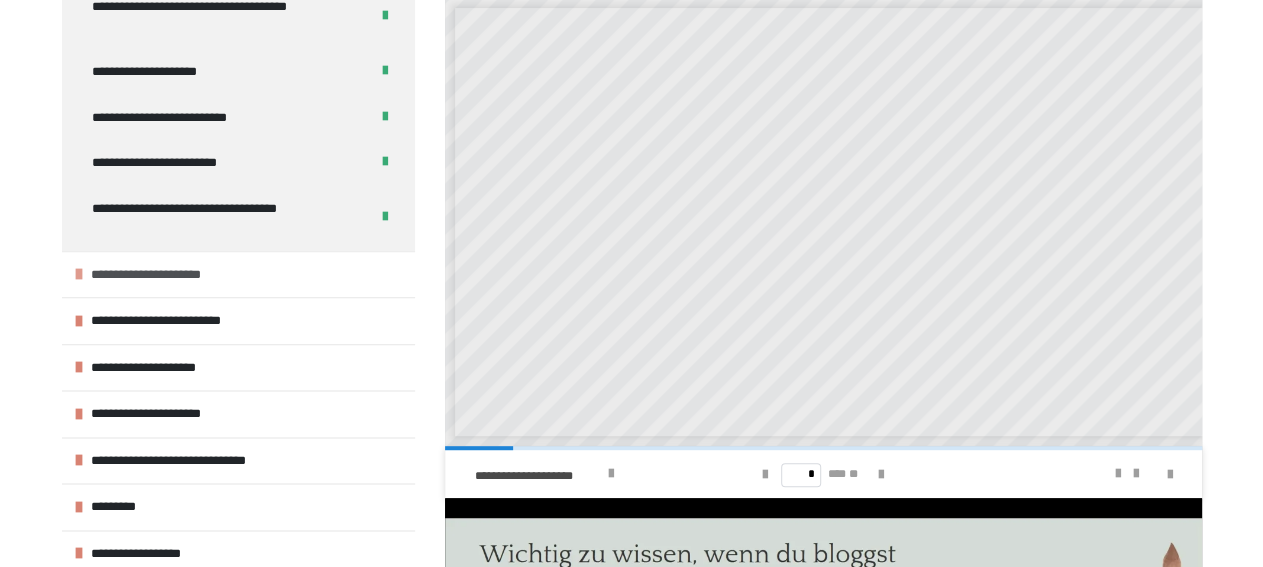 click at bounding box center (79, 274) 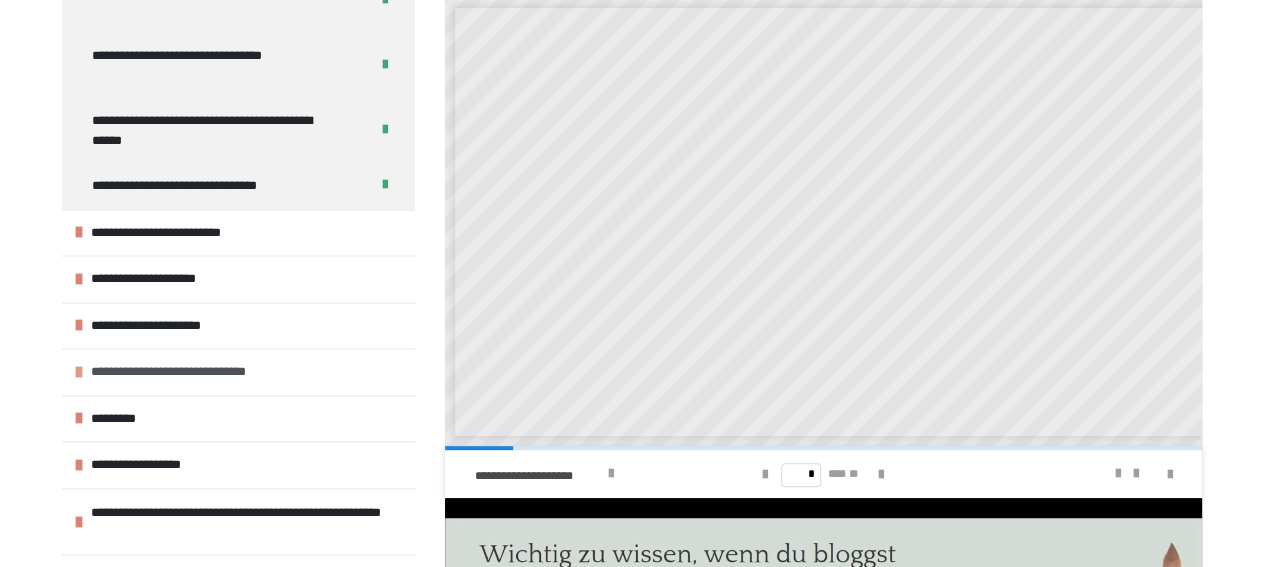 scroll, scrollTop: 1440, scrollLeft: 0, axis: vertical 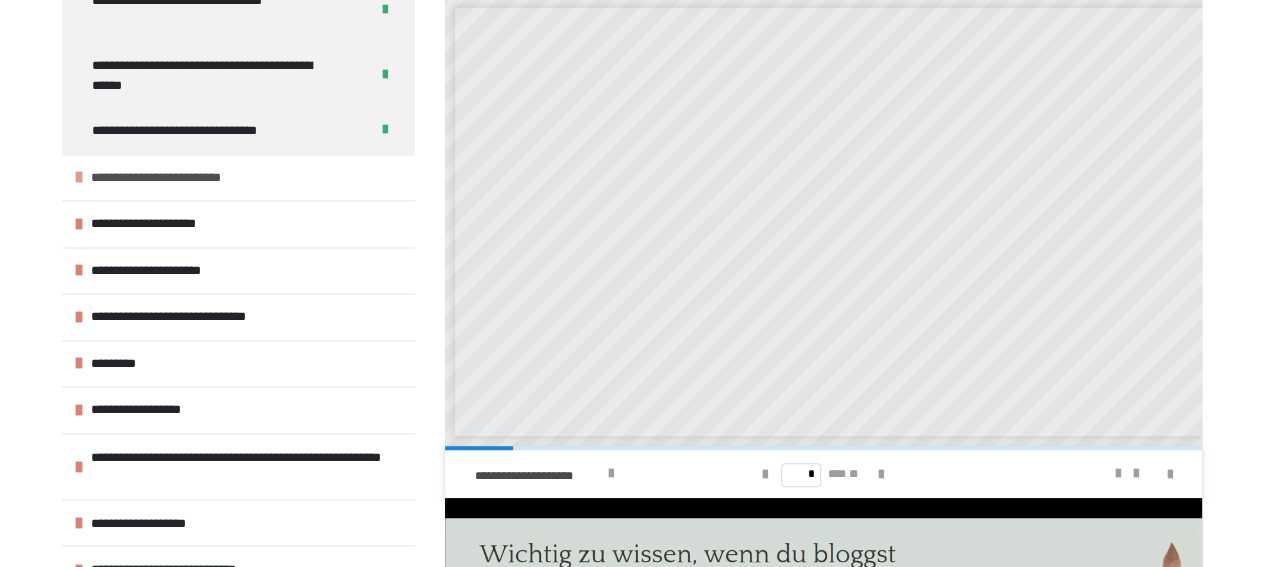 click at bounding box center [79, 177] 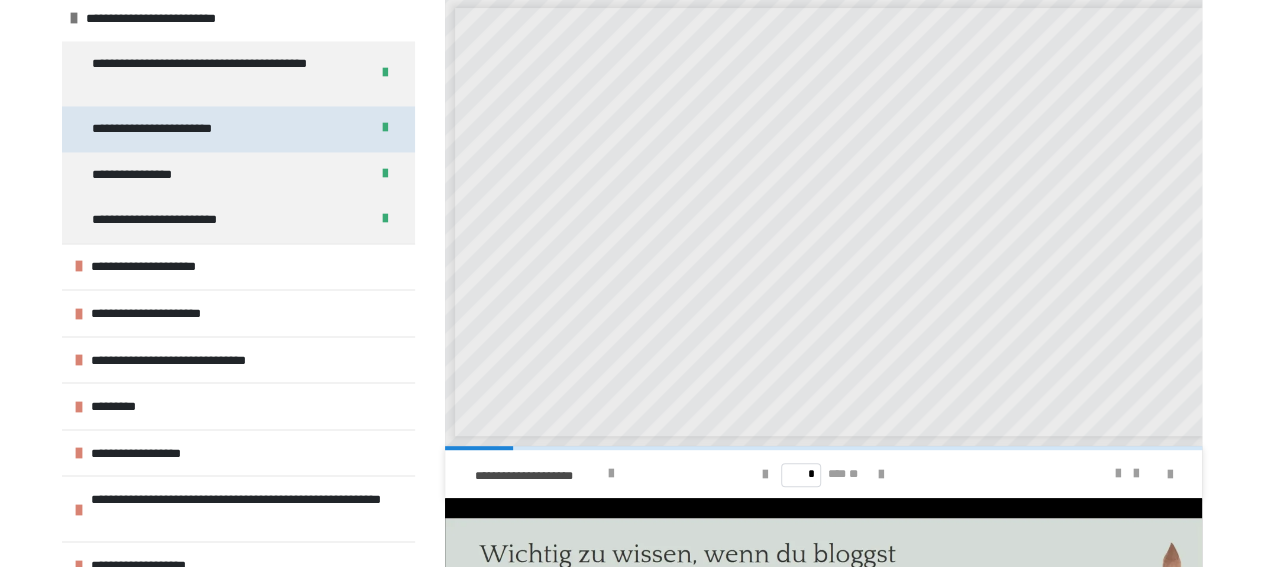 scroll, scrollTop: 1632, scrollLeft: 0, axis: vertical 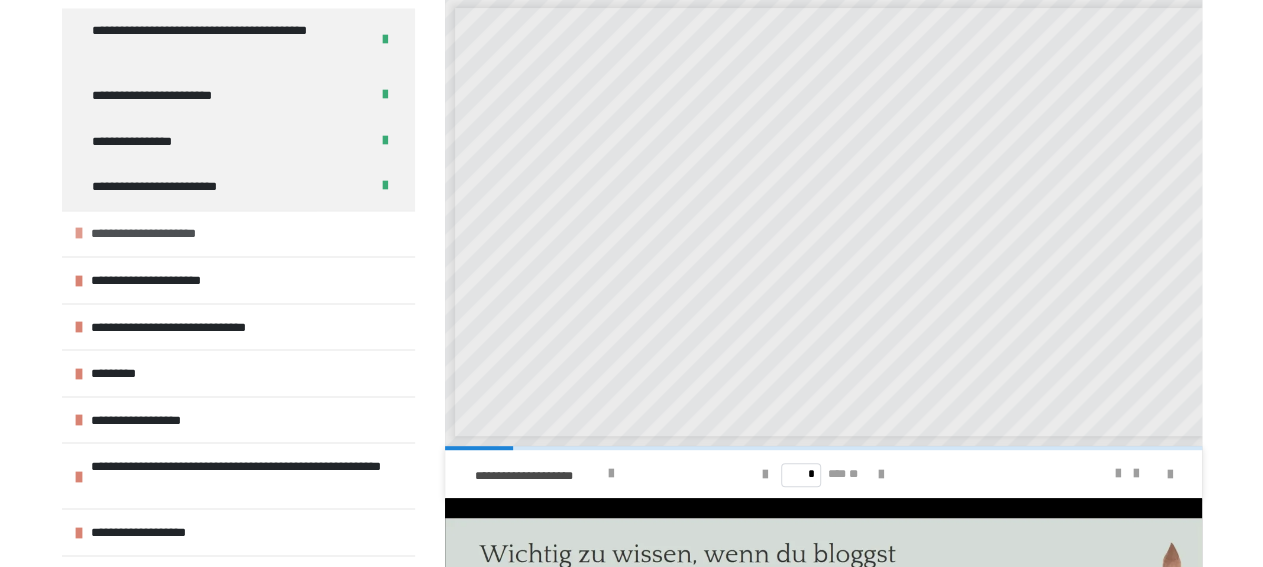click at bounding box center [79, 233] 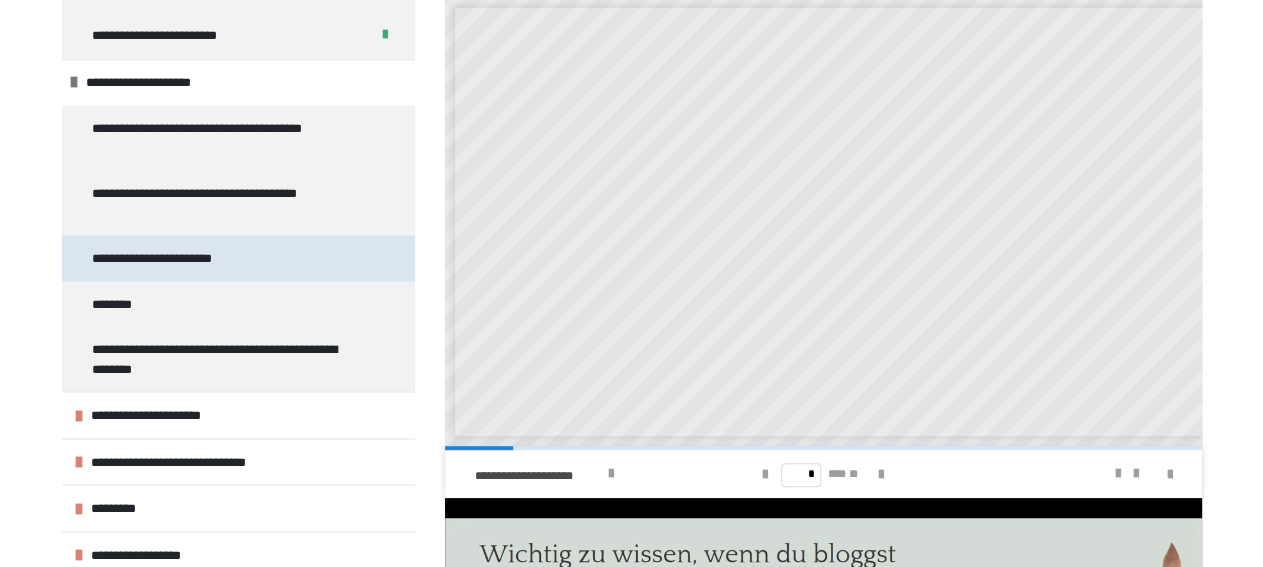 scroll, scrollTop: 1824, scrollLeft: 0, axis: vertical 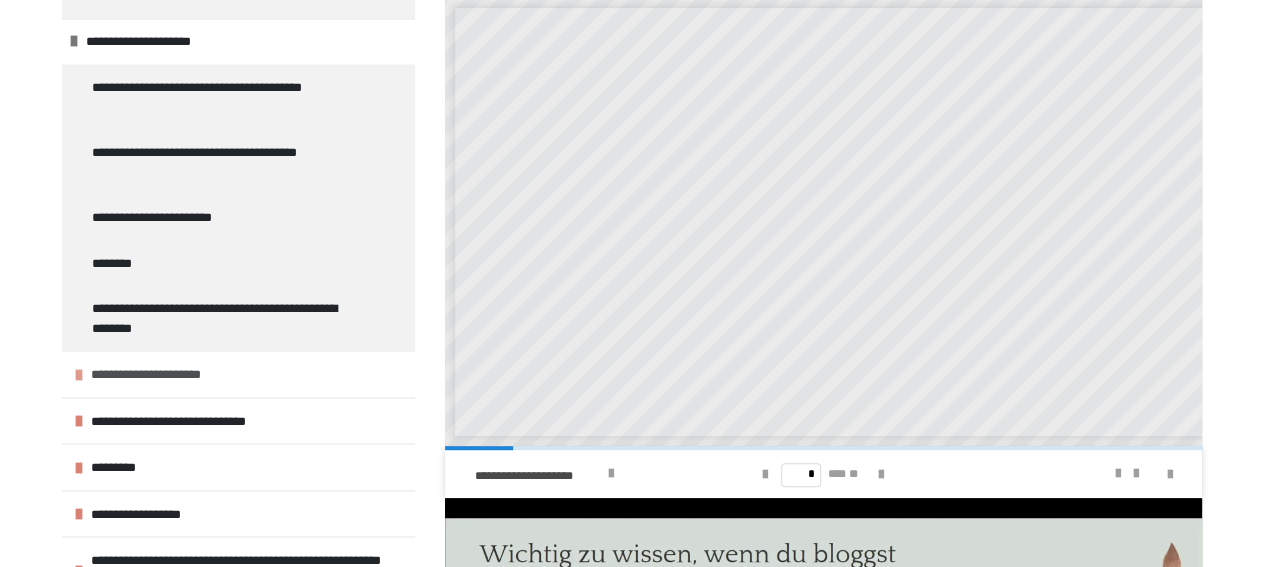 click at bounding box center (79, 374) 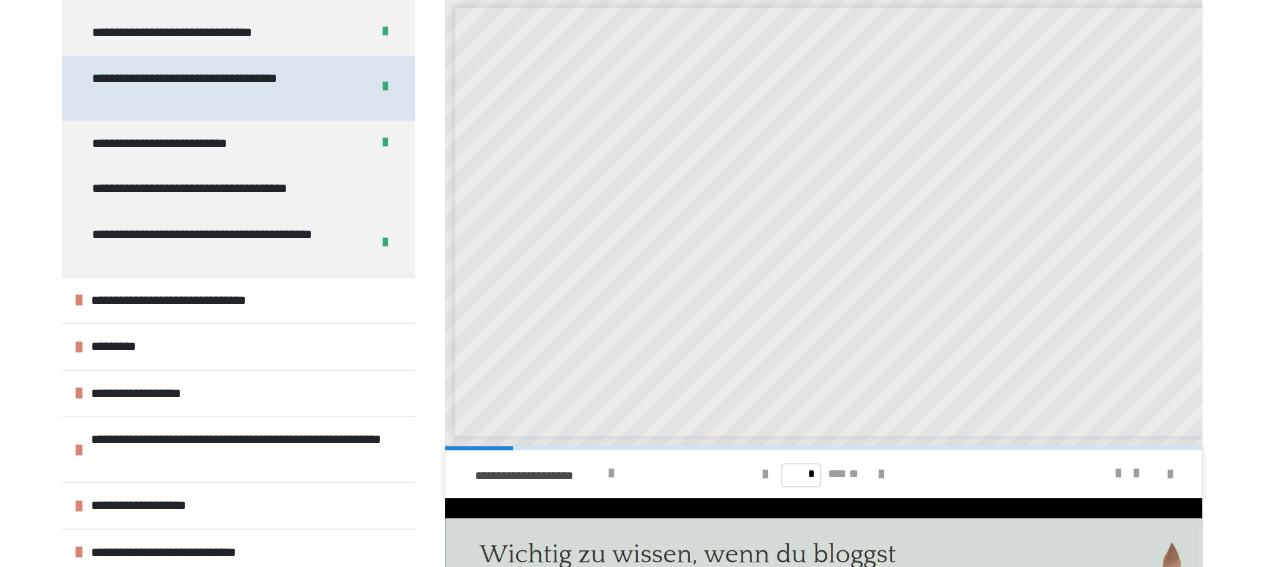 scroll, scrollTop: 2780, scrollLeft: 0, axis: vertical 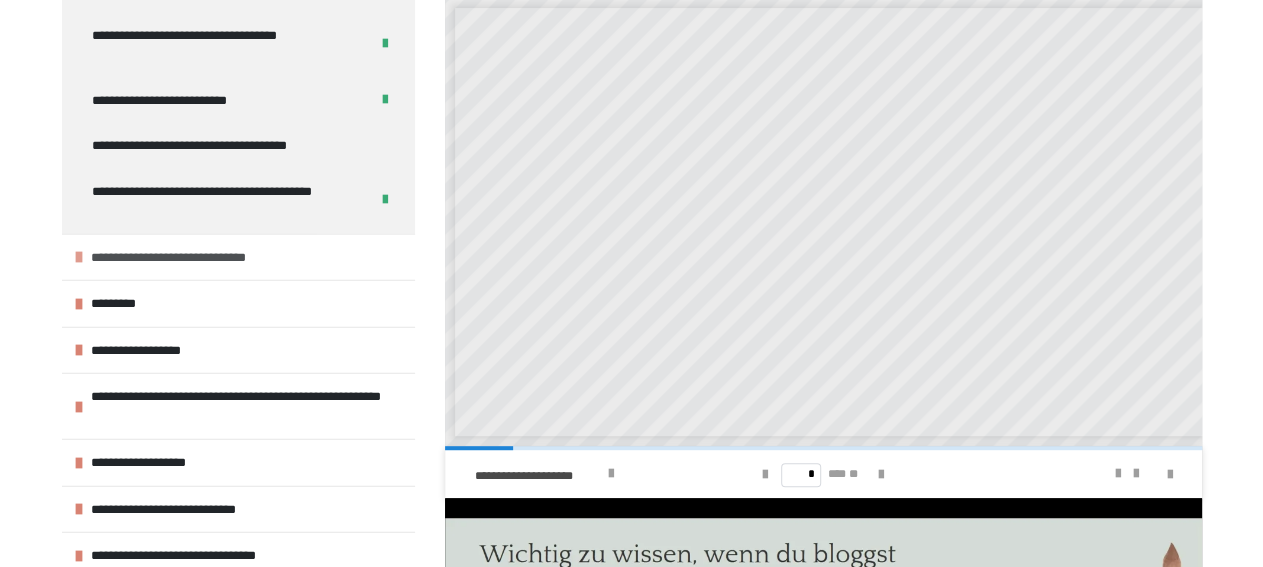 click at bounding box center [79, 257] 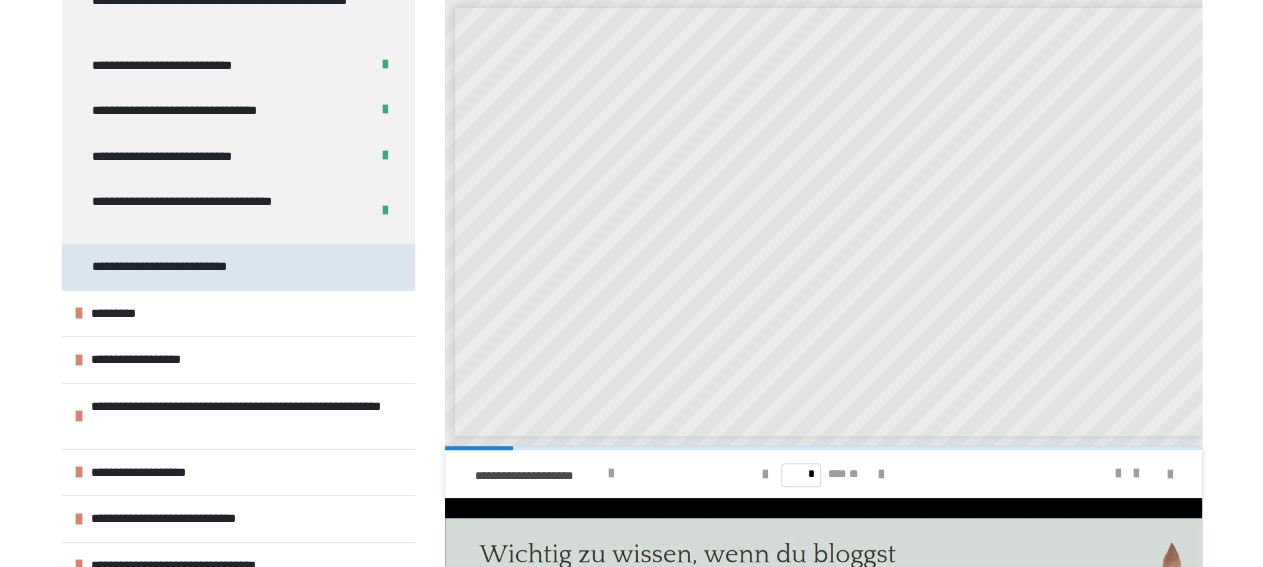scroll, scrollTop: 3203, scrollLeft: 0, axis: vertical 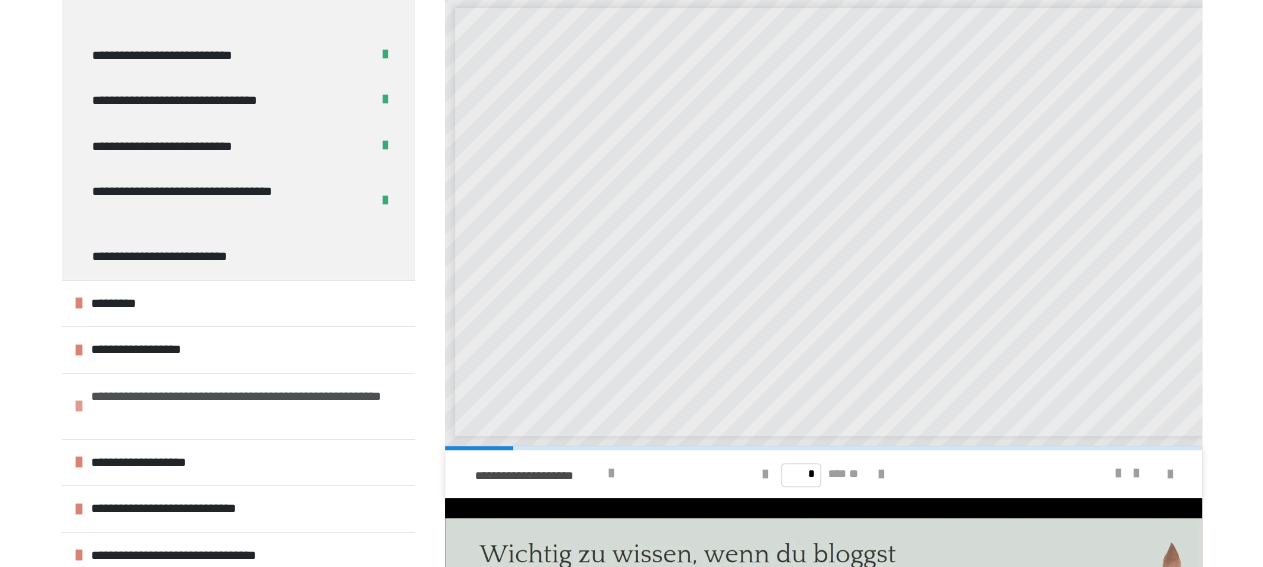 click at bounding box center [79, 406] 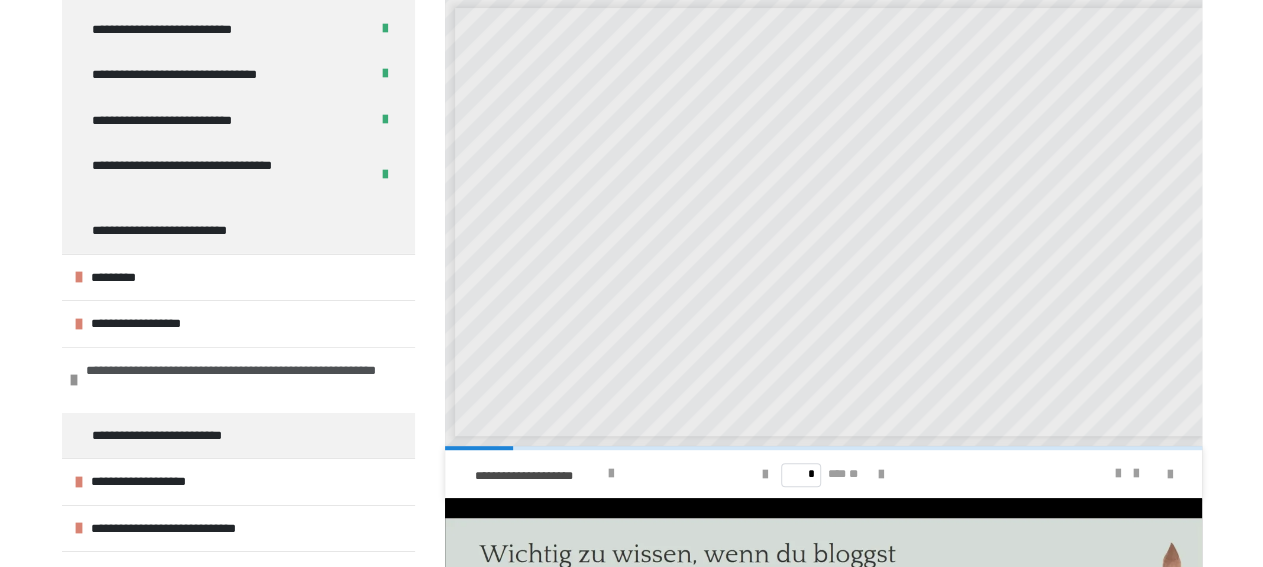 scroll, scrollTop: 3248, scrollLeft: 0, axis: vertical 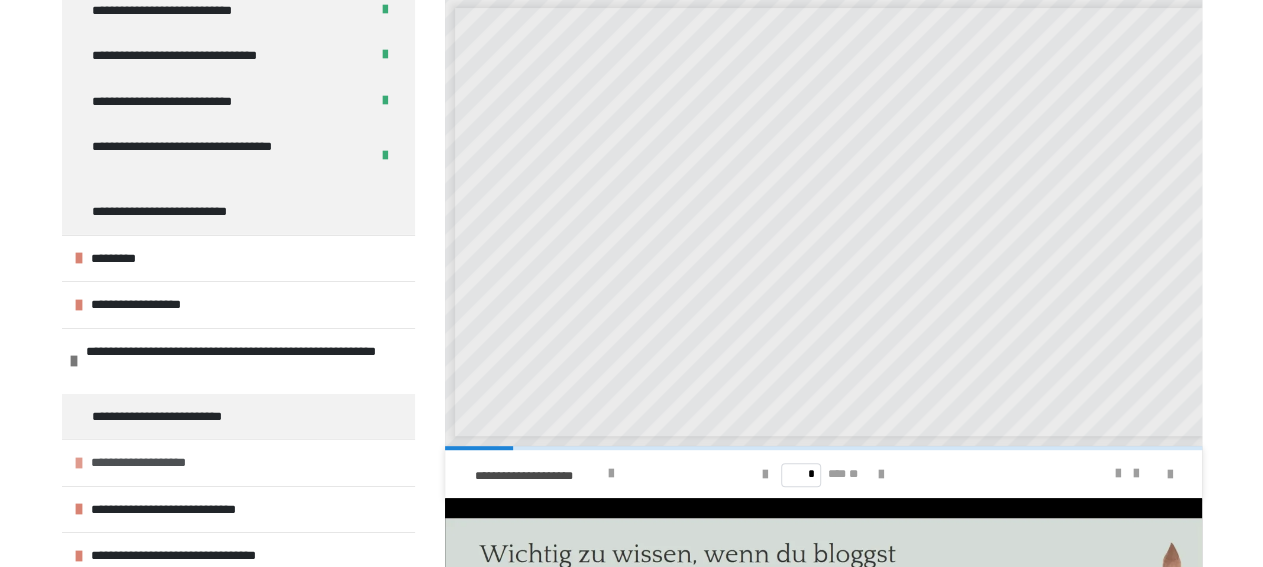 click at bounding box center [79, 463] 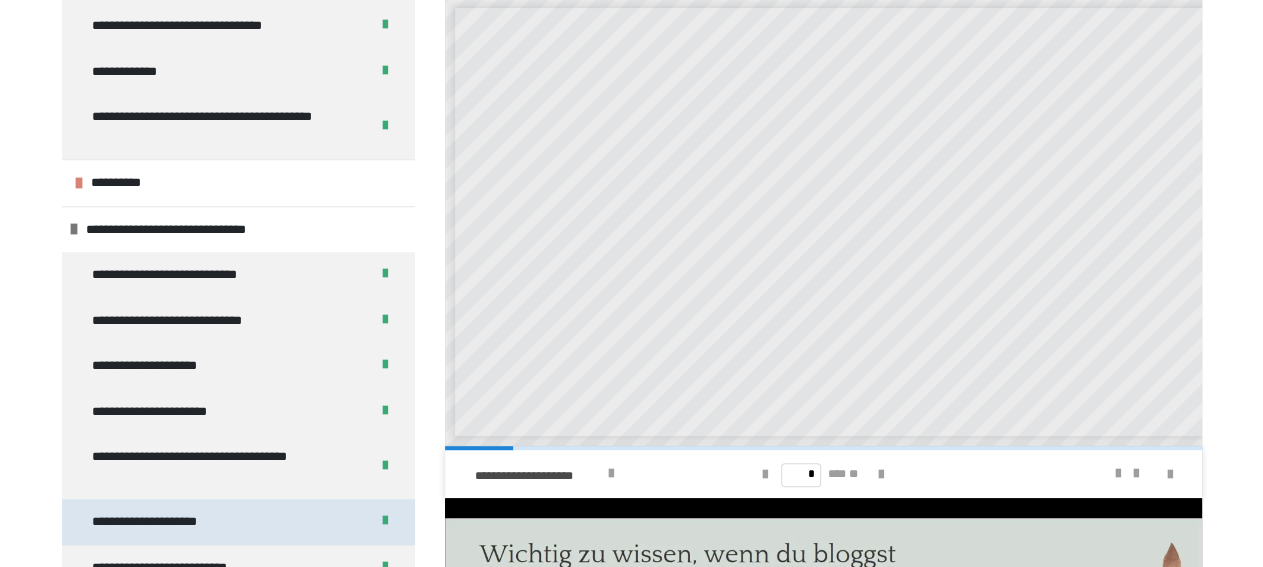 scroll, scrollTop: 414, scrollLeft: 0, axis: vertical 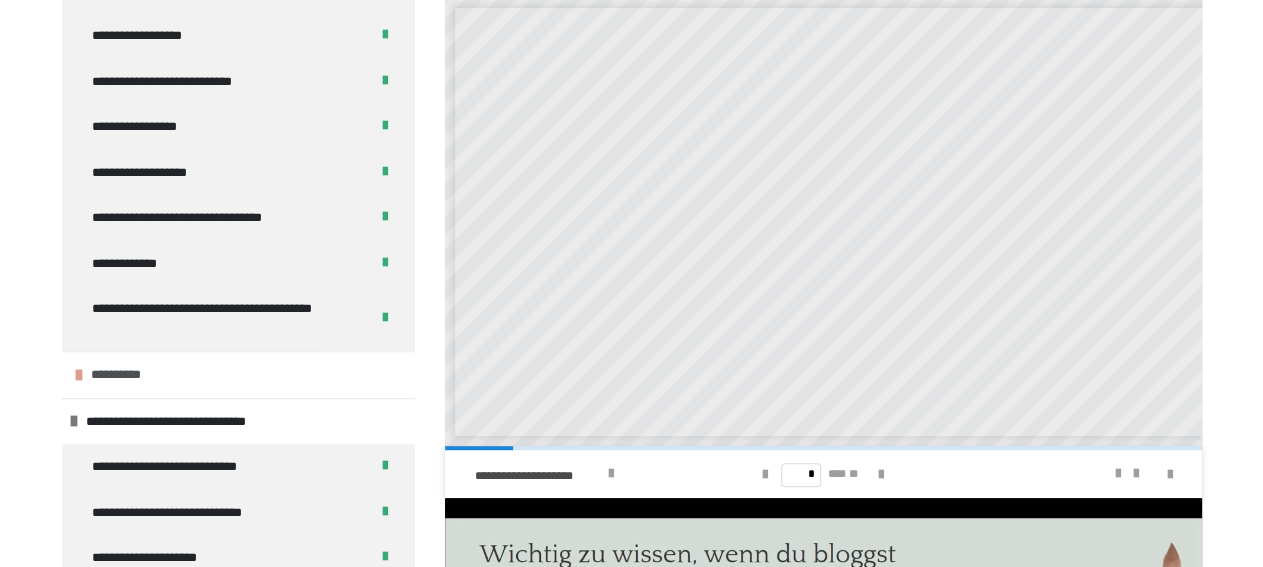 click at bounding box center (79, 375) 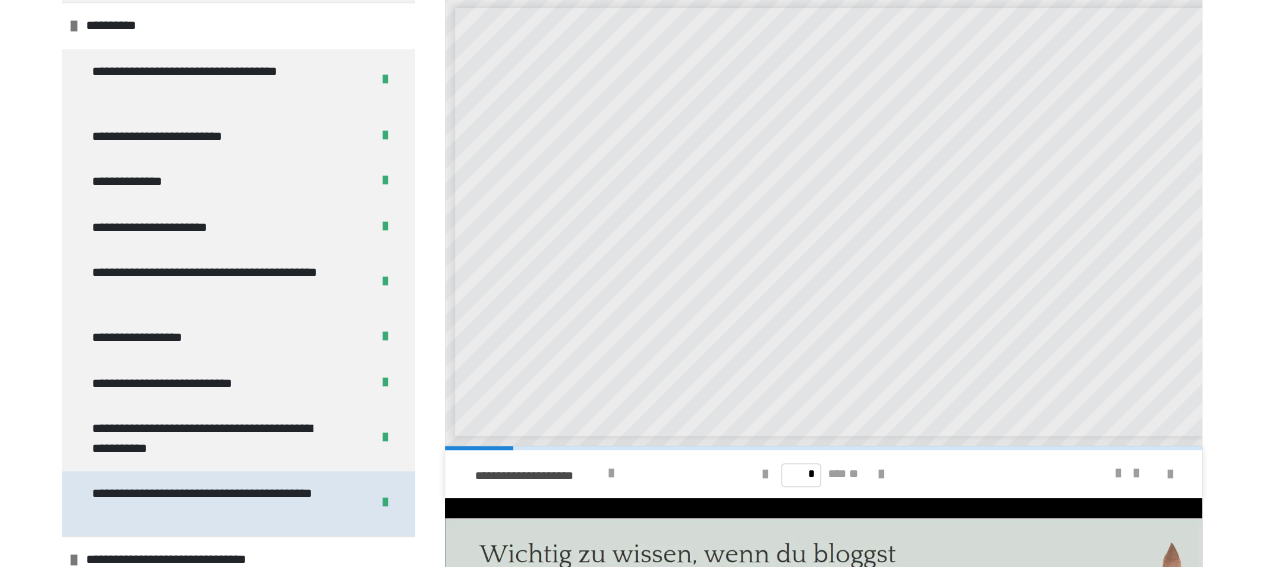 scroll, scrollTop: 798, scrollLeft: 0, axis: vertical 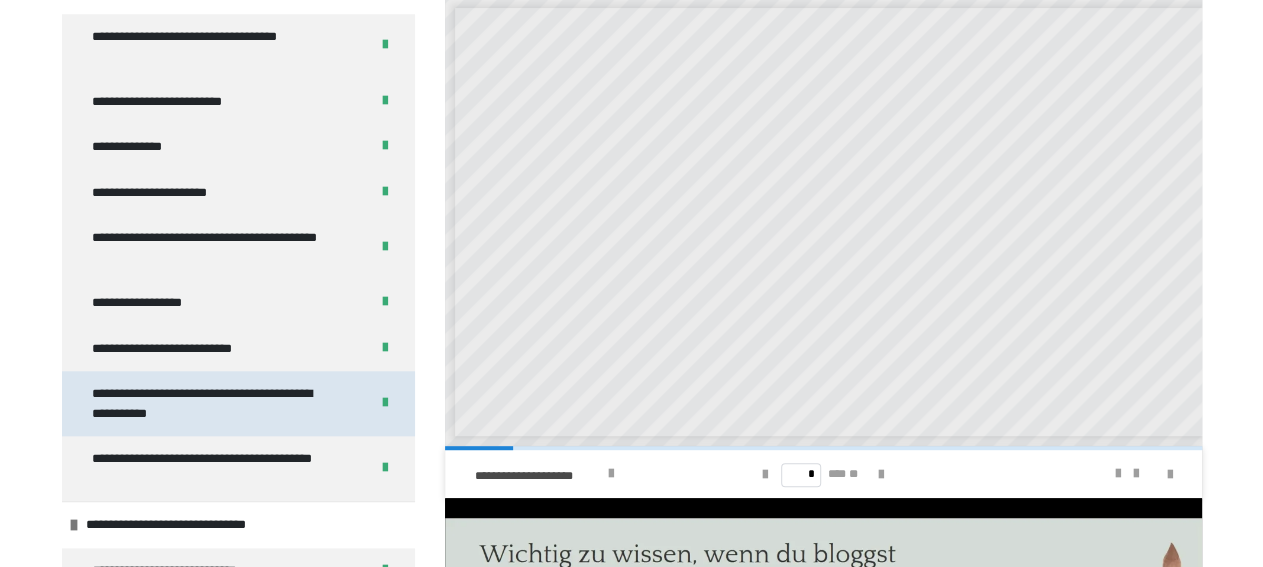 click on "**********" at bounding box center [214, 403] 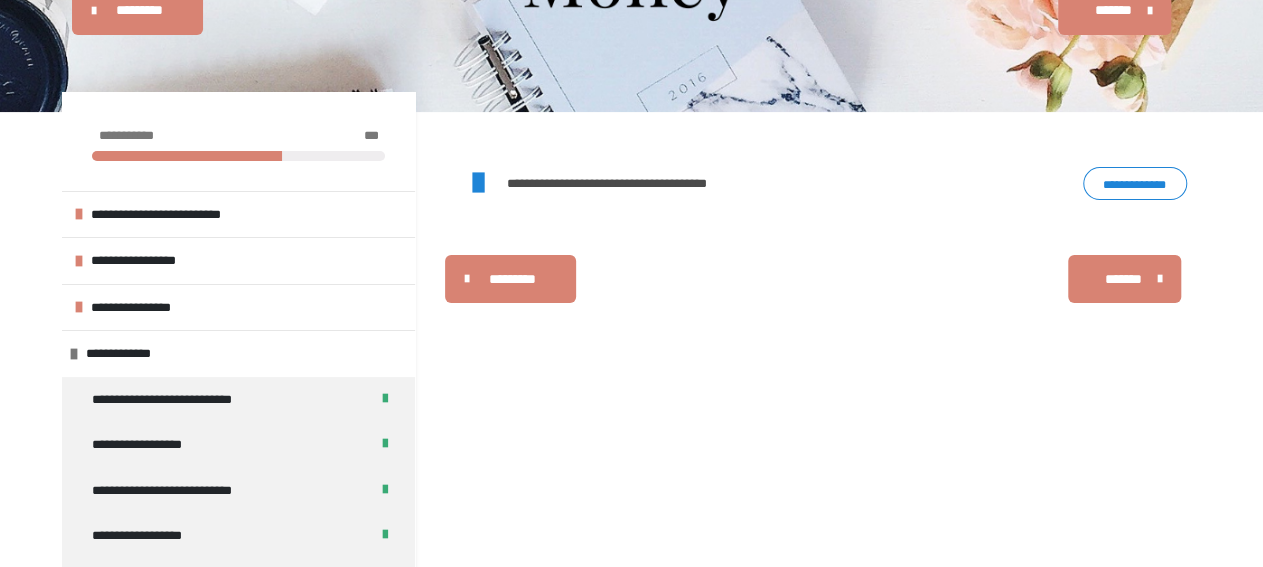 scroll, scrollTop: 166, scrollLeft: 0, axis: vertical 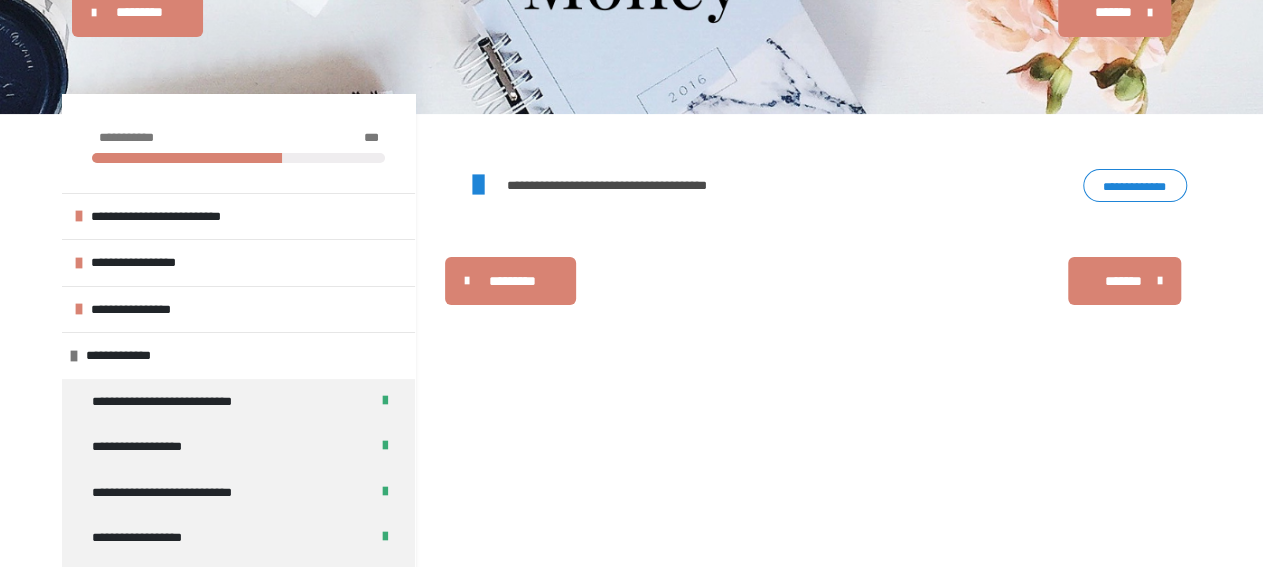 click on "**********" at bounding box center [1135, 185] 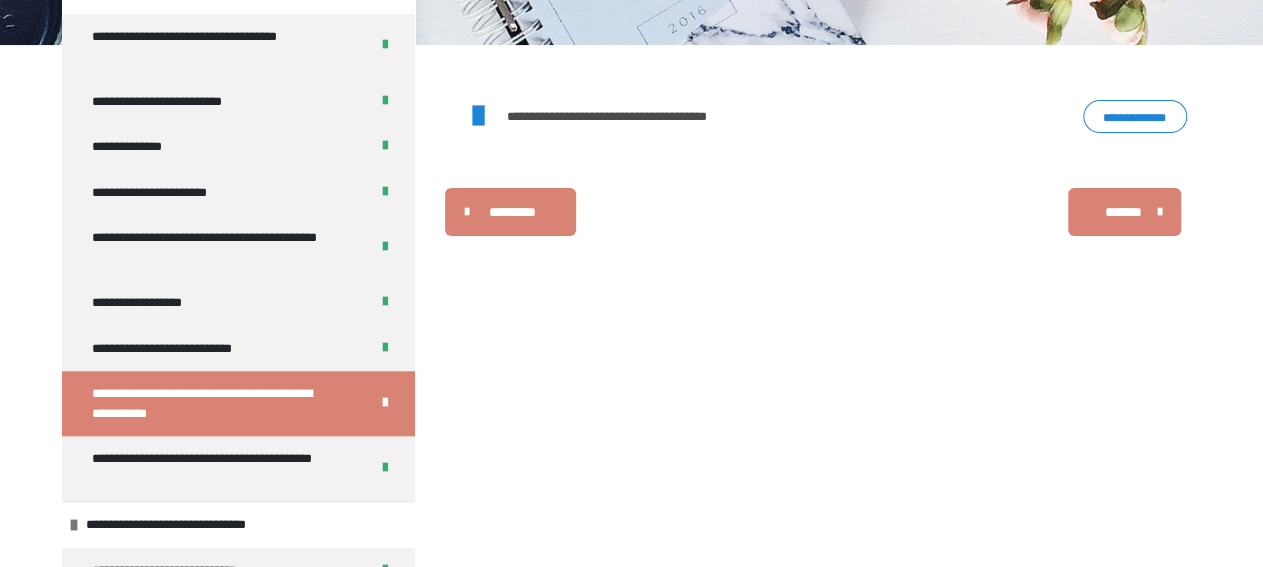 scroll, scrollTop: 340, scrollLeft: 0, axis: vertical 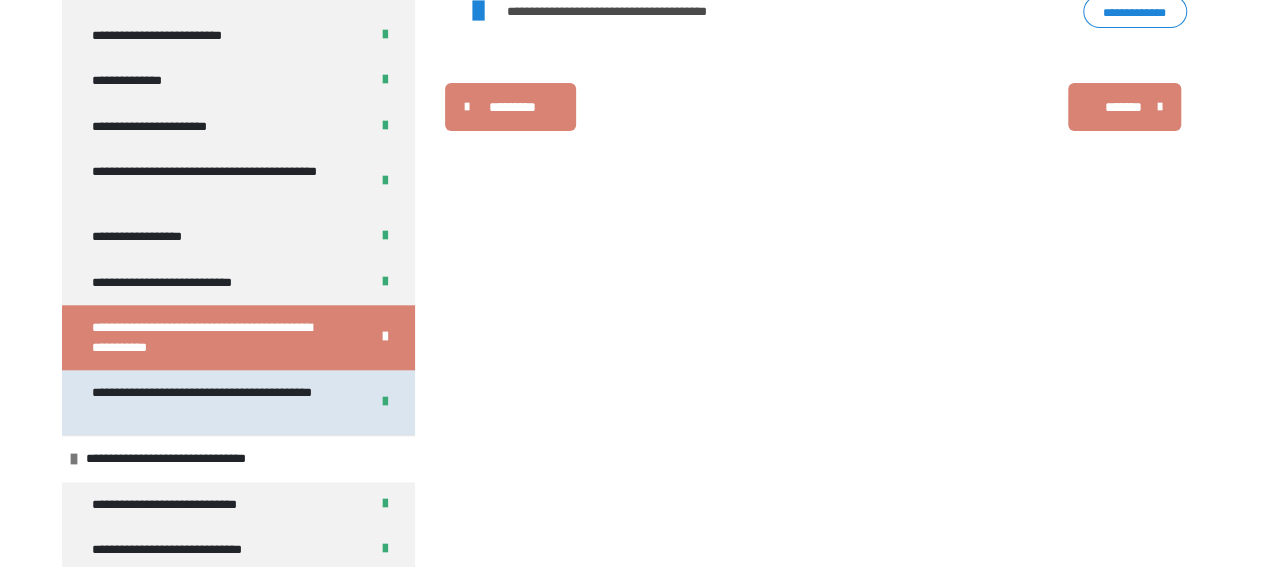 click on "**********" at bounding box center [214, 402] 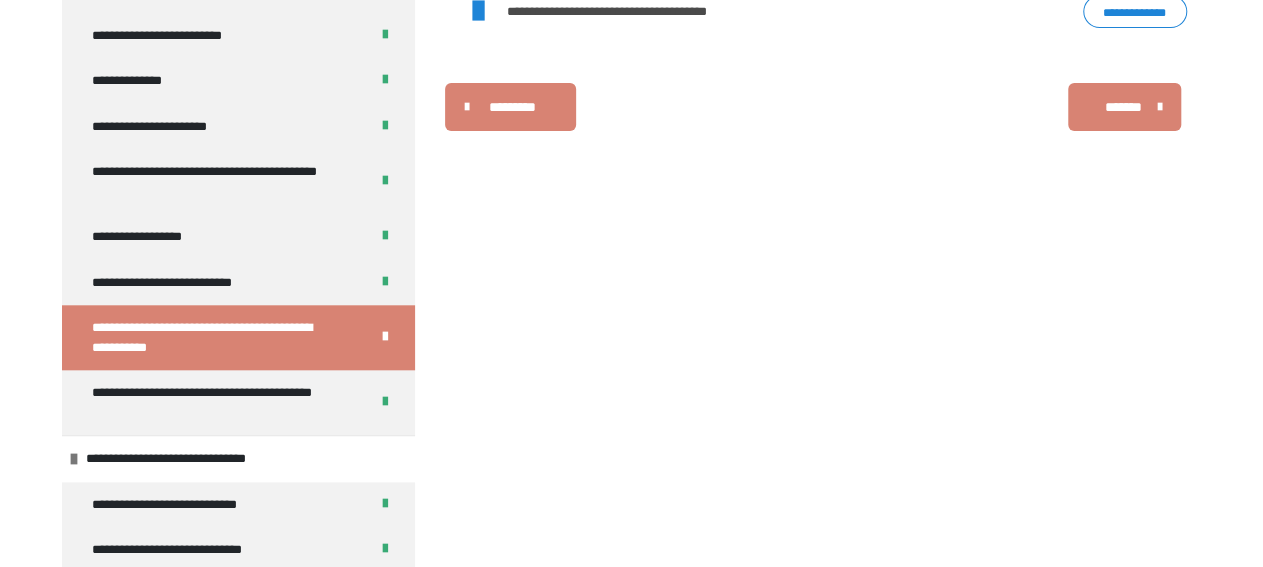 scroll, scrollTop: 270, scrollLeft: 0, axis: vertical 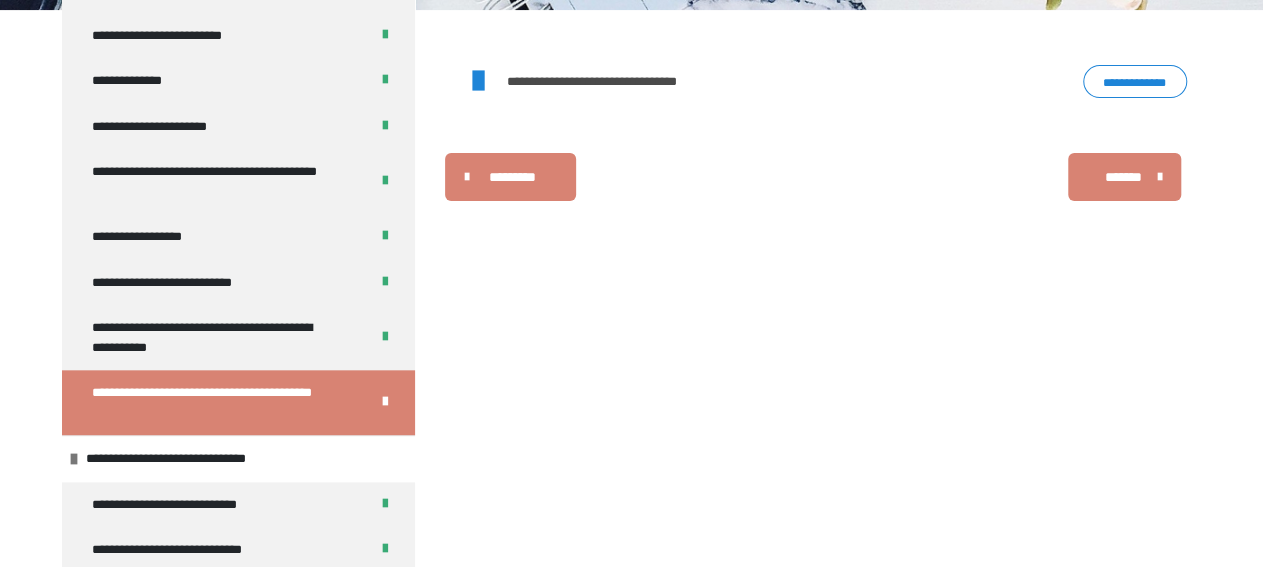 click on "**********" at bounding box center [1135, 81] 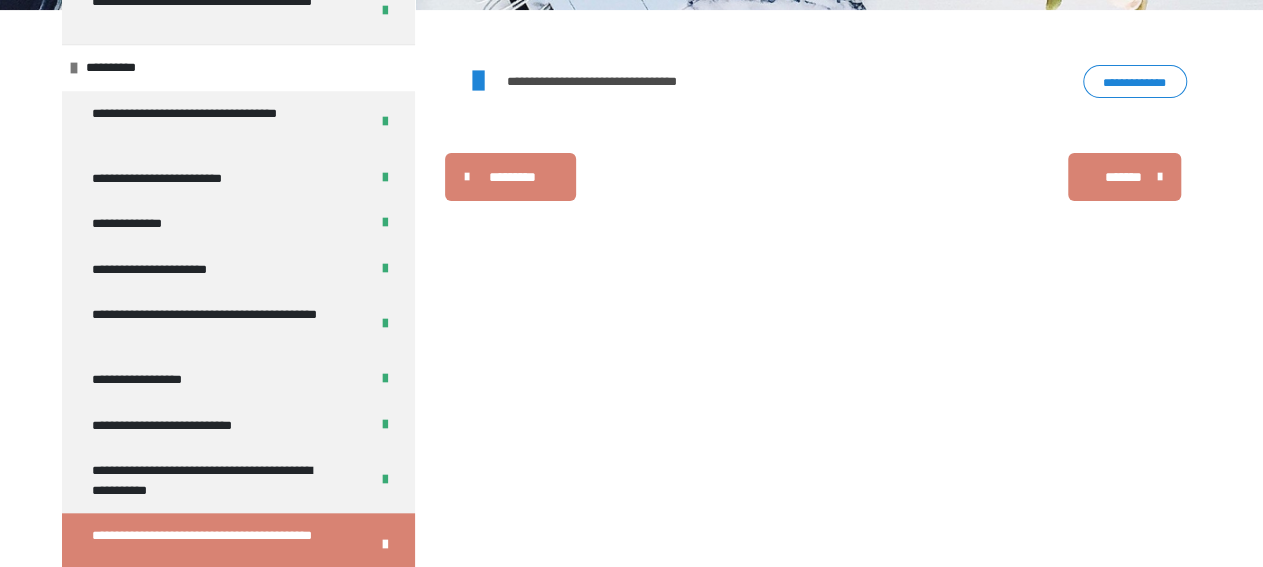 scroll, scrollTop: 768, scrollLeft: 0, axis: vertical 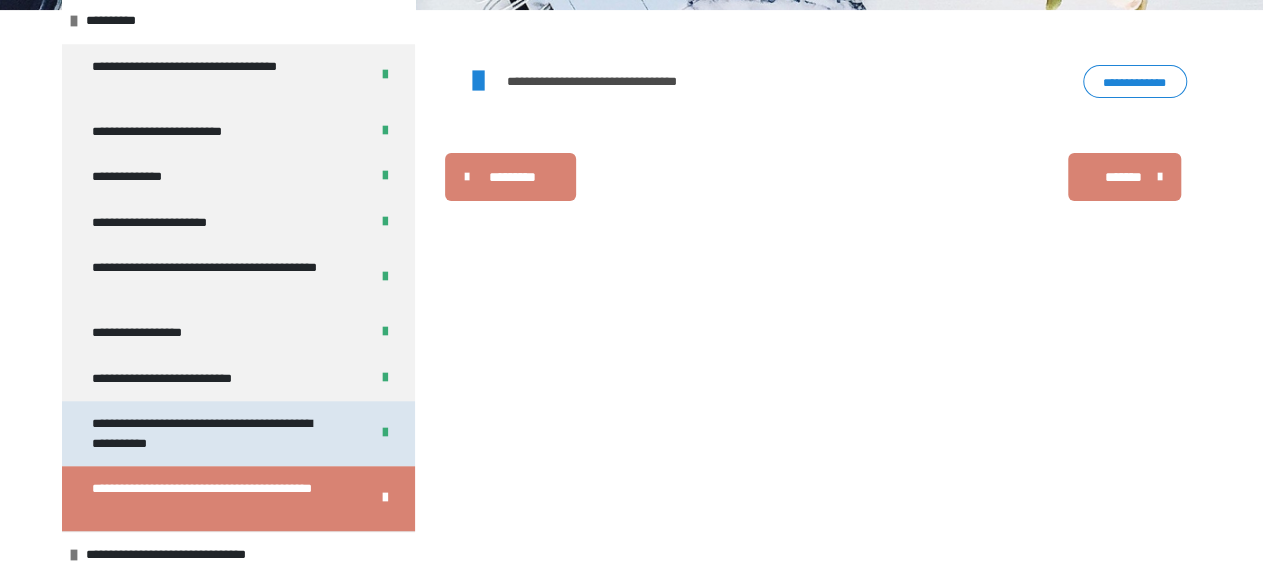 click on "**********" at bounding box center (214, 433) 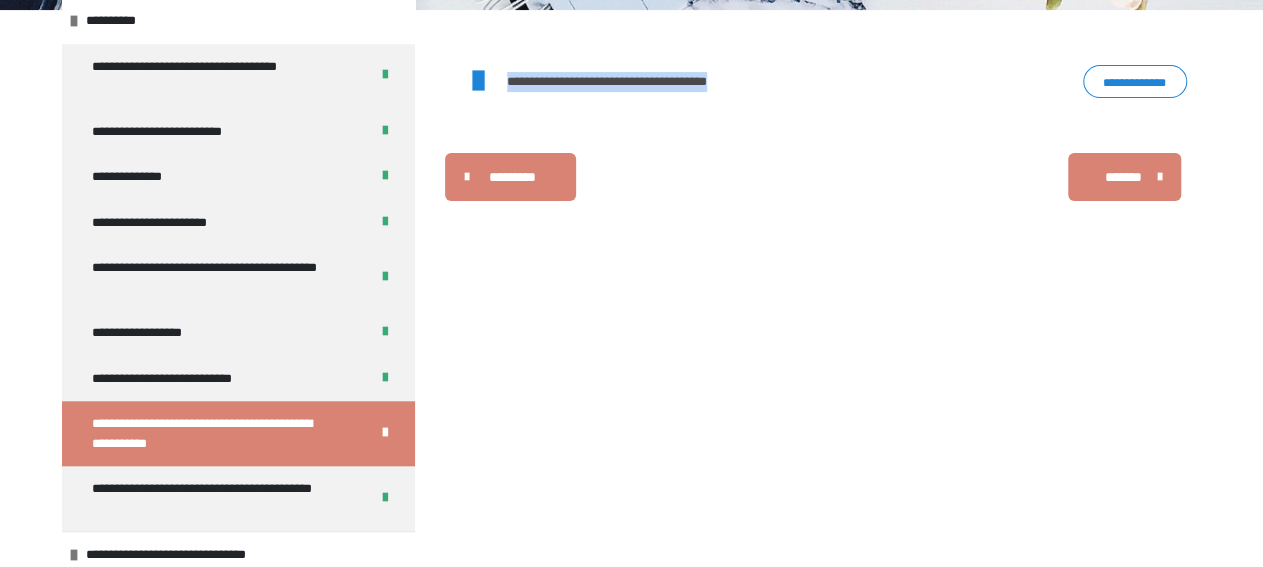 drag, startPoint x: 507, startPoint y: 79, endPoint x: 784, endPoint y: 83, distance: 277.02887 